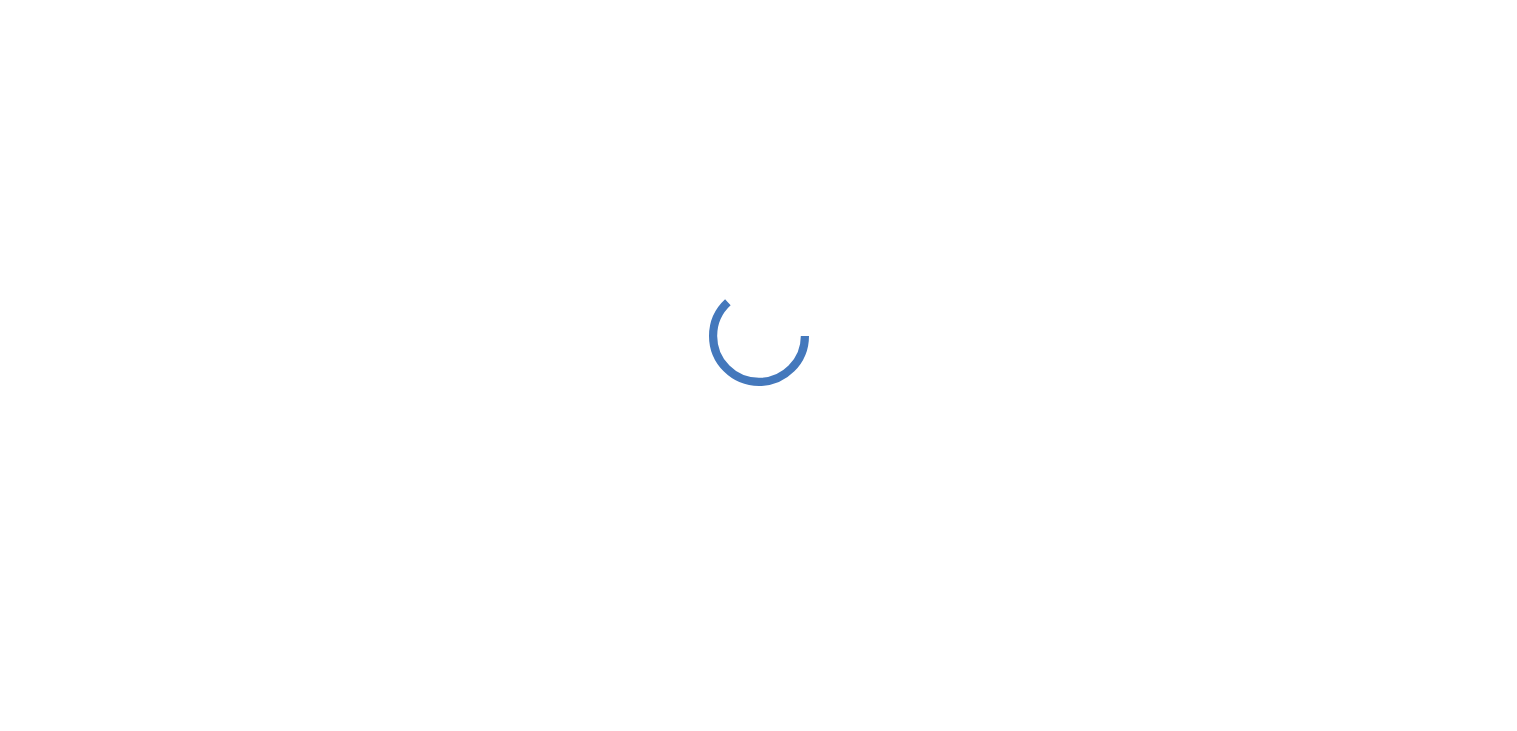 scroll, scrollTop: 0, scrollLeft: 0, axis: both 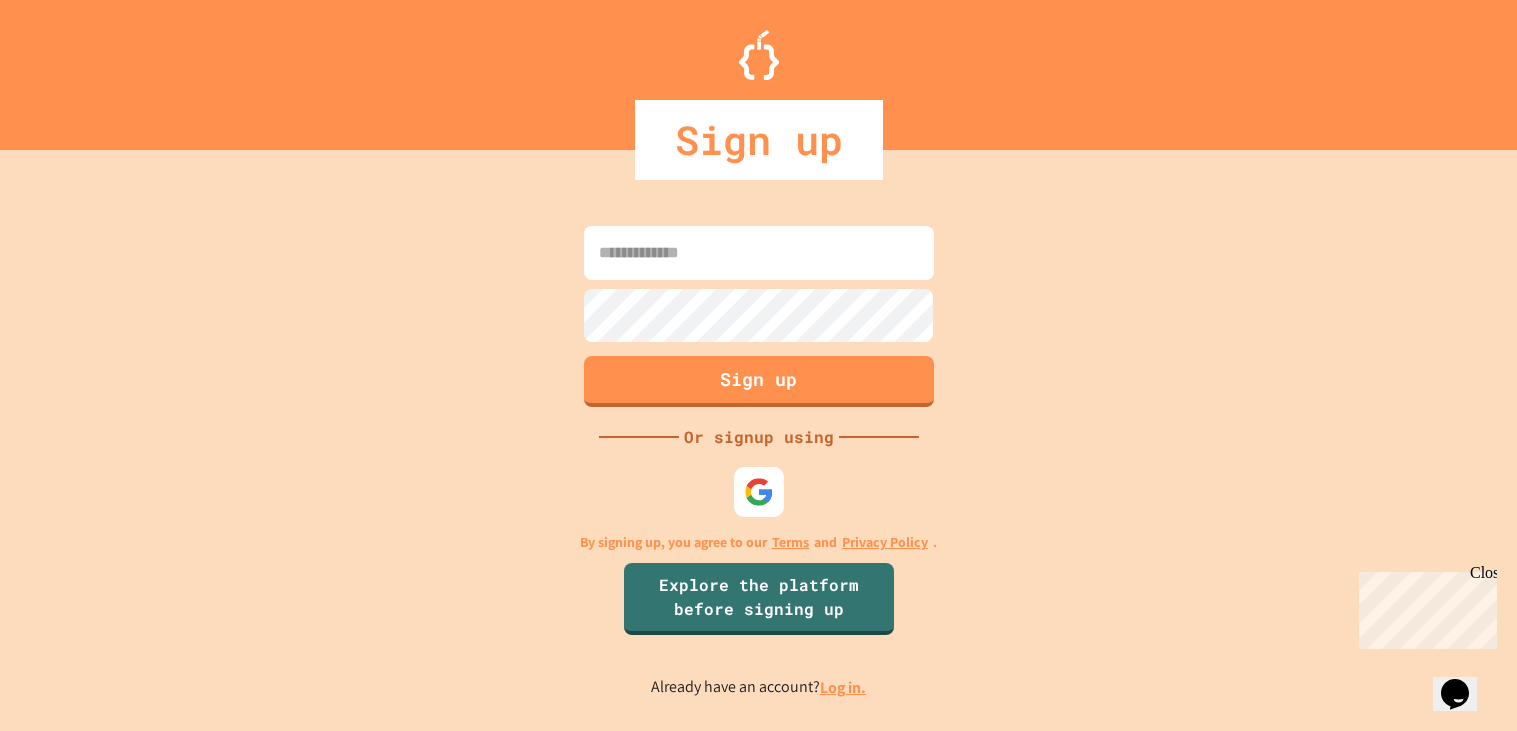 click at bounding box center (759, 253) 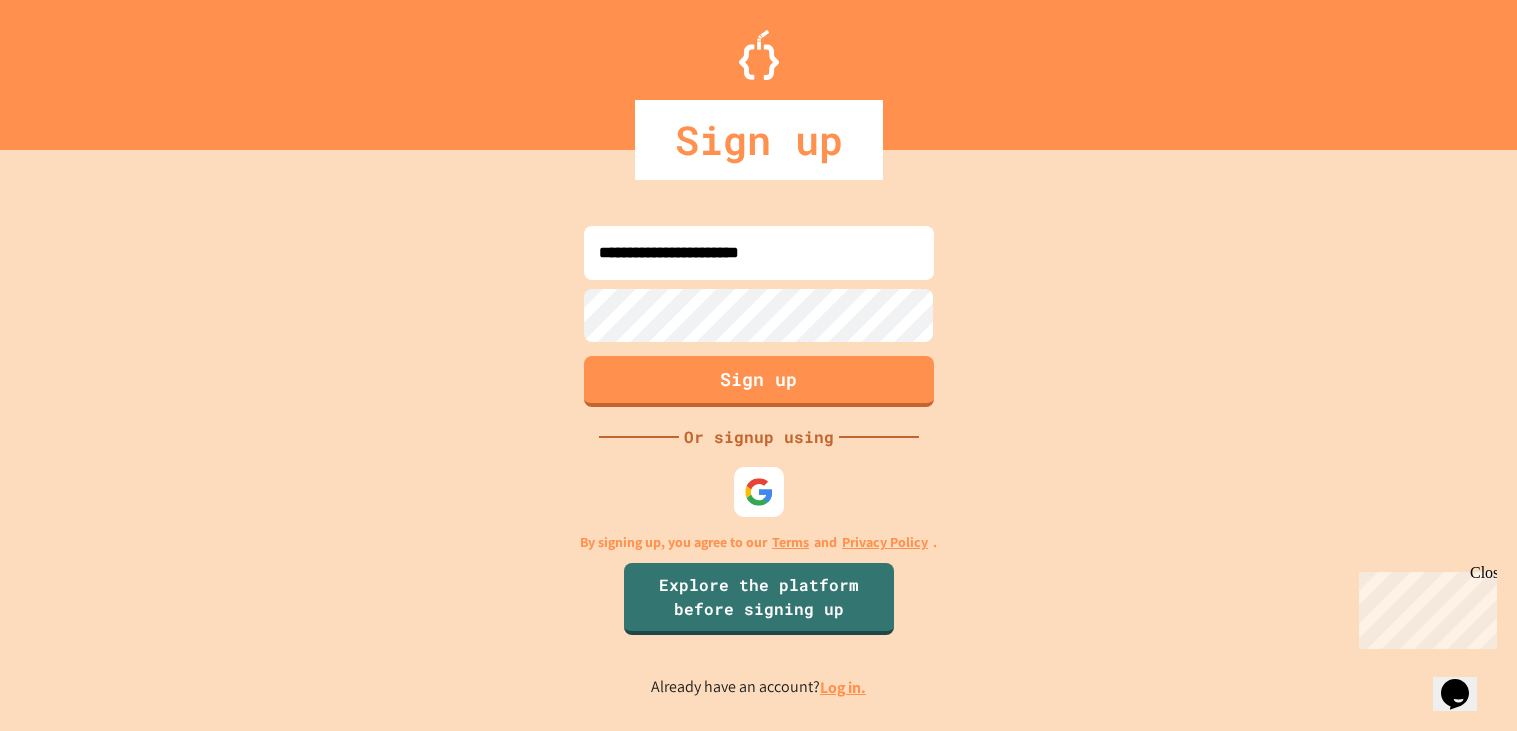 type on "**********" 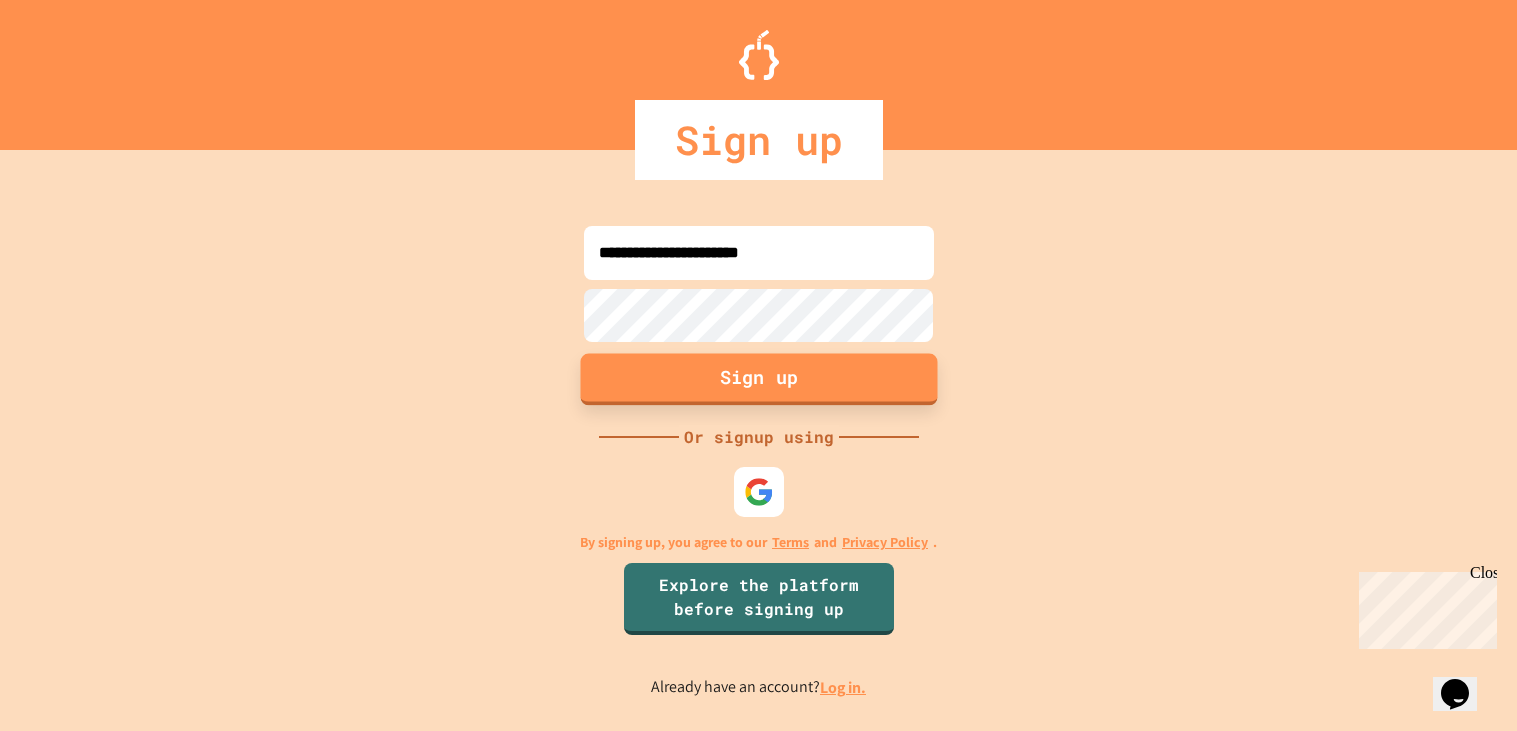 click on "Sign up" at bounding box center [758, 380] 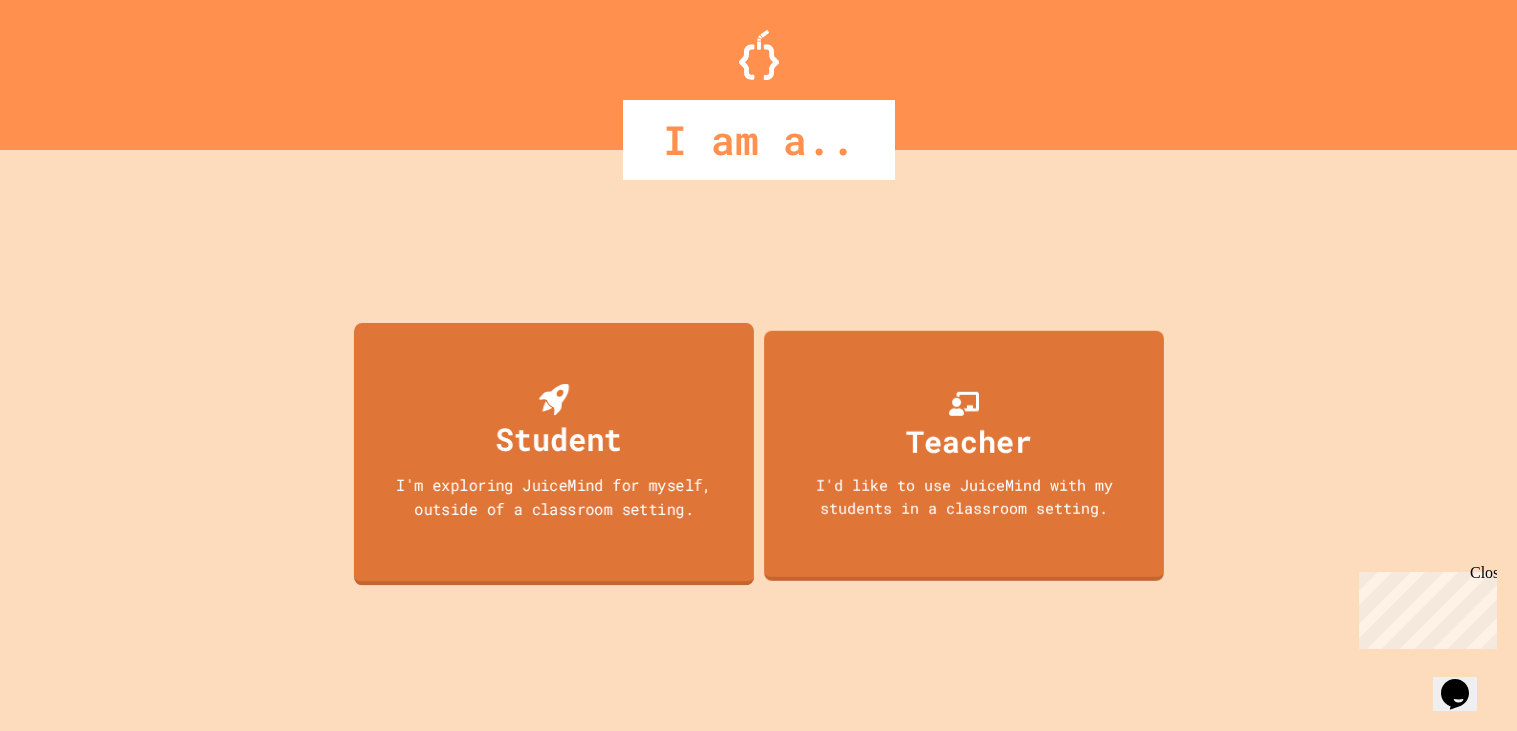 click on "Student I'm exploring JuiceMind for myself, outside of a classroom setting." at bounding box center [553, 453] 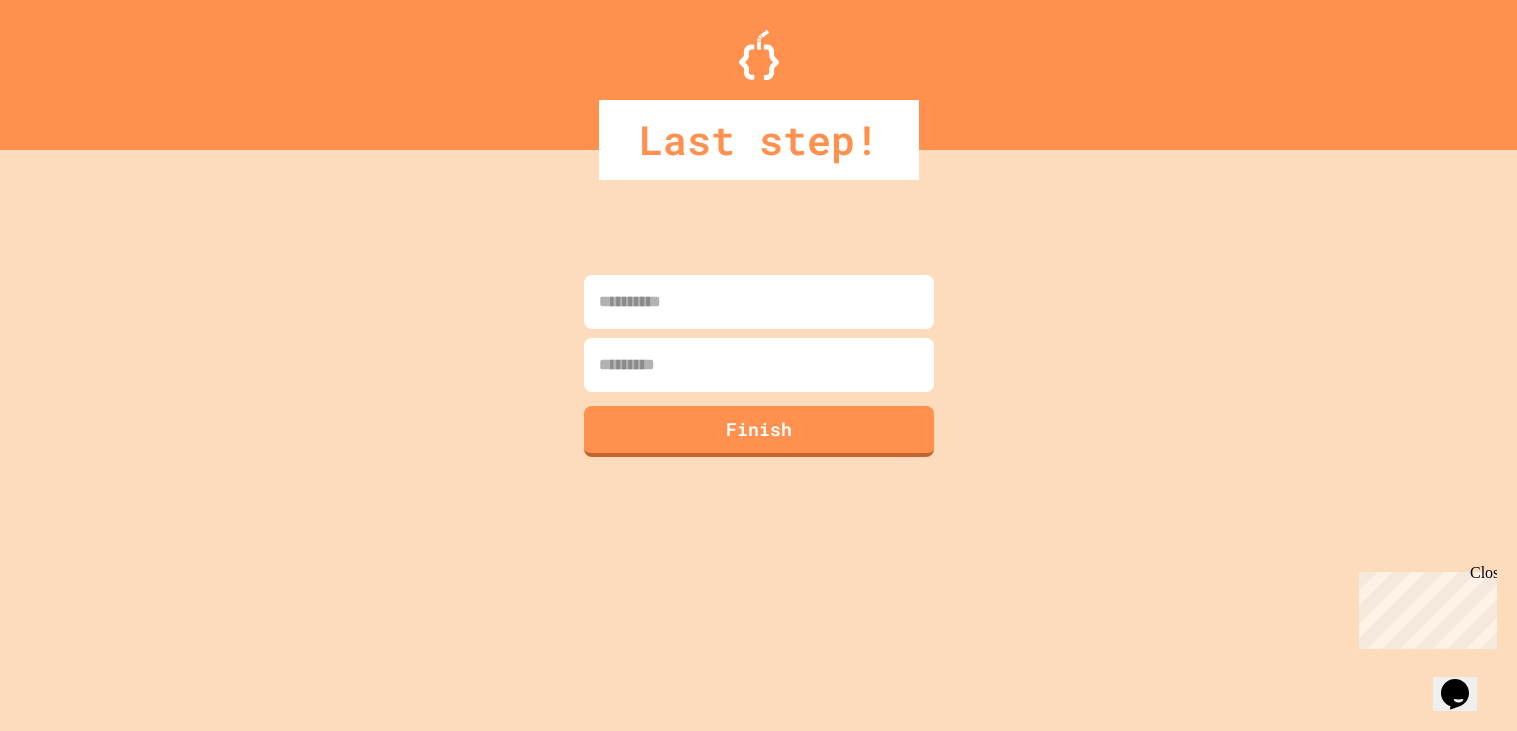 click at bounding box center (759, 302) 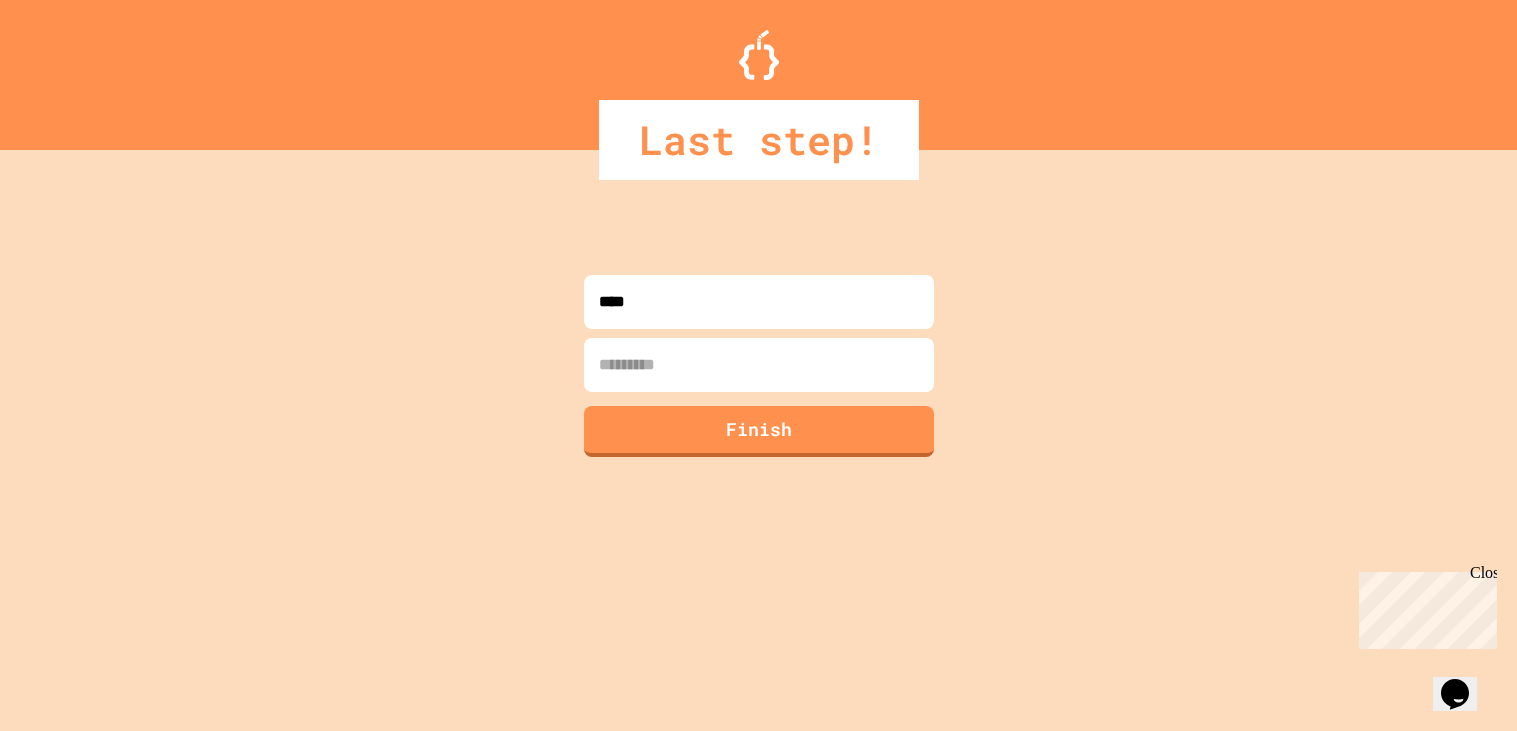 type on "****" 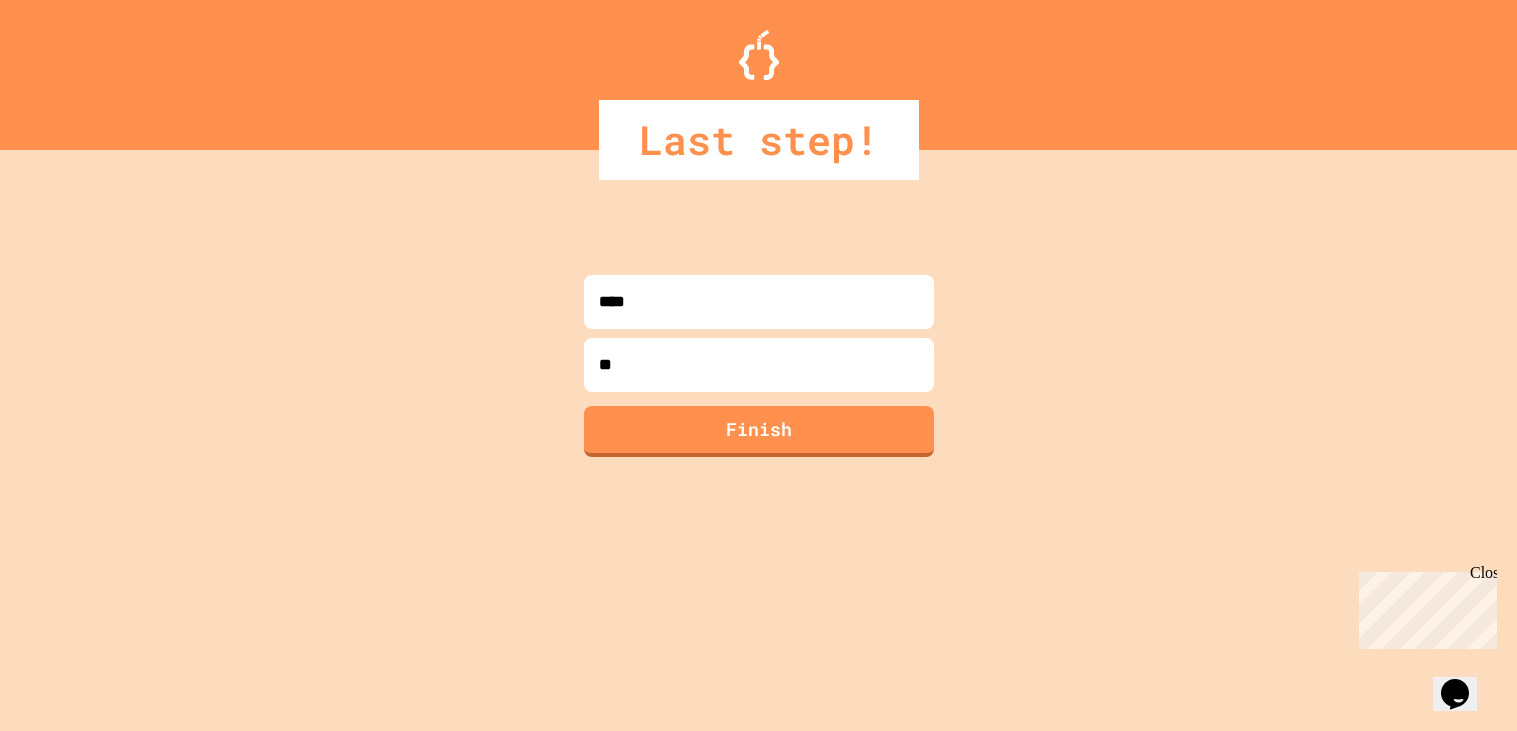 type on "*" 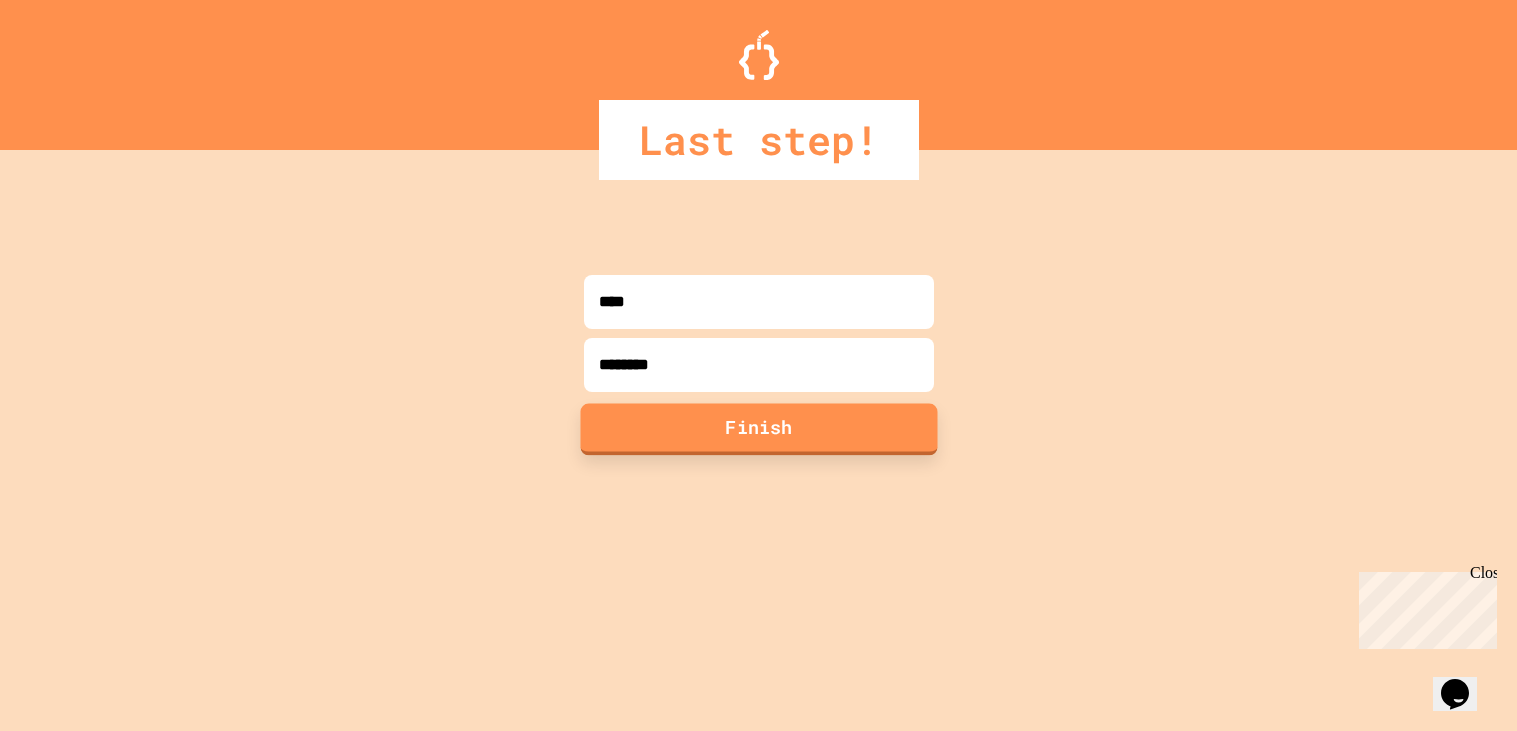 type on "********" 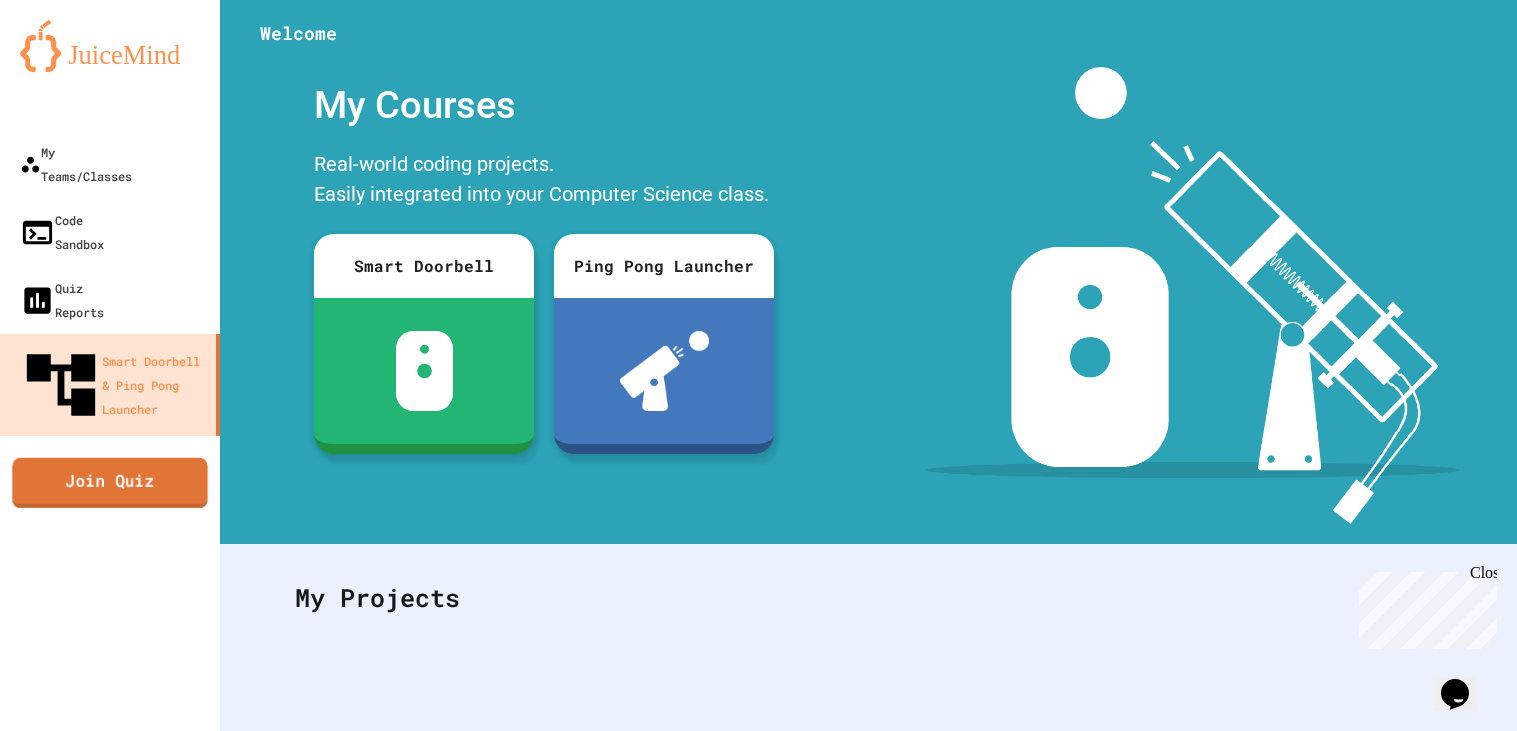 click on "Join Quiz" at bounding box center [109, 482] 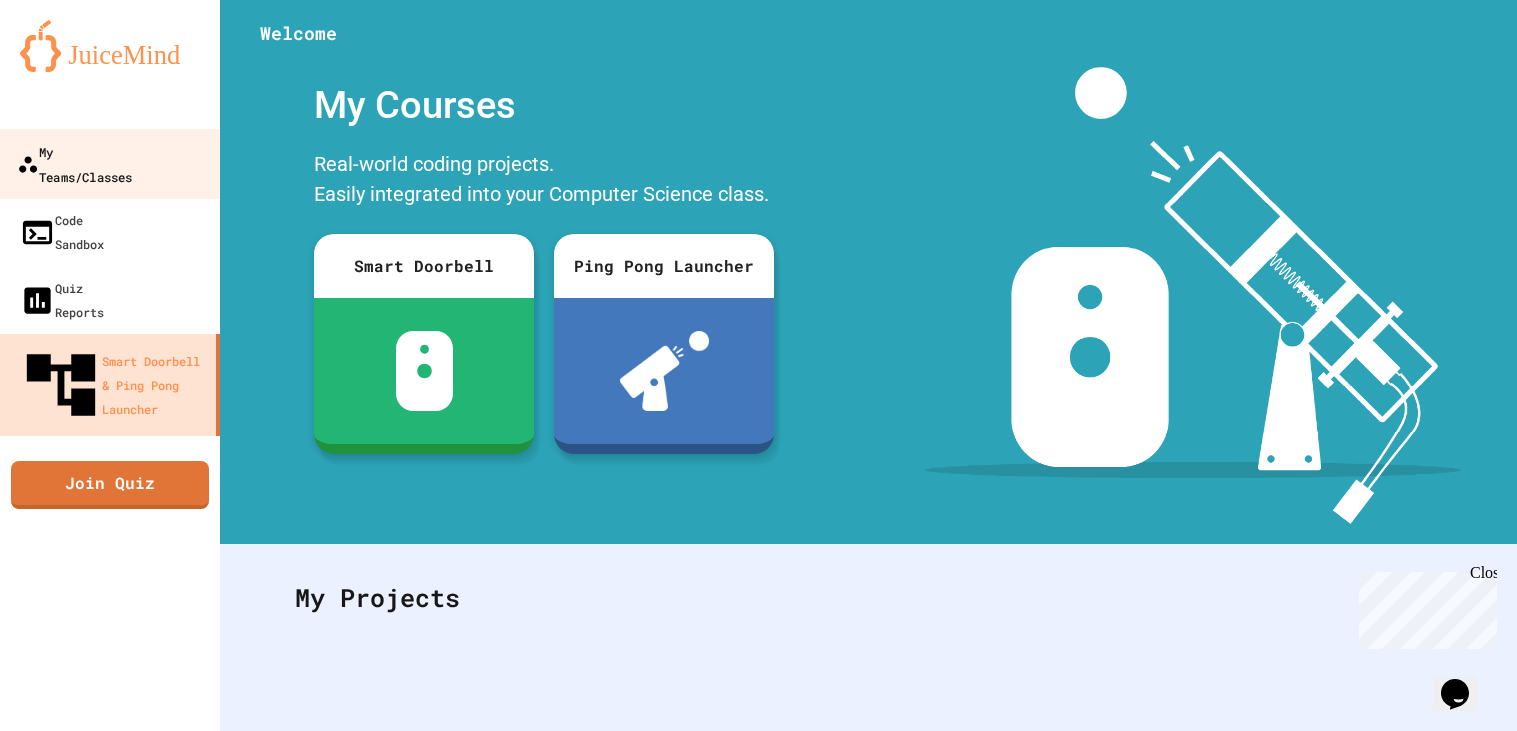 click on "My Teams/Classes" at bounding box center [74, 163] 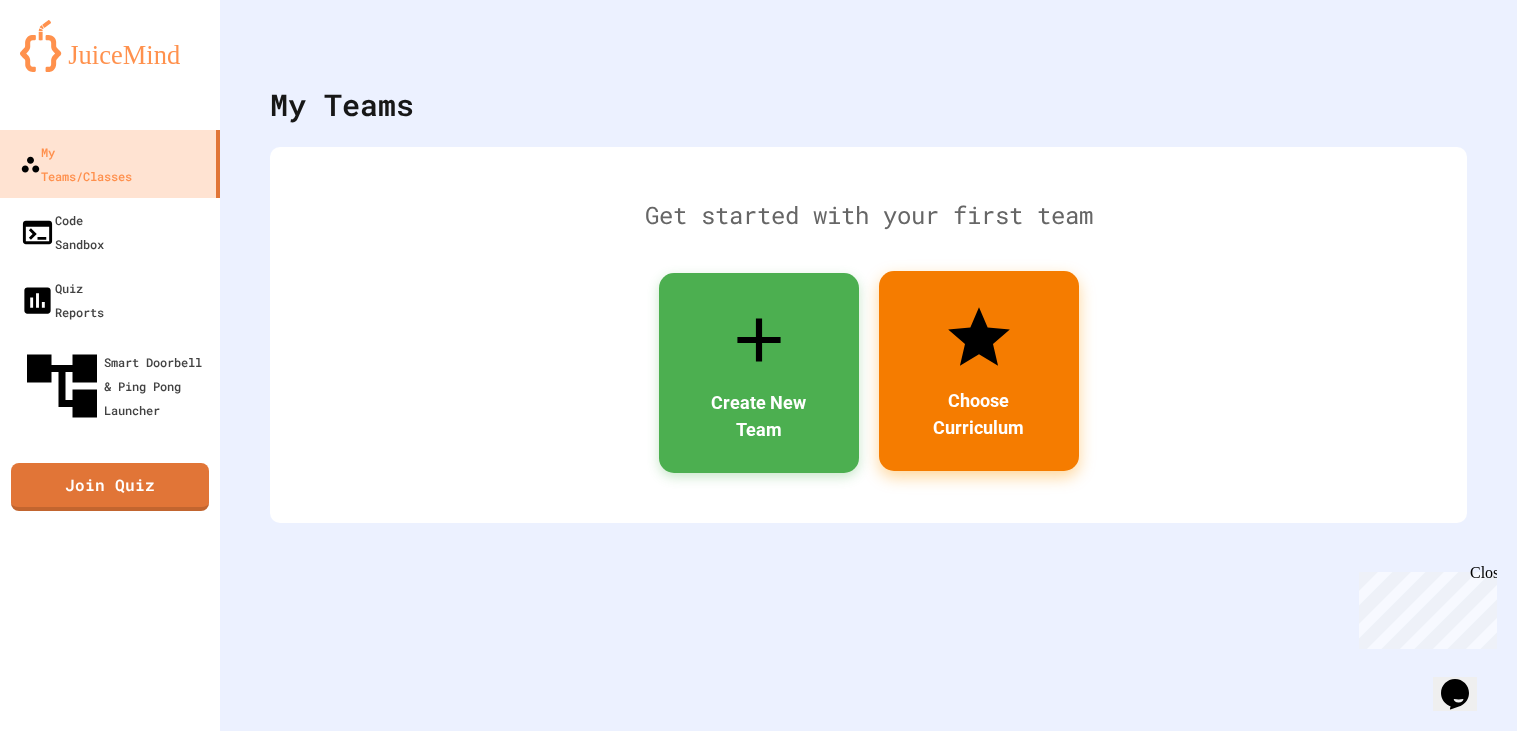 click 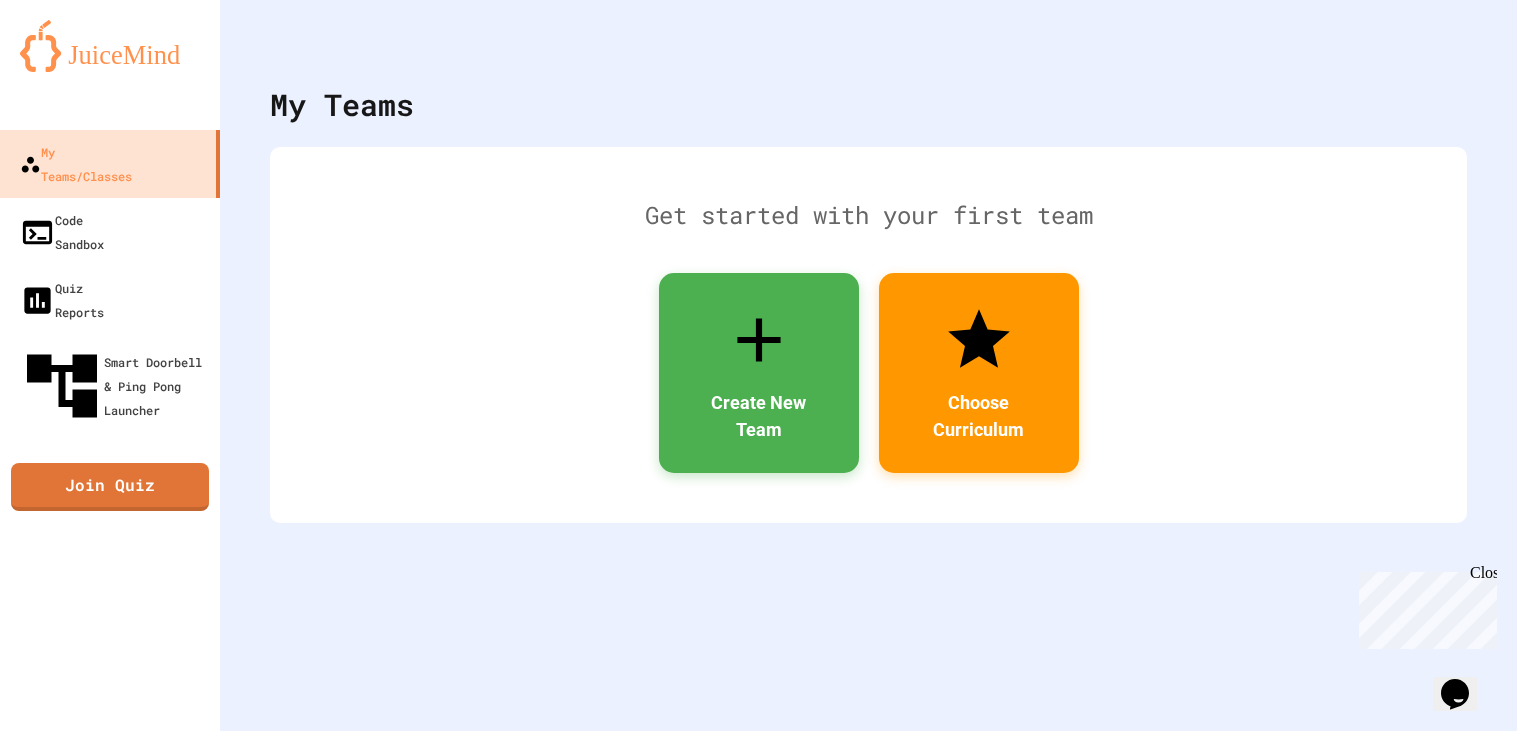 scroll, scrollTop: 84, scrollLeft: 0, axis: vertical 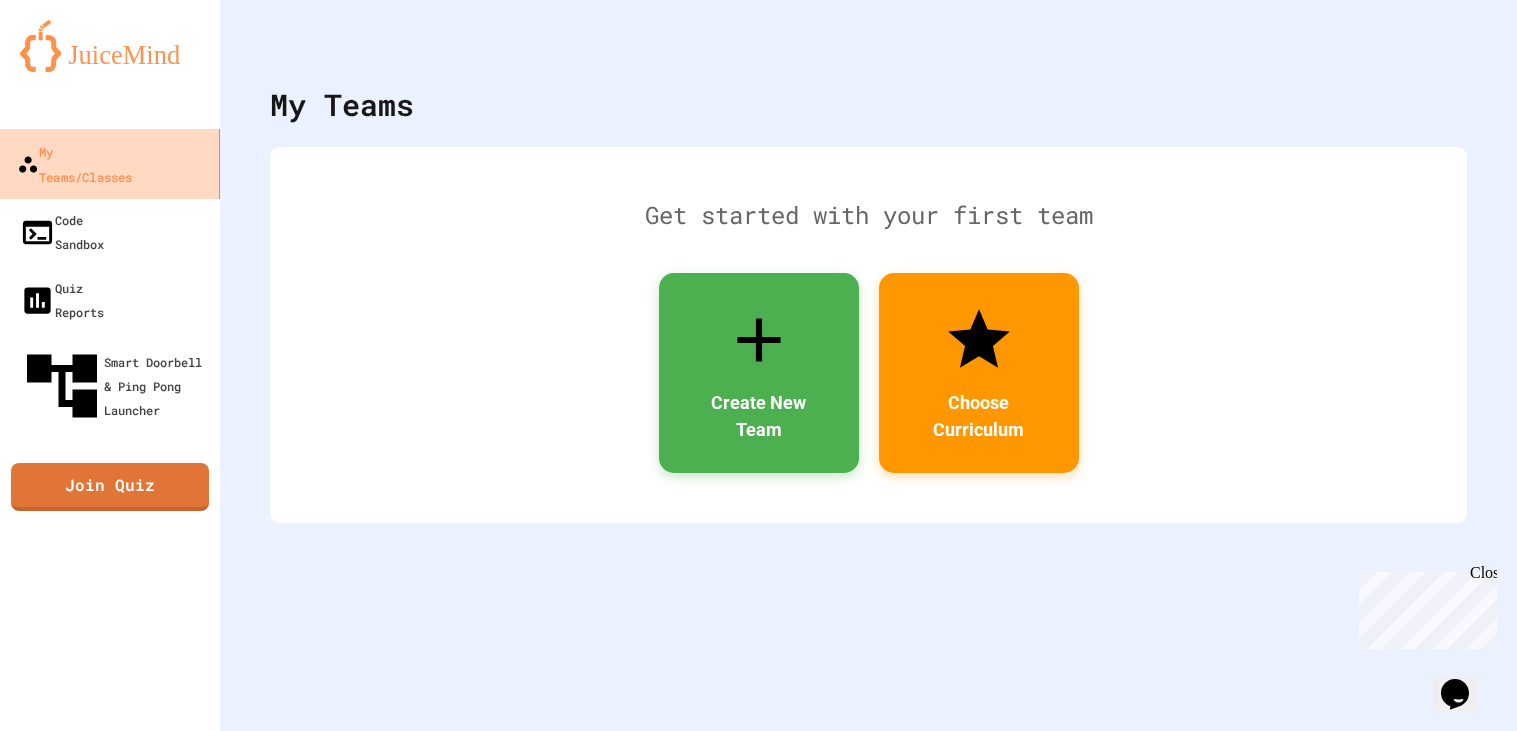 click on "My Teams/Classes" at bounding box center [110, 164] 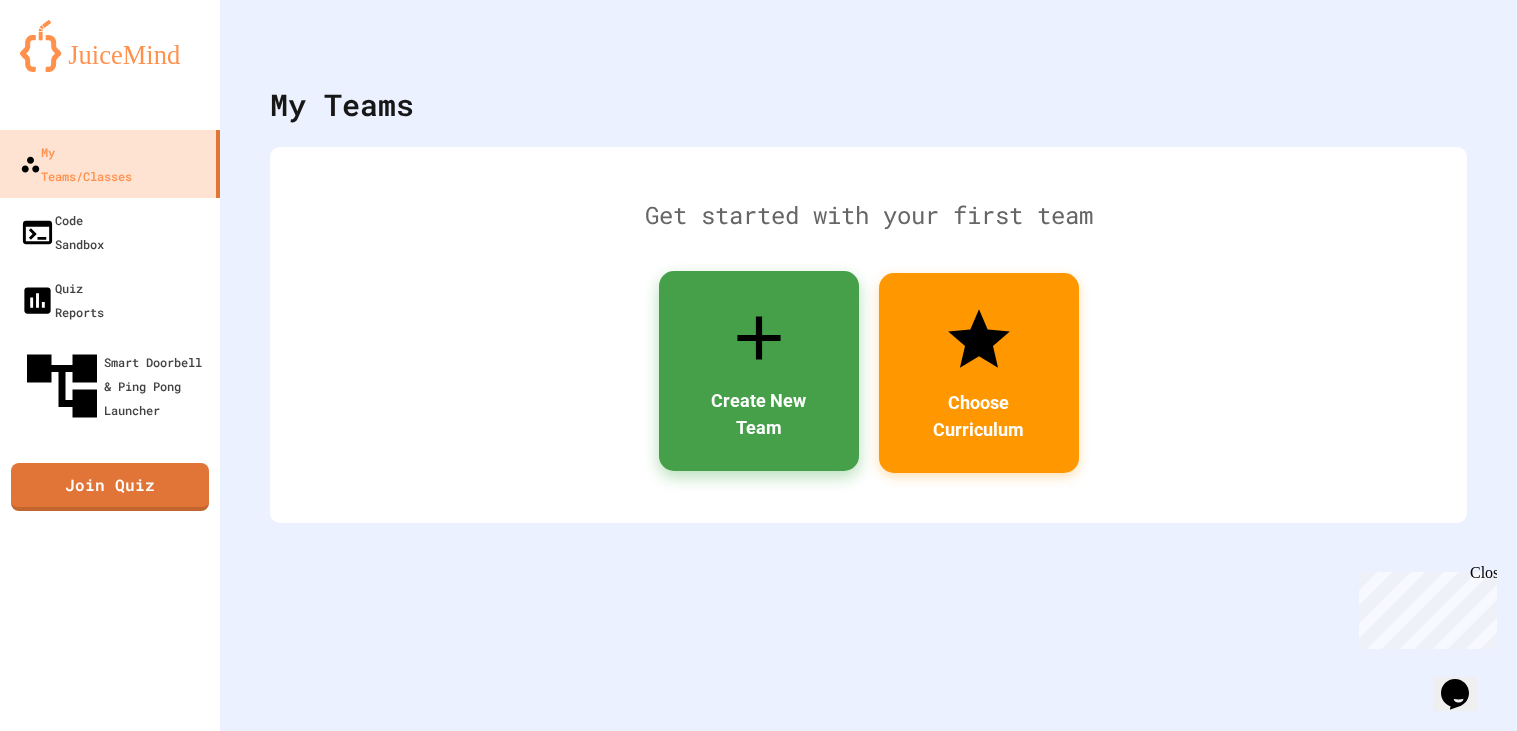 click on "Create New Team" at bounding box center (759, 414) 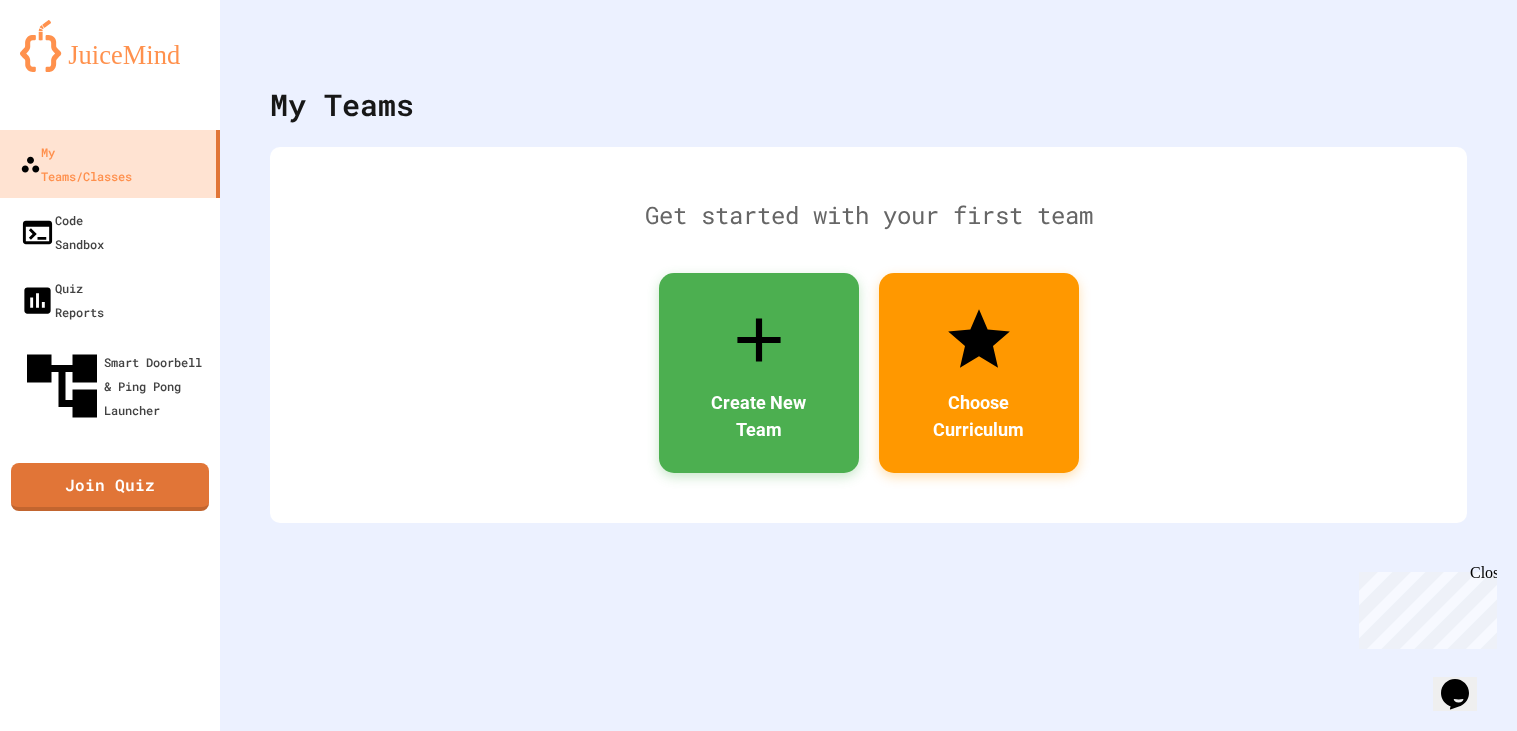 click on "Cancel" at bounding box center (68, 5461) 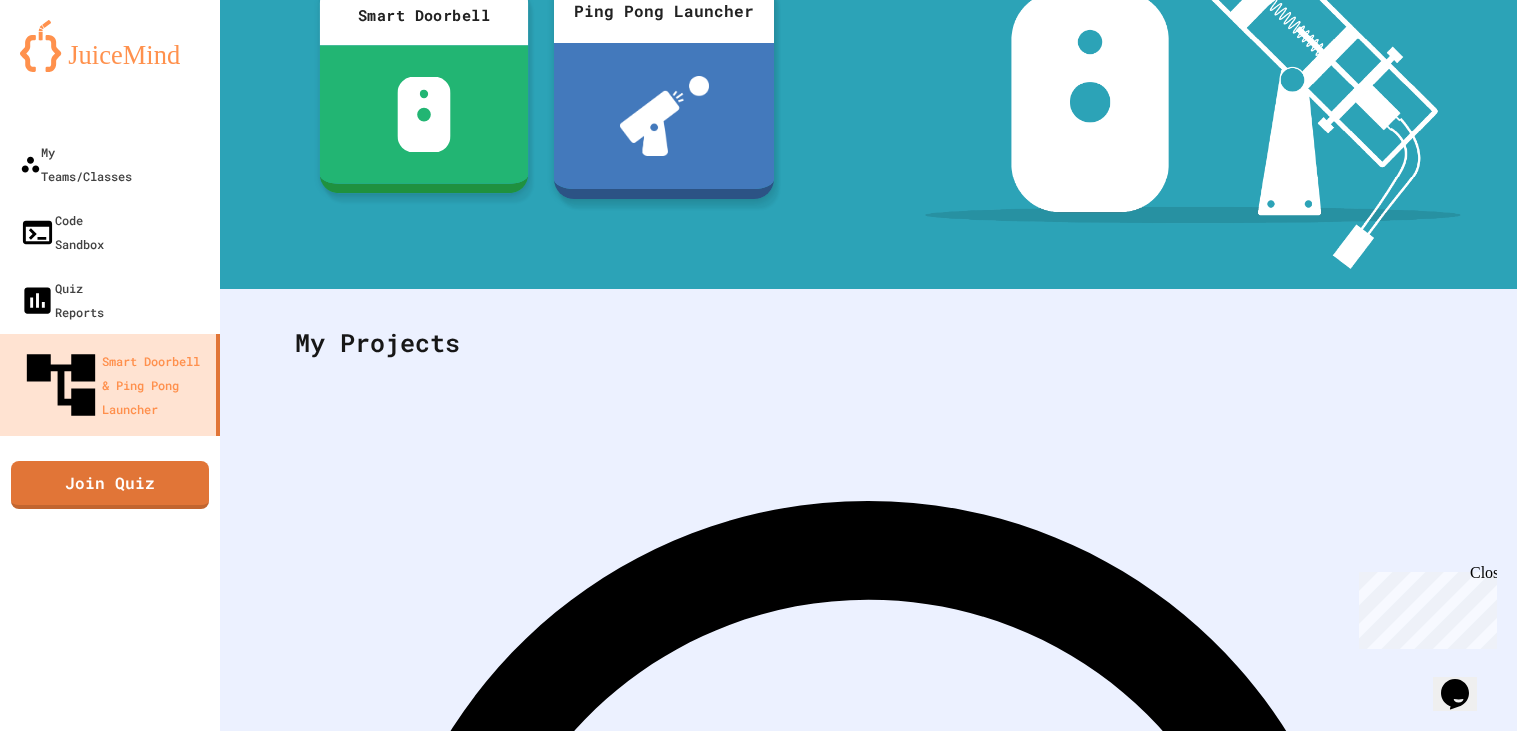 scroll, scrollTop: 0, scrollLeft: 0, axis: both 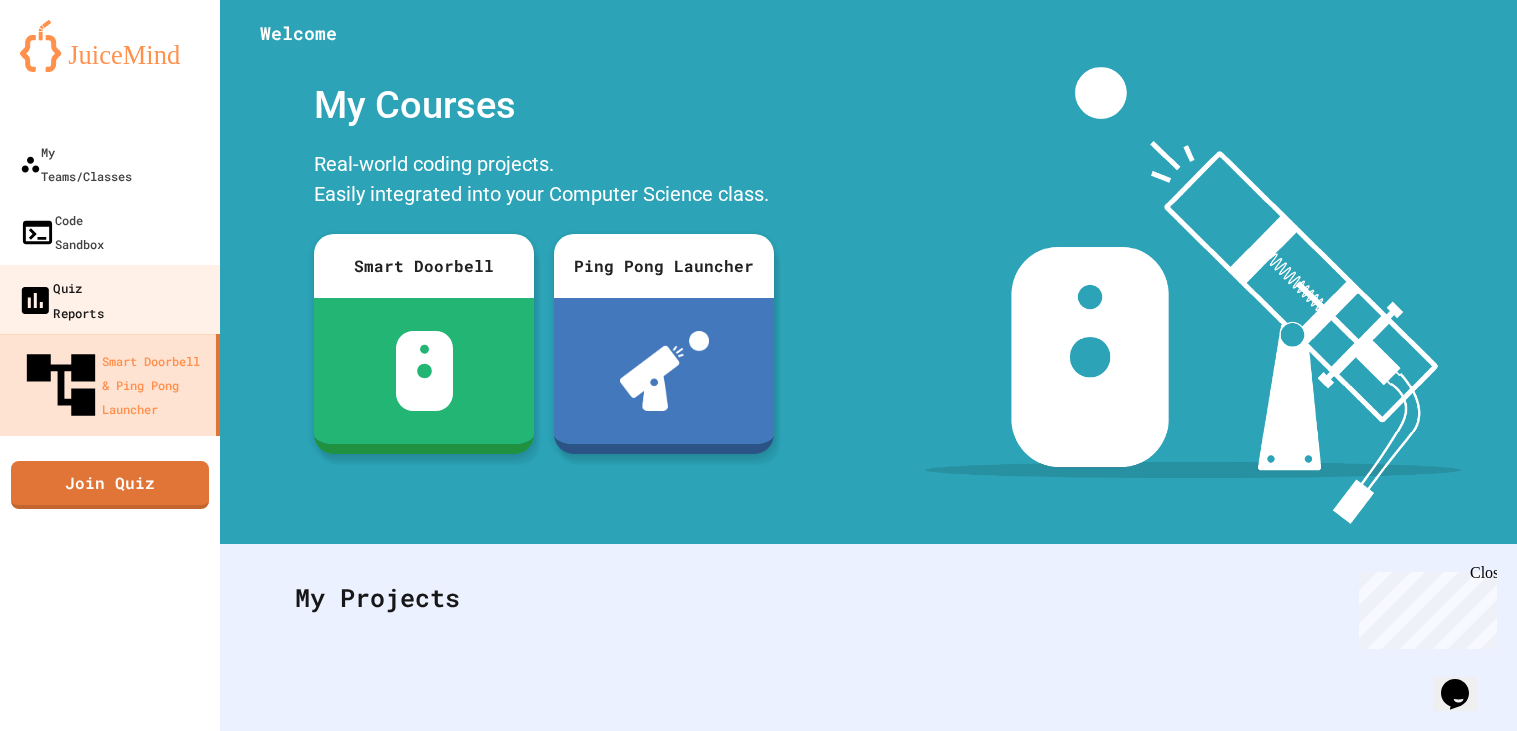click on "Quiz Reports" at bounding box center [110, 300] 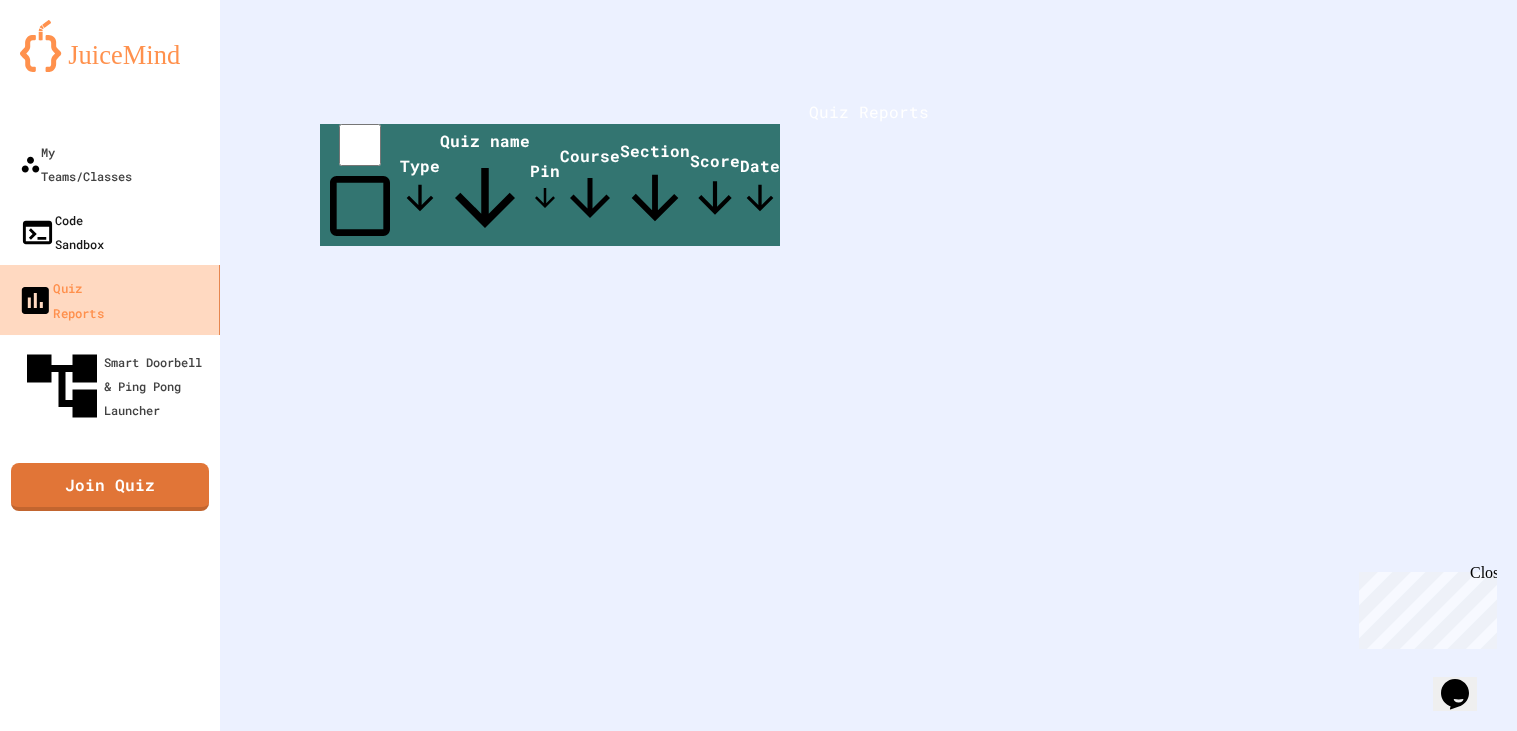 click on "Code Sandbox" at bounding box center [110, 232] 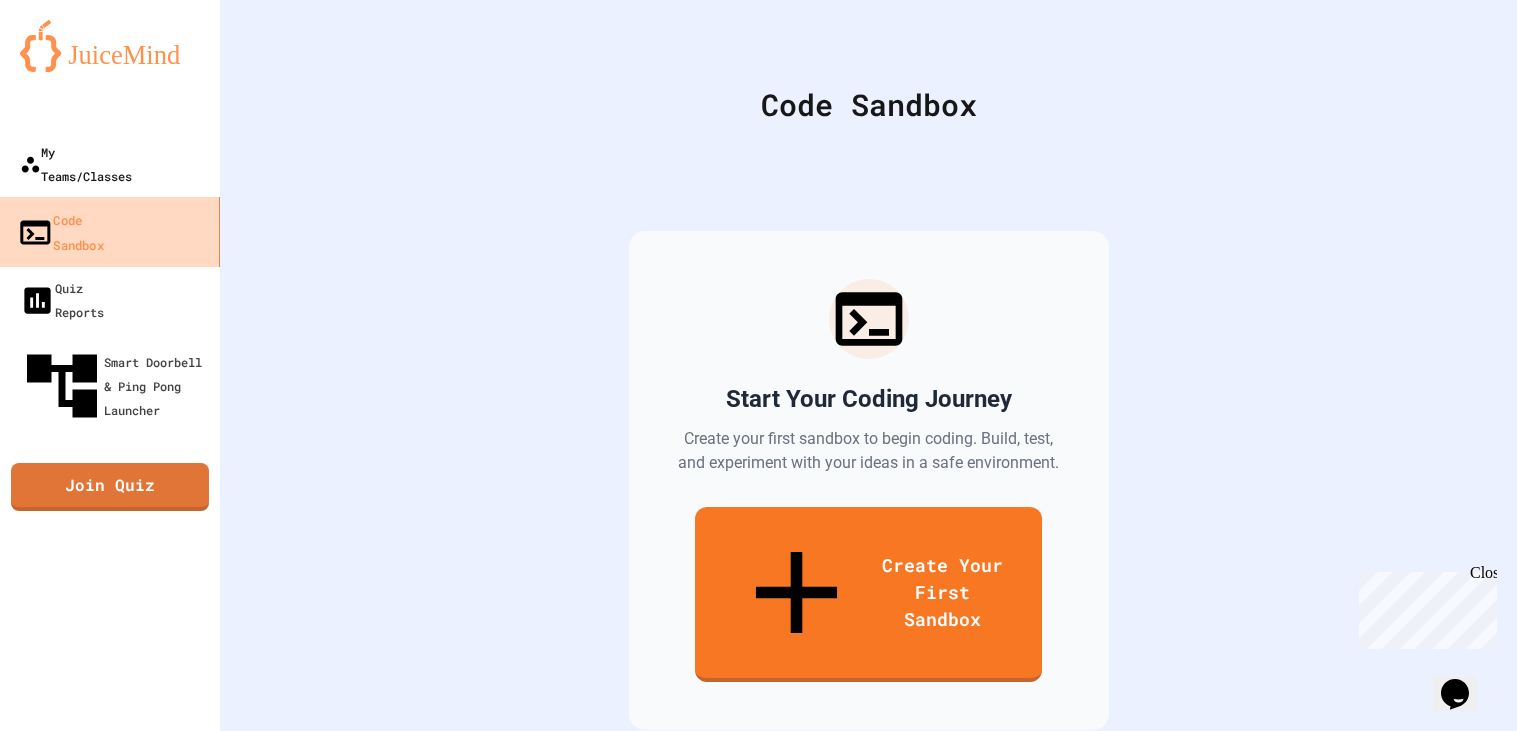 click on "My Teams/Classes" at bounding box center (110, 164) 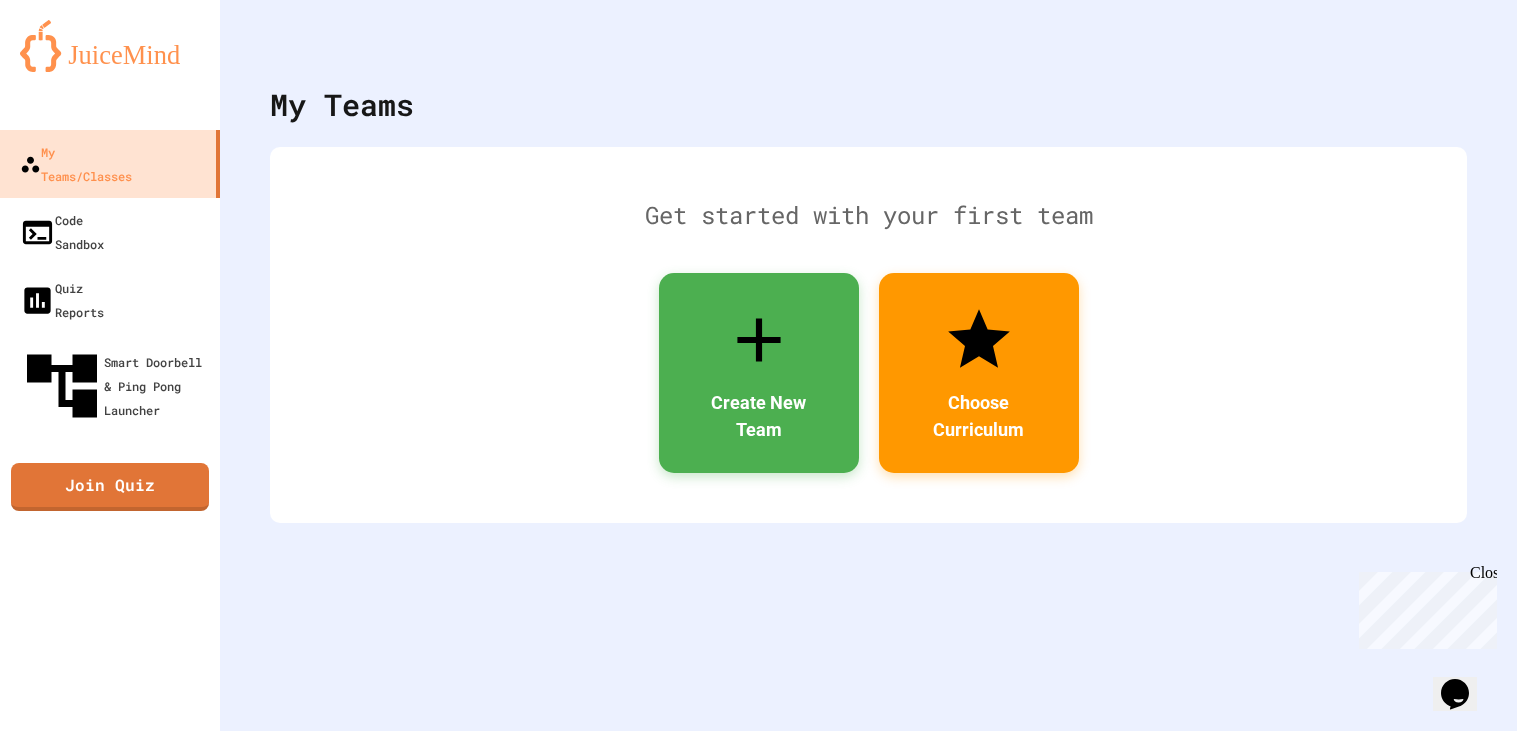 click on "My Teams Get started with your first team Create New Team Choose Curriculum" at bounding box center [868, 365] 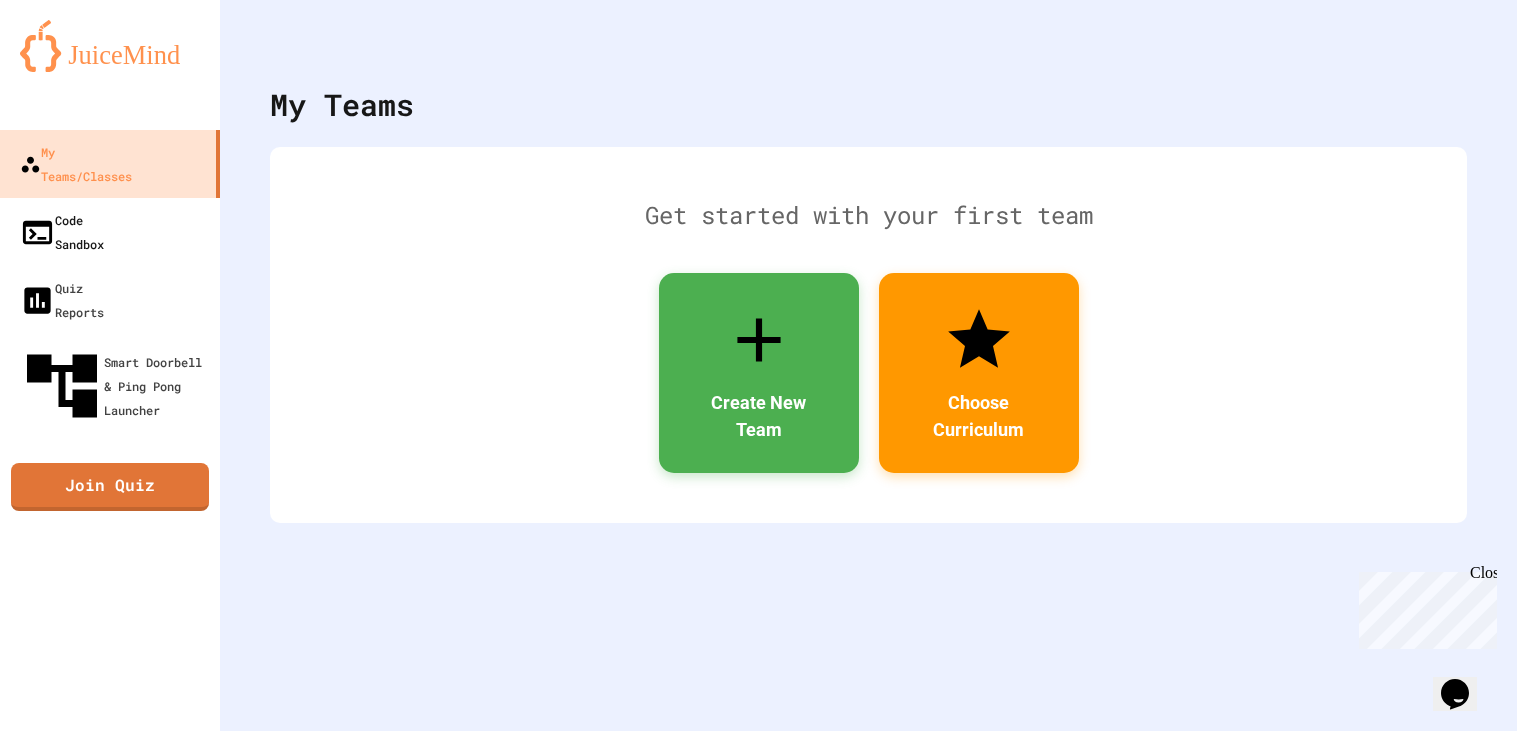 click on "Code Sandbox" at bounding box center [110, 232] 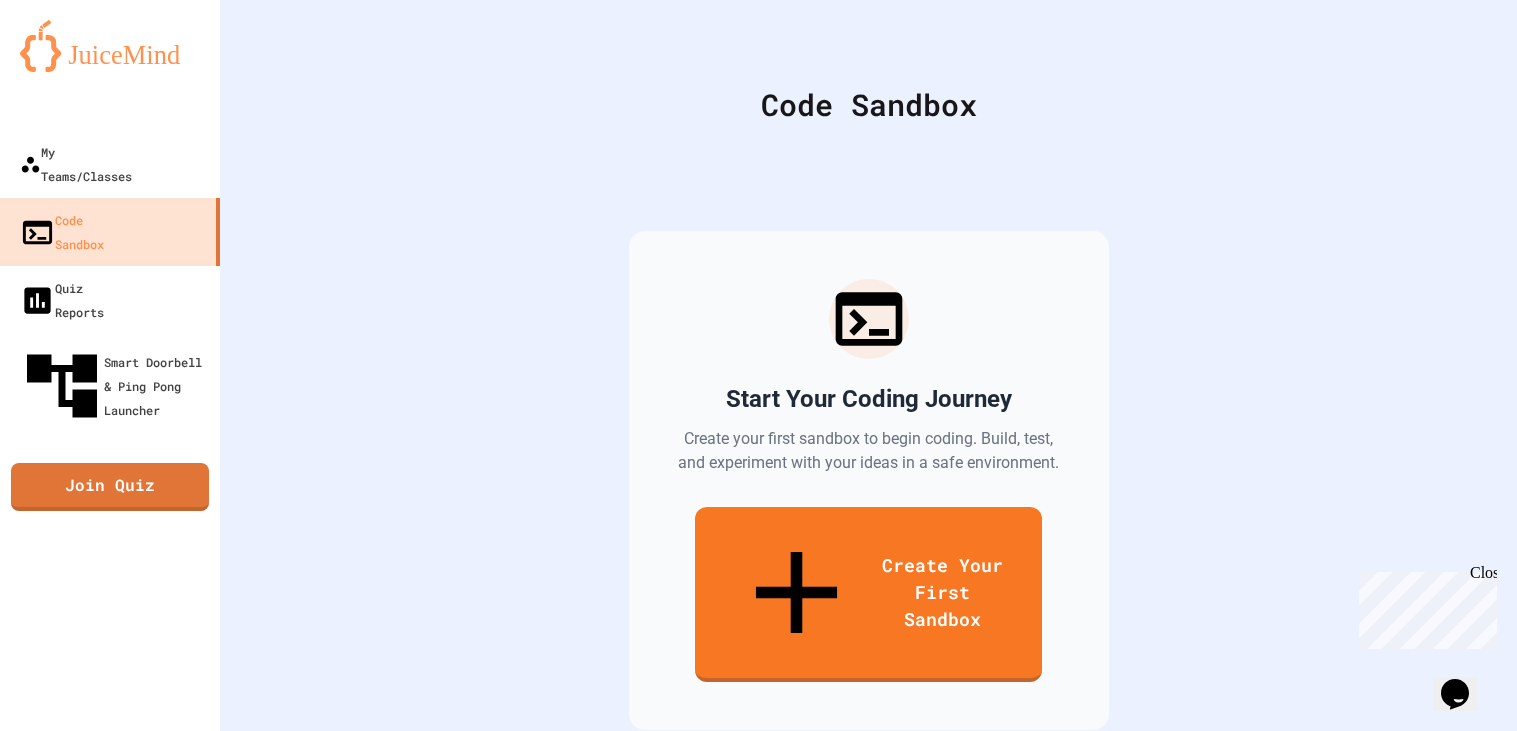 click at bounding box center [110, 110] 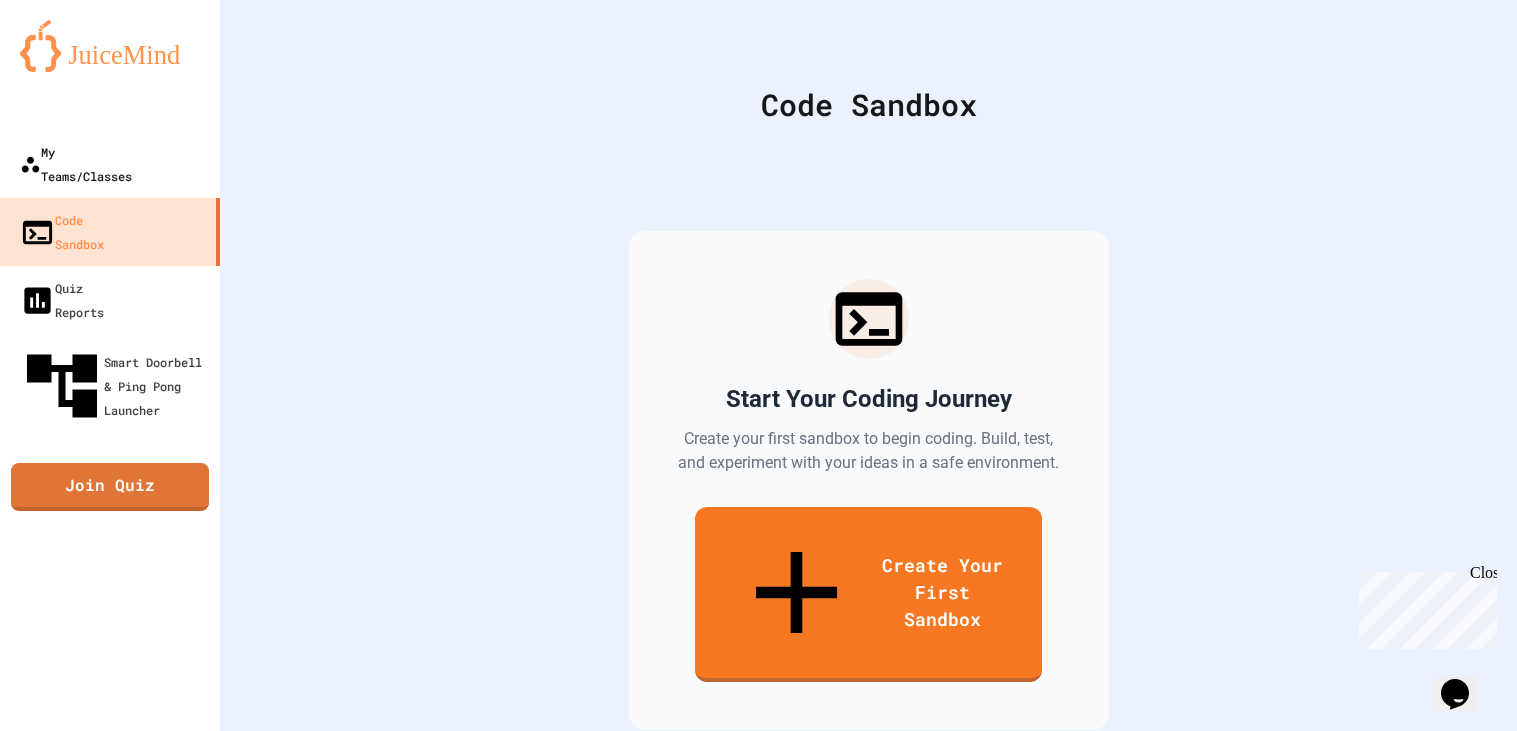 click on "My Teams/Classes" at bounding box center (110, 164) 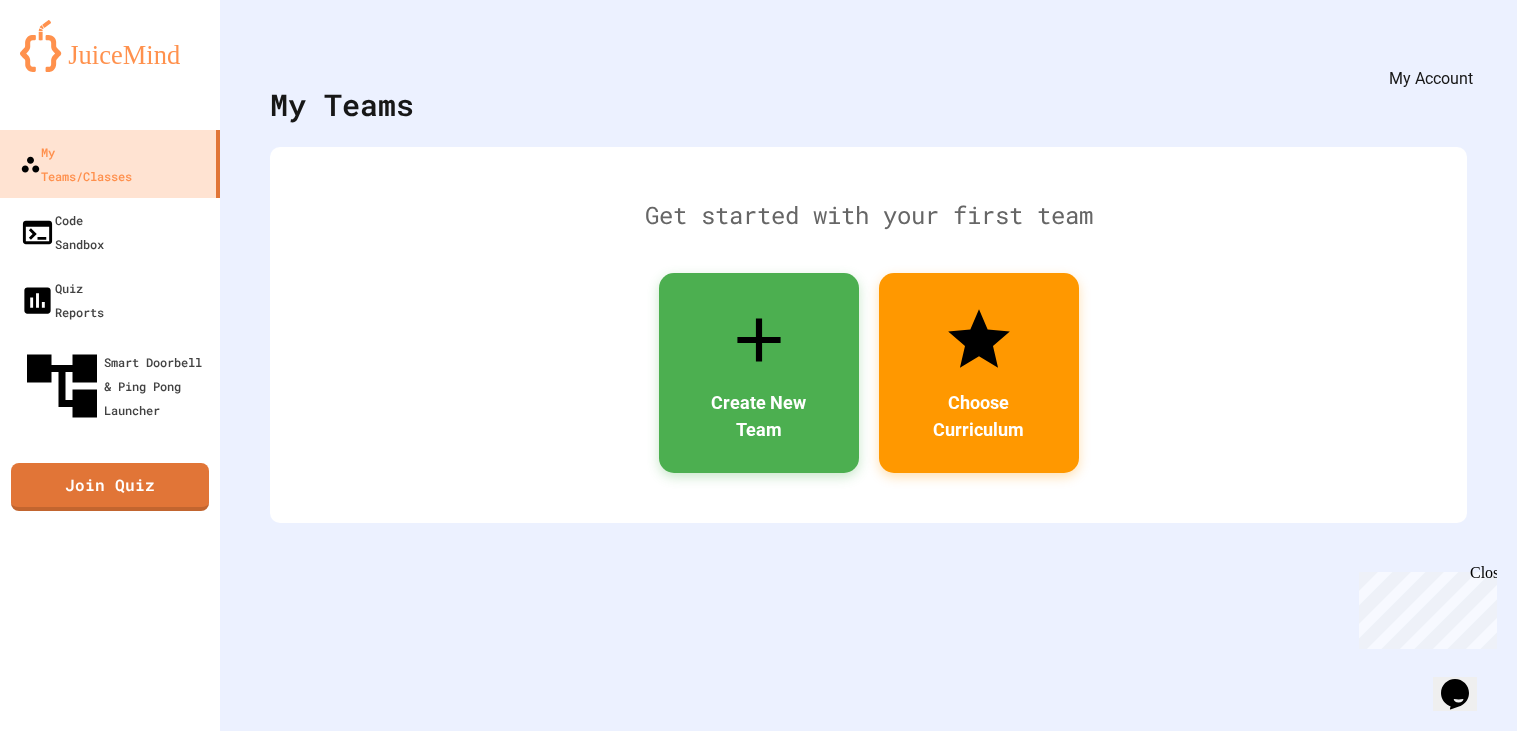 click 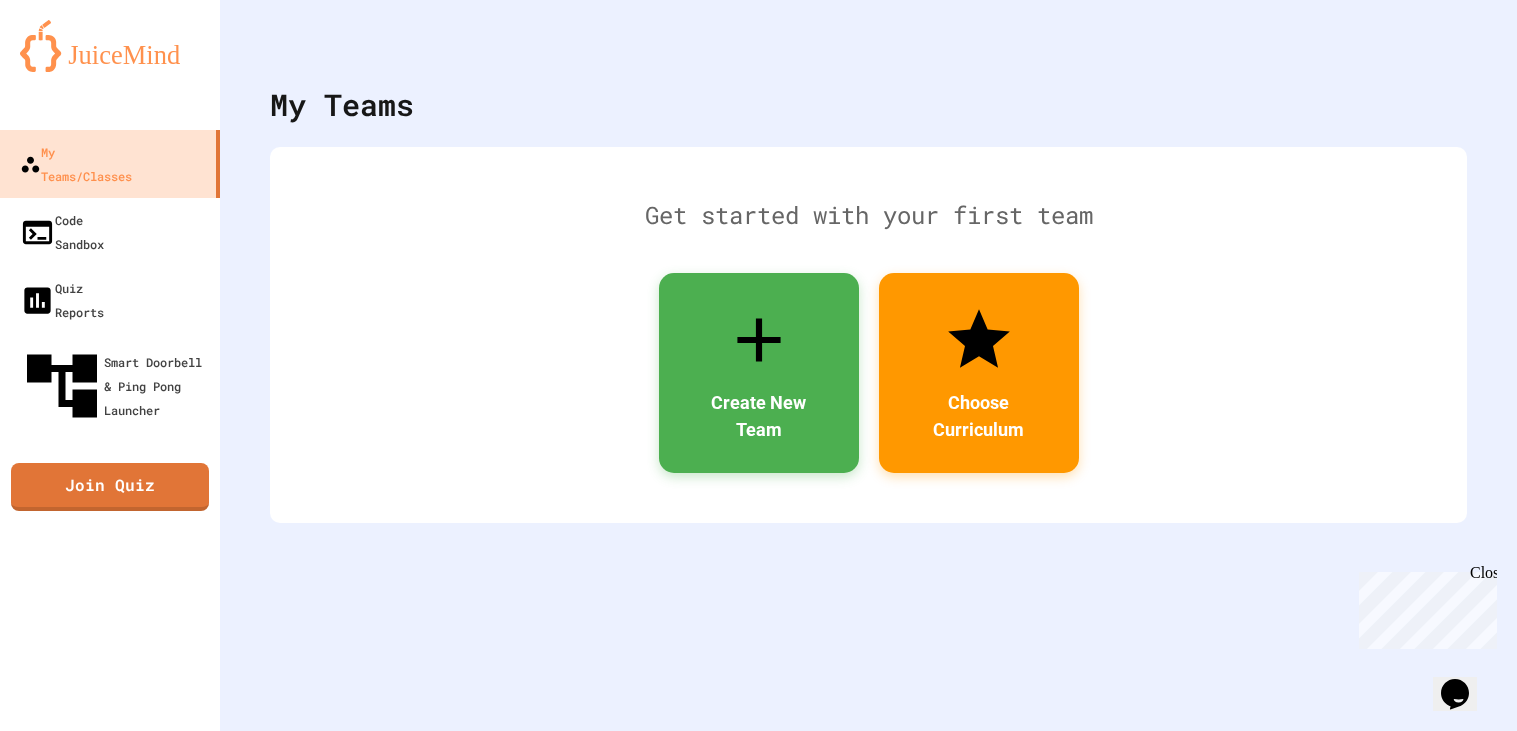 click at bounding box center (758, 5324) 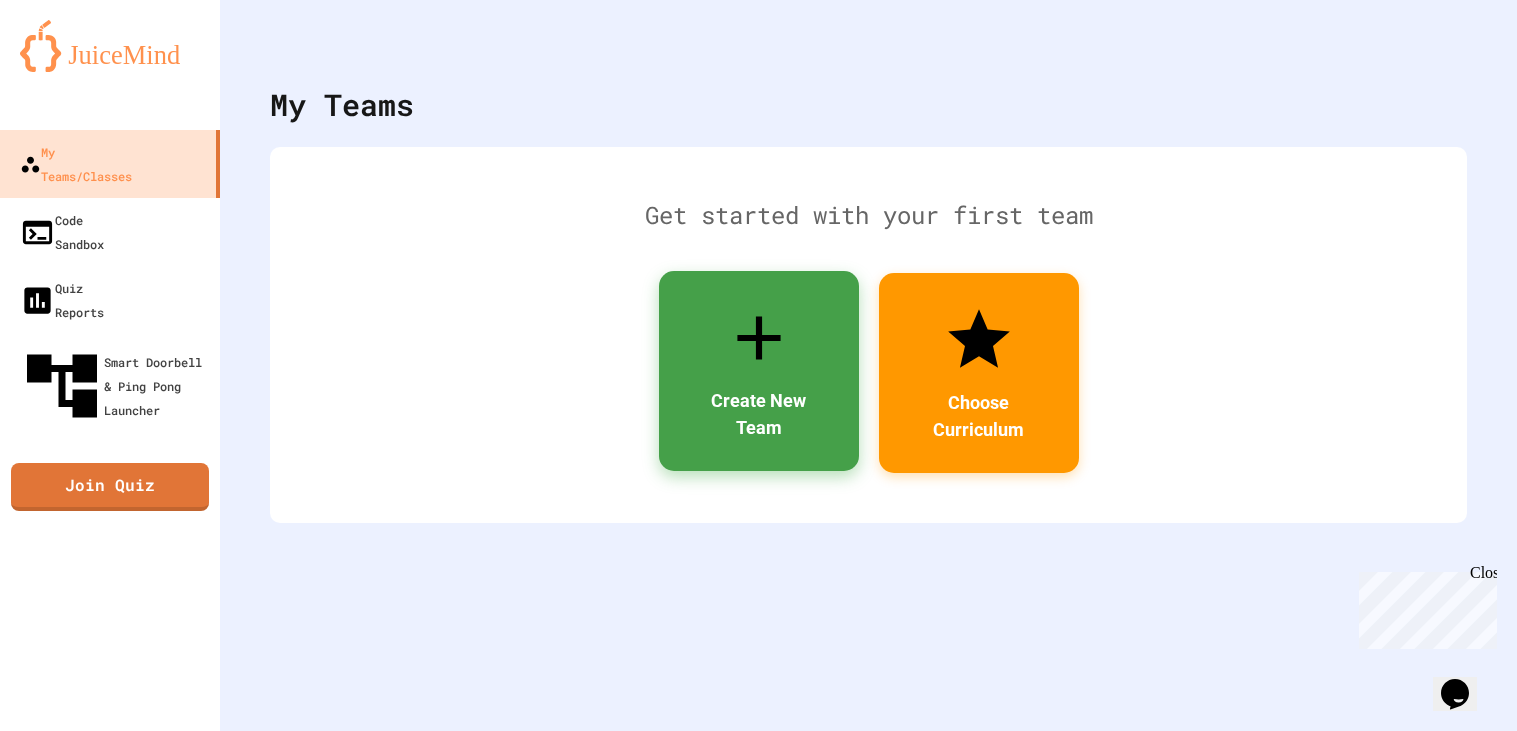 click on "Create New Team" at bounding box center (759, 371) 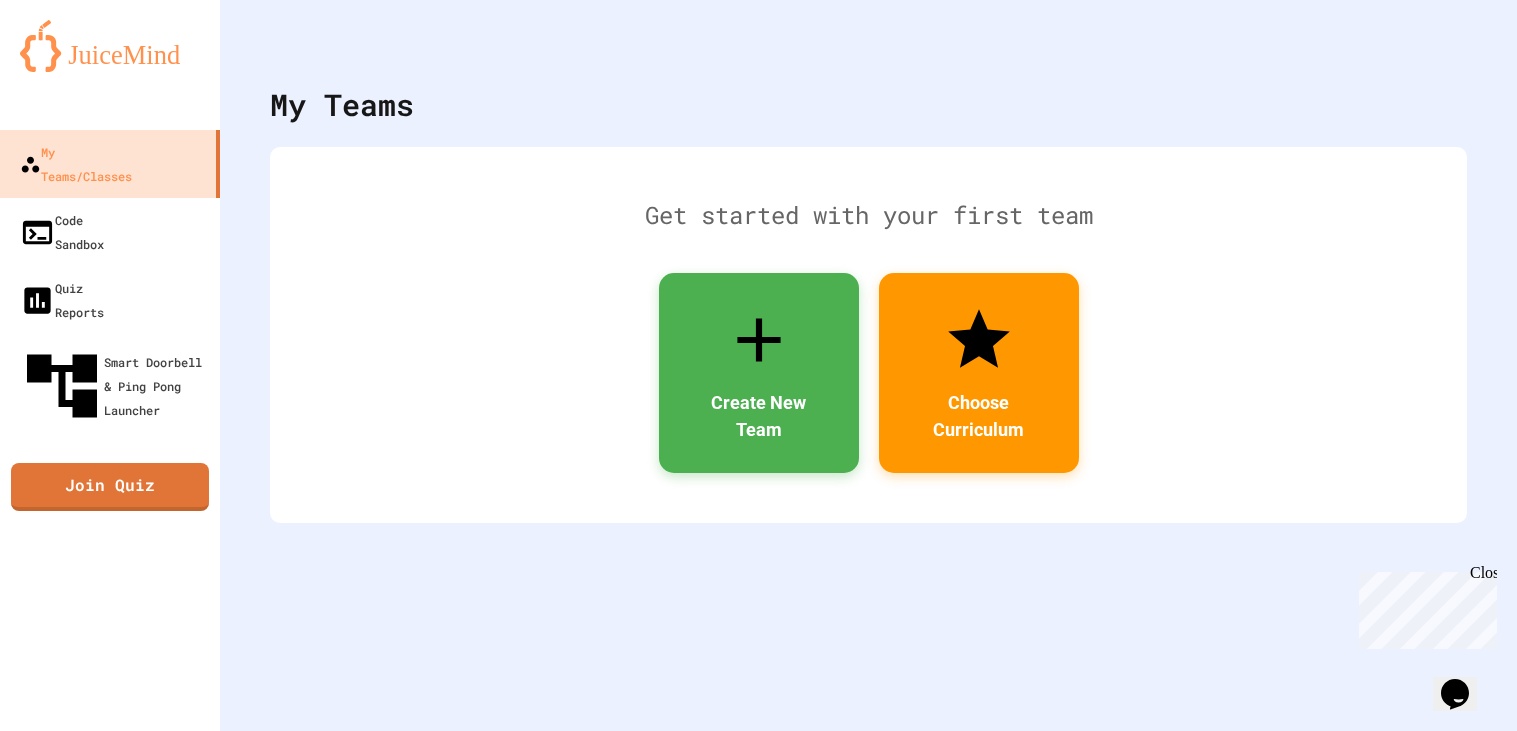 click at bounding box center [758, 5401] 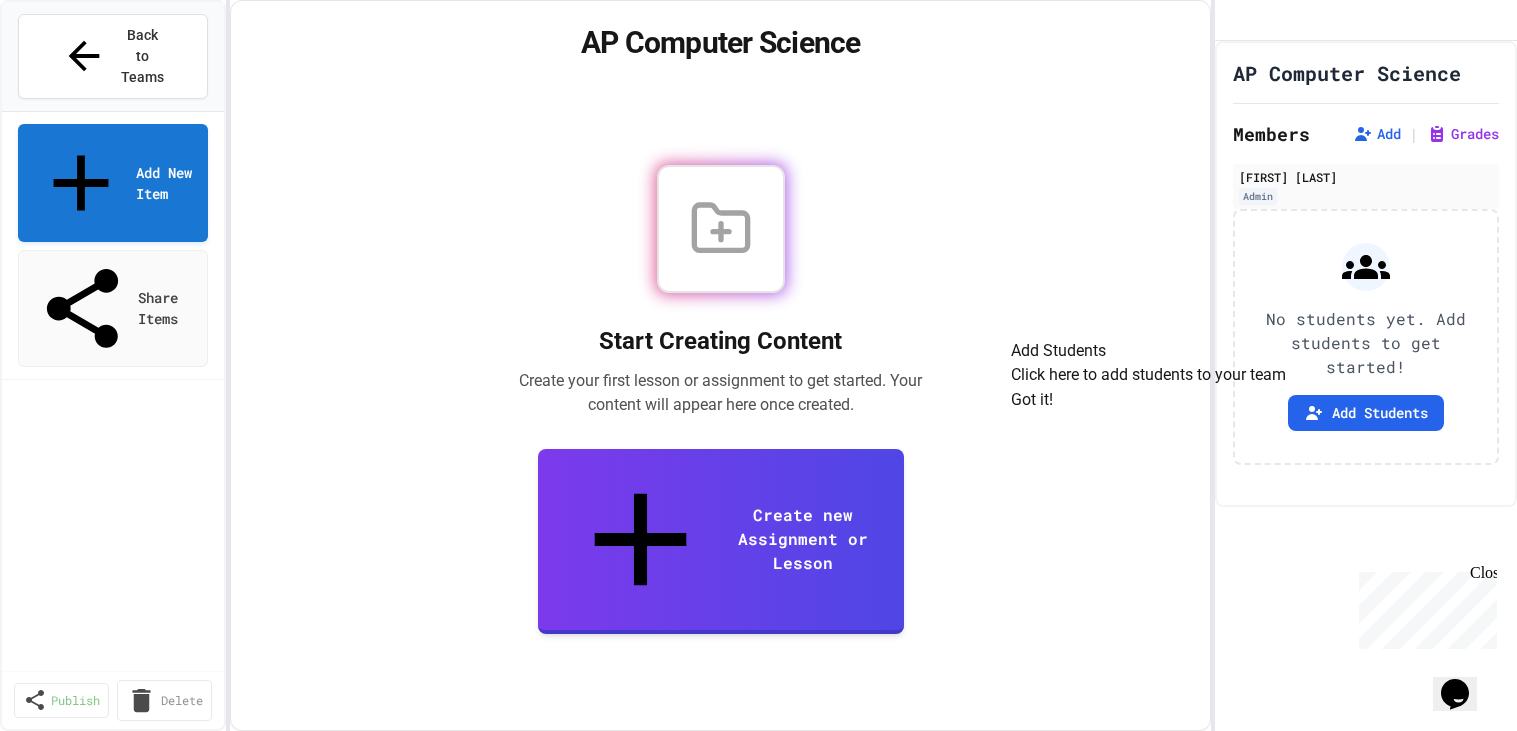 click on "Got it!" at bounding box center (1032, 399) 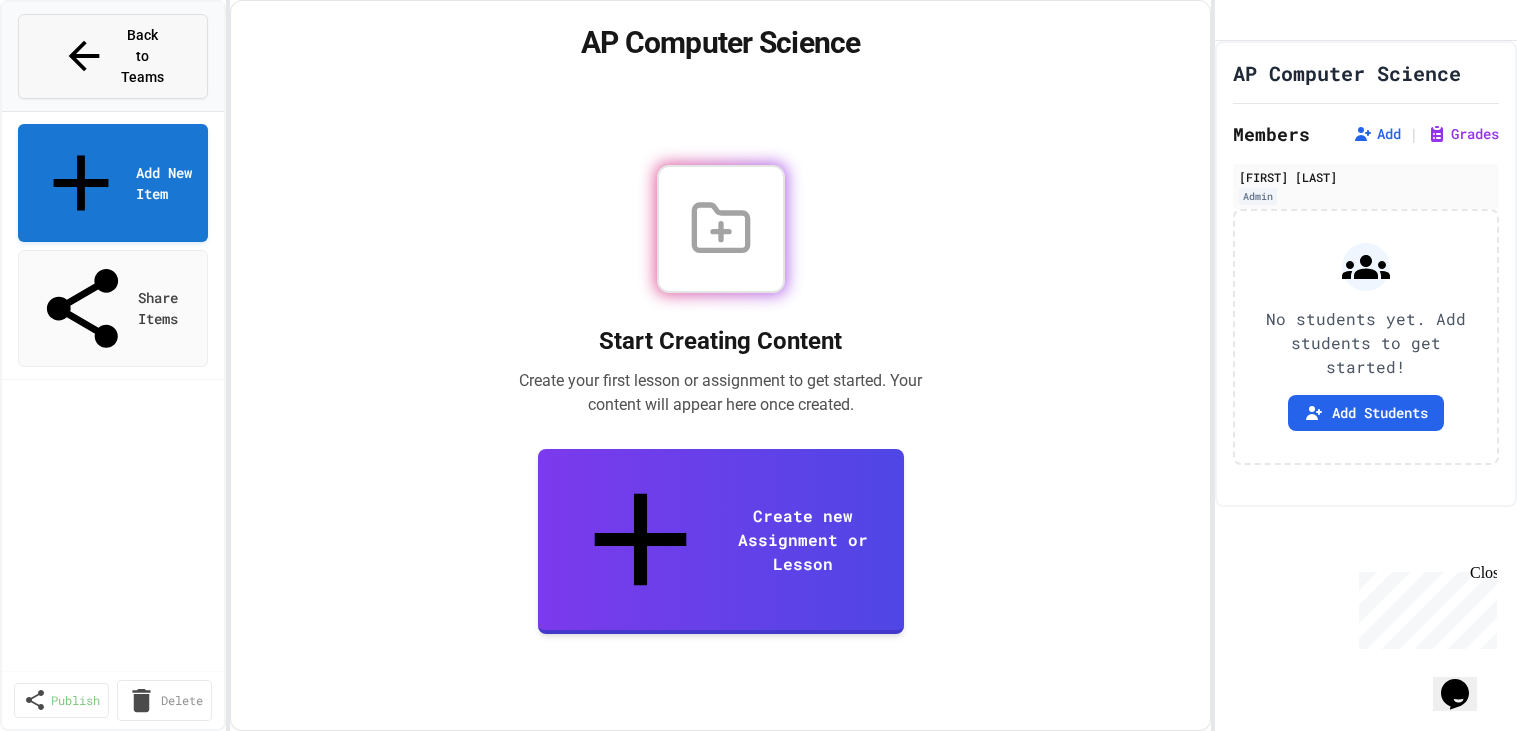 click on "Back to Teams" at bounding box center [113, 56] 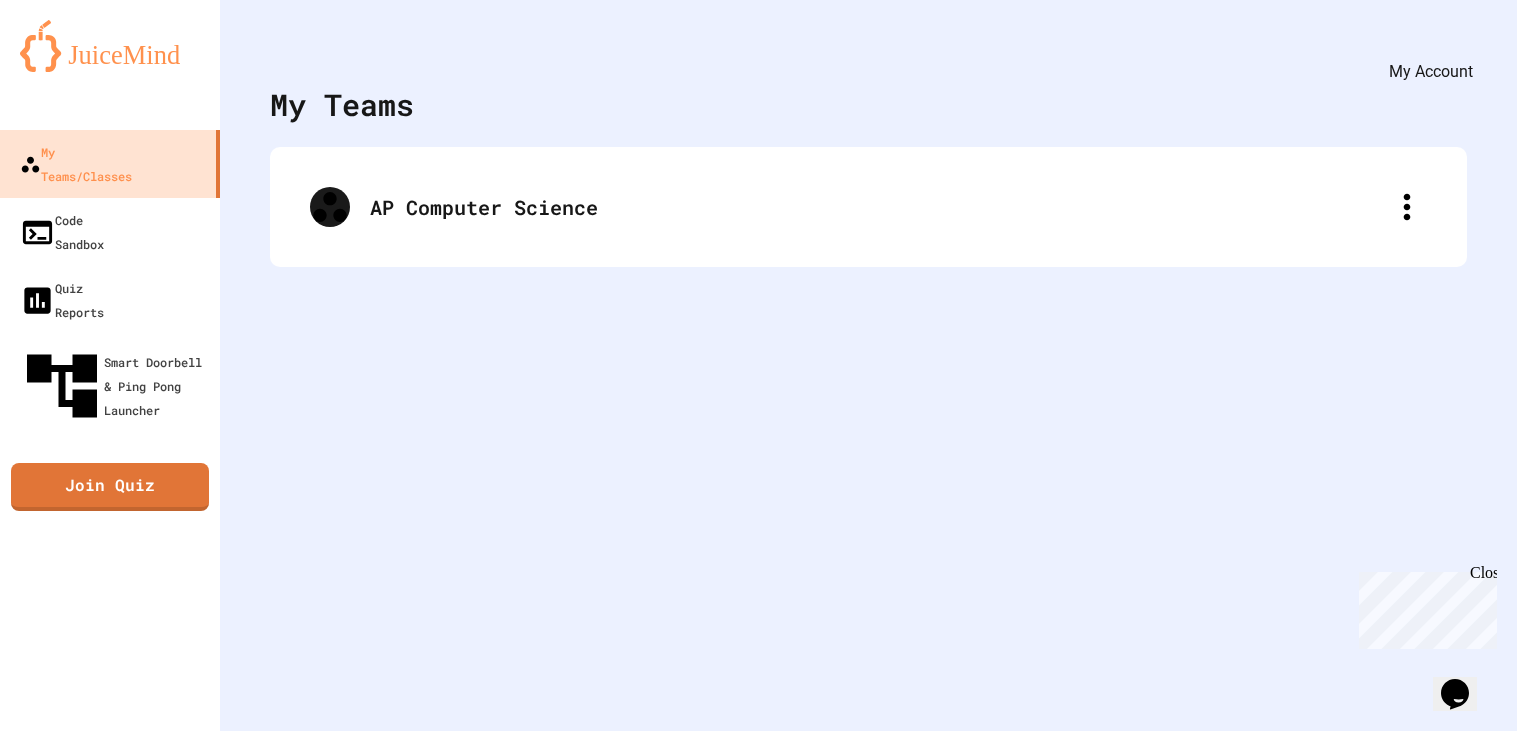 click at bounding box center [1457, 49] 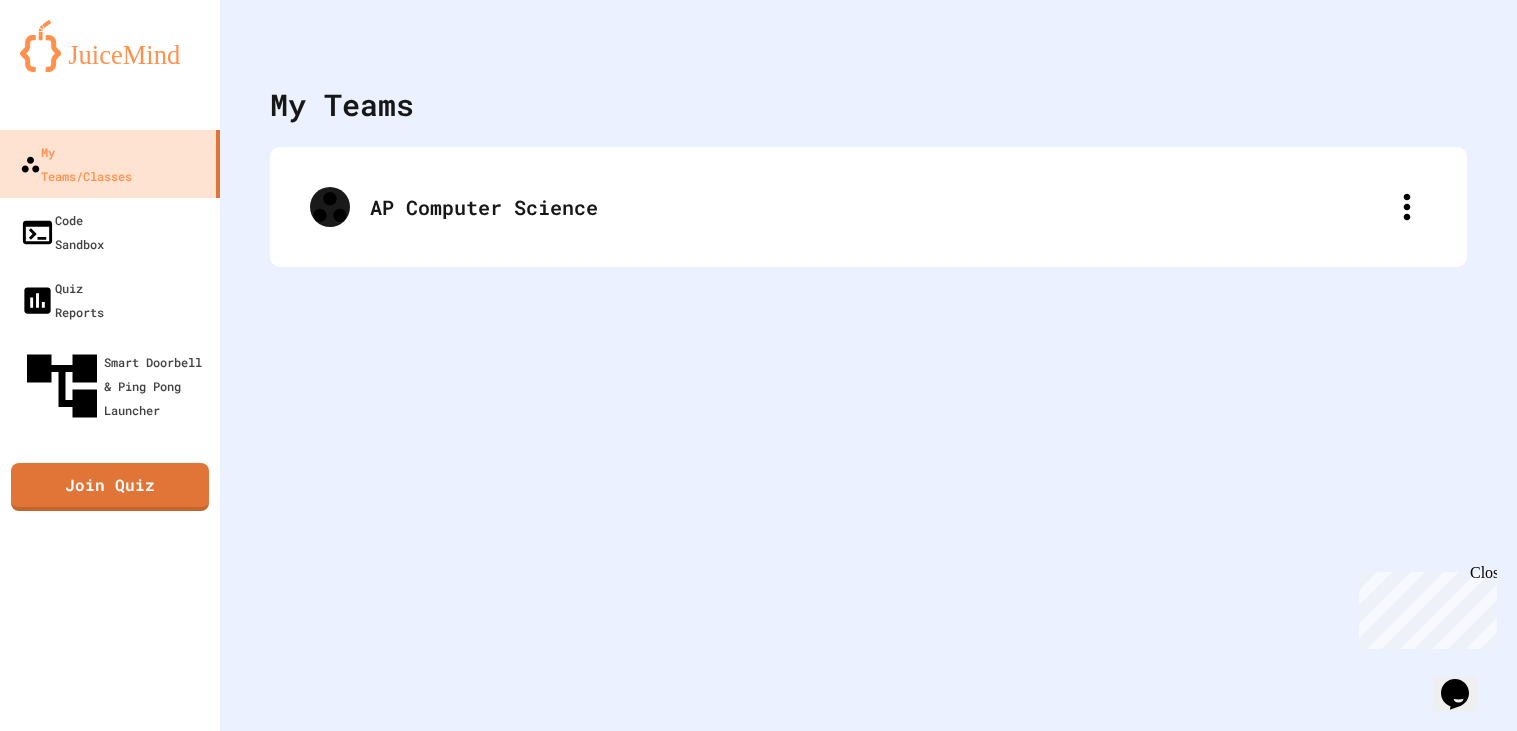 click at bounding box center (758, 5324) 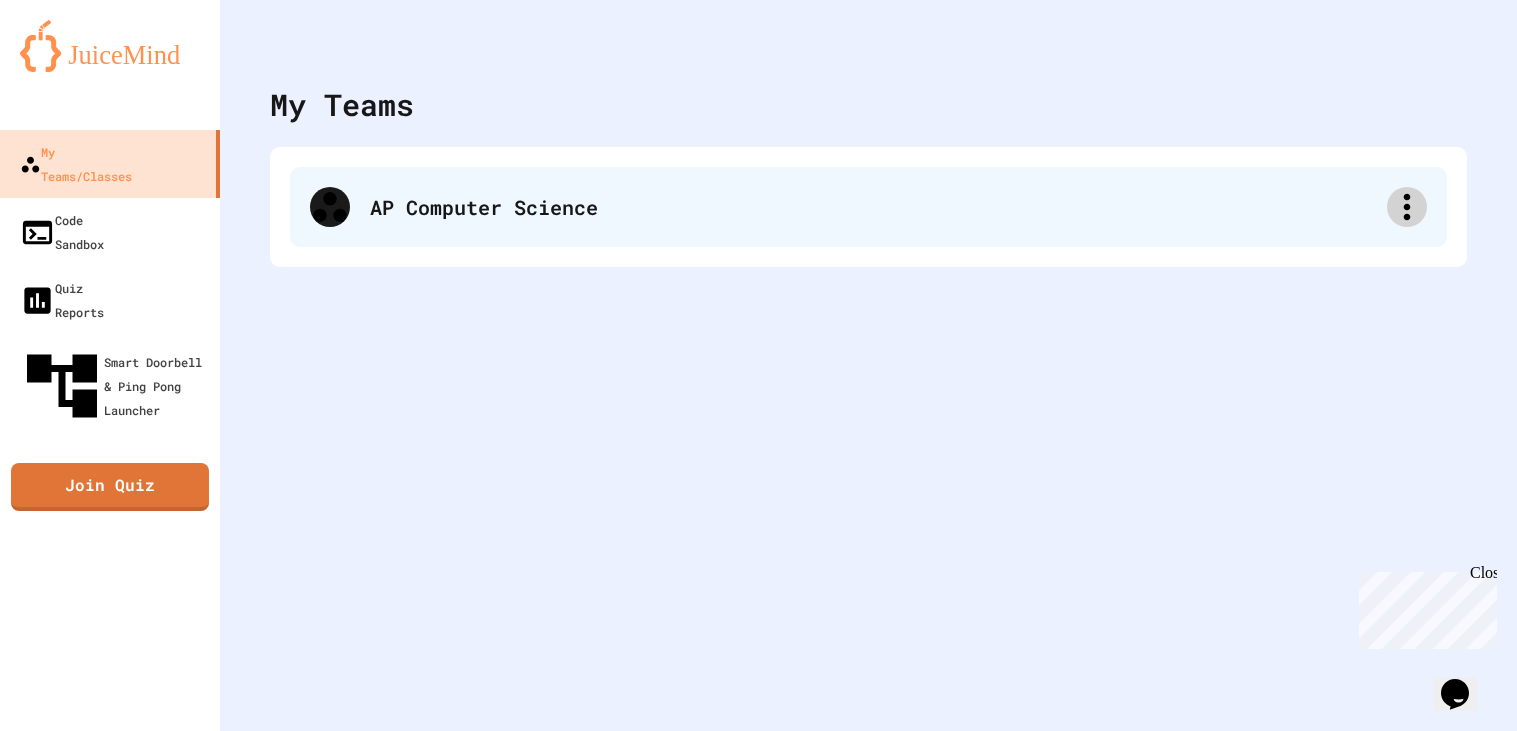 click at bounding box center [1407, 207] 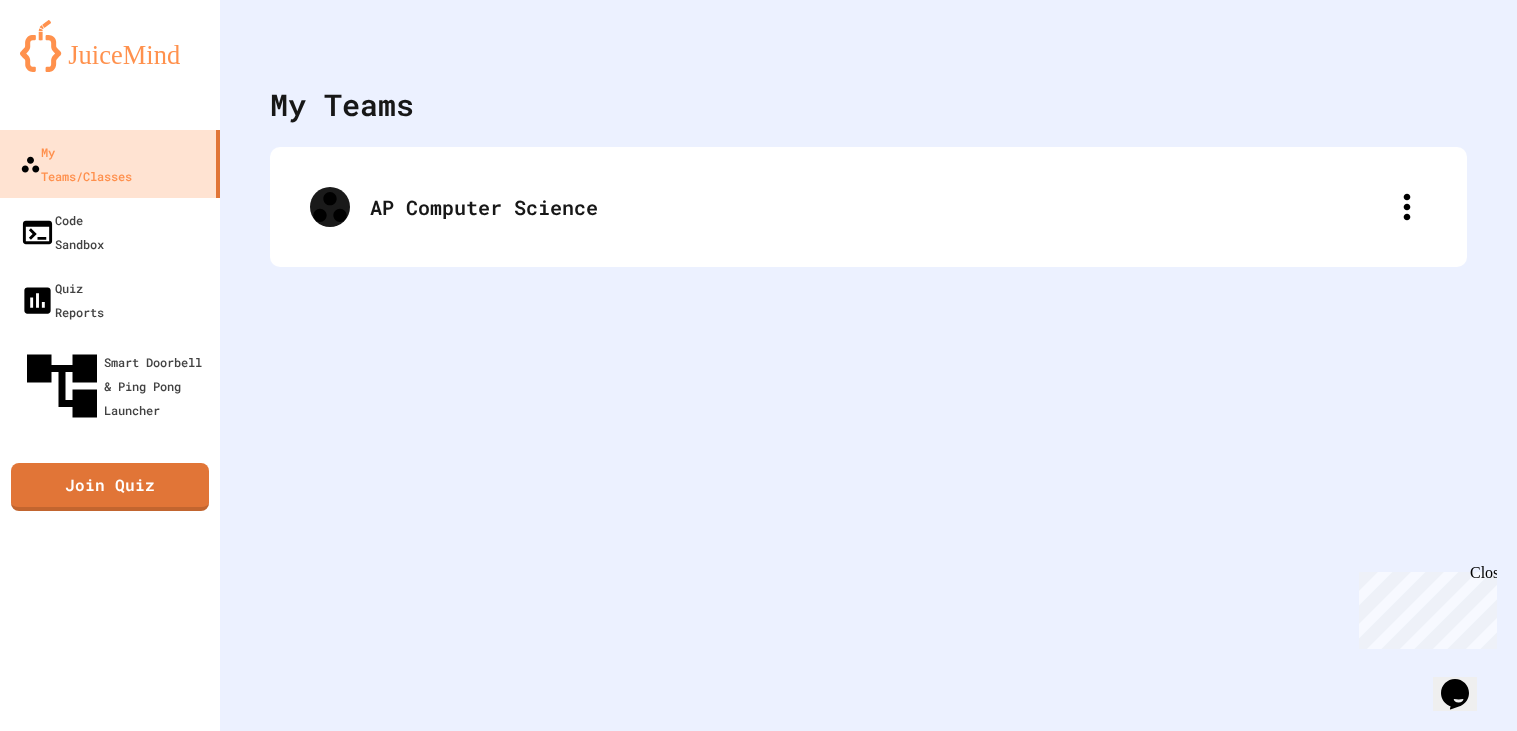 click on "Delete Team" at bounding box center [768, 3028] 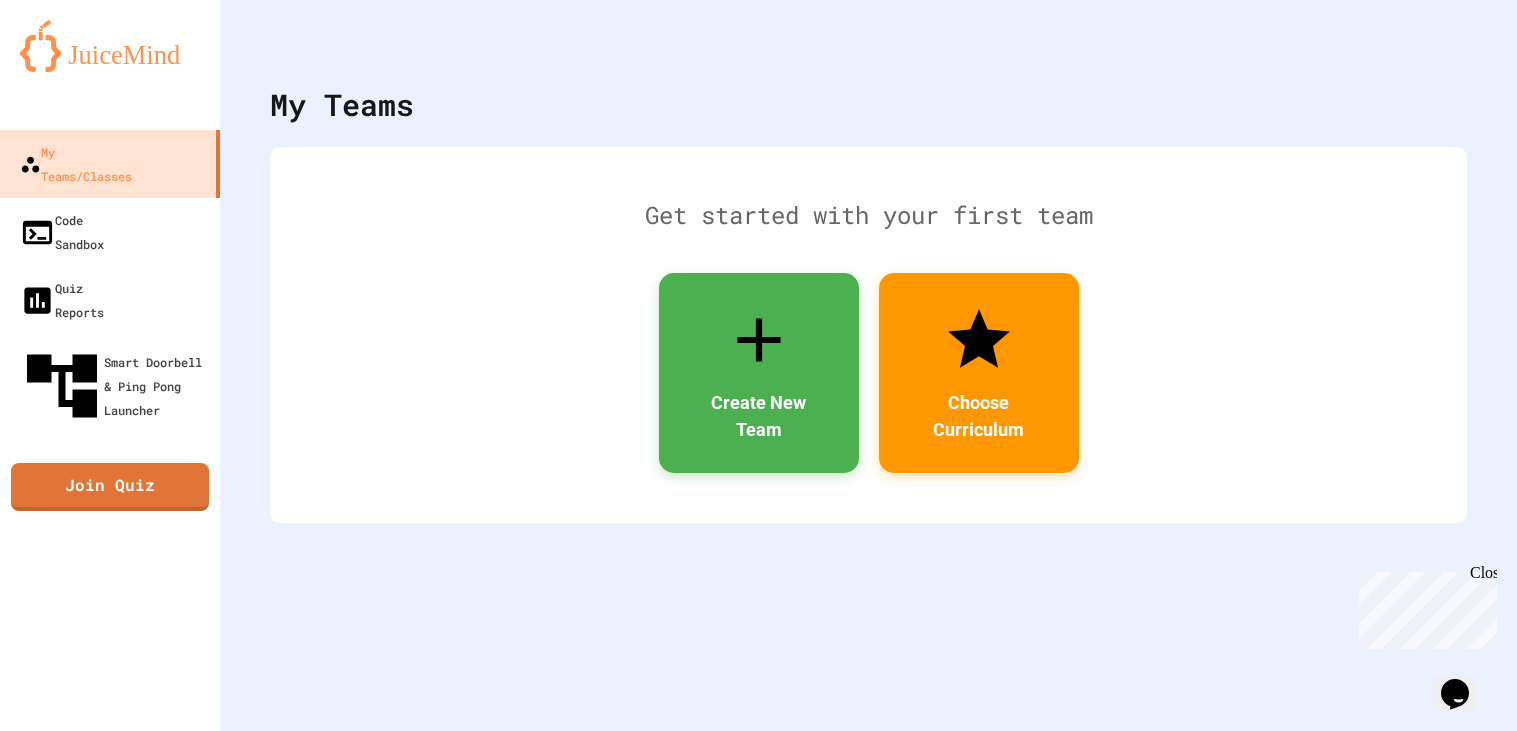 click at bounding box center (1457, 49) 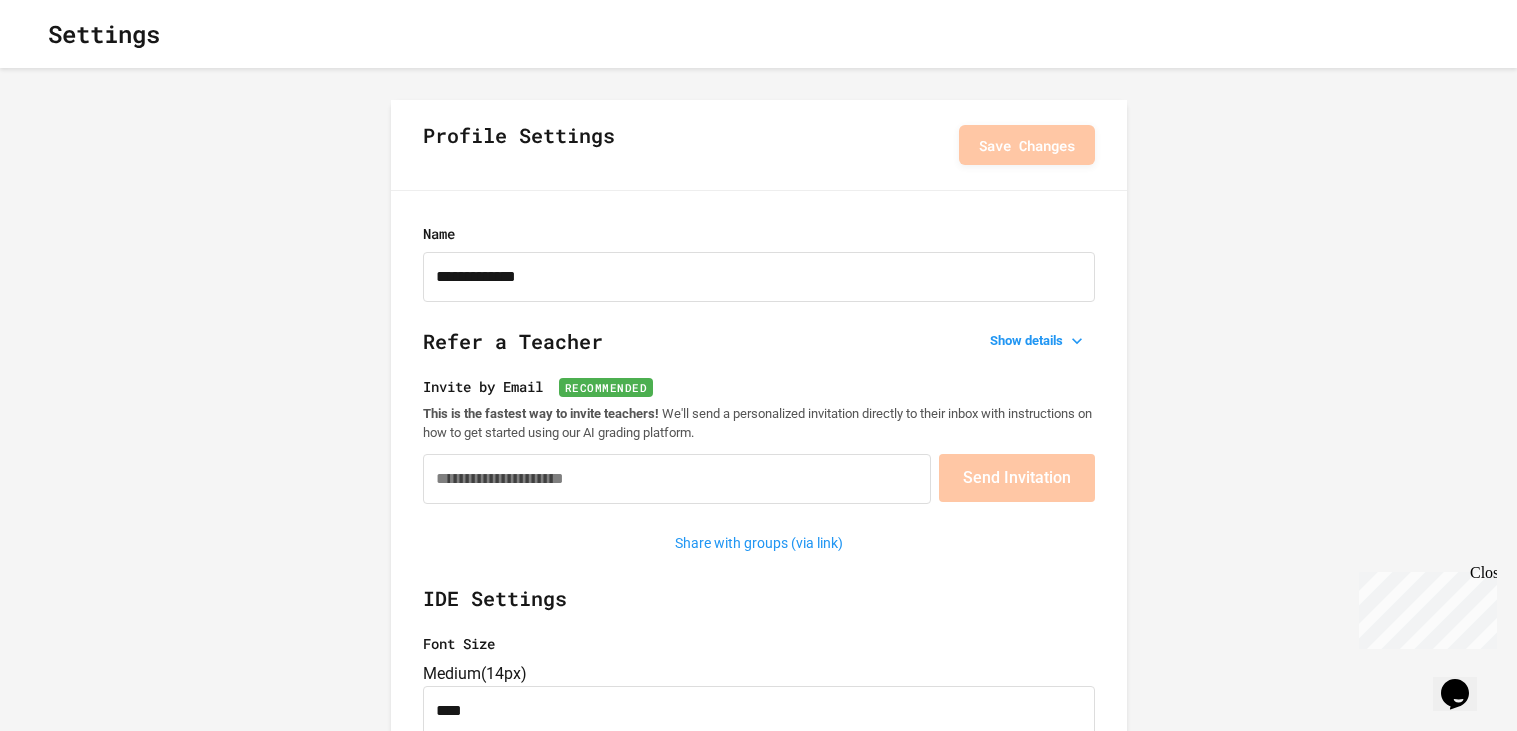type on "**********" 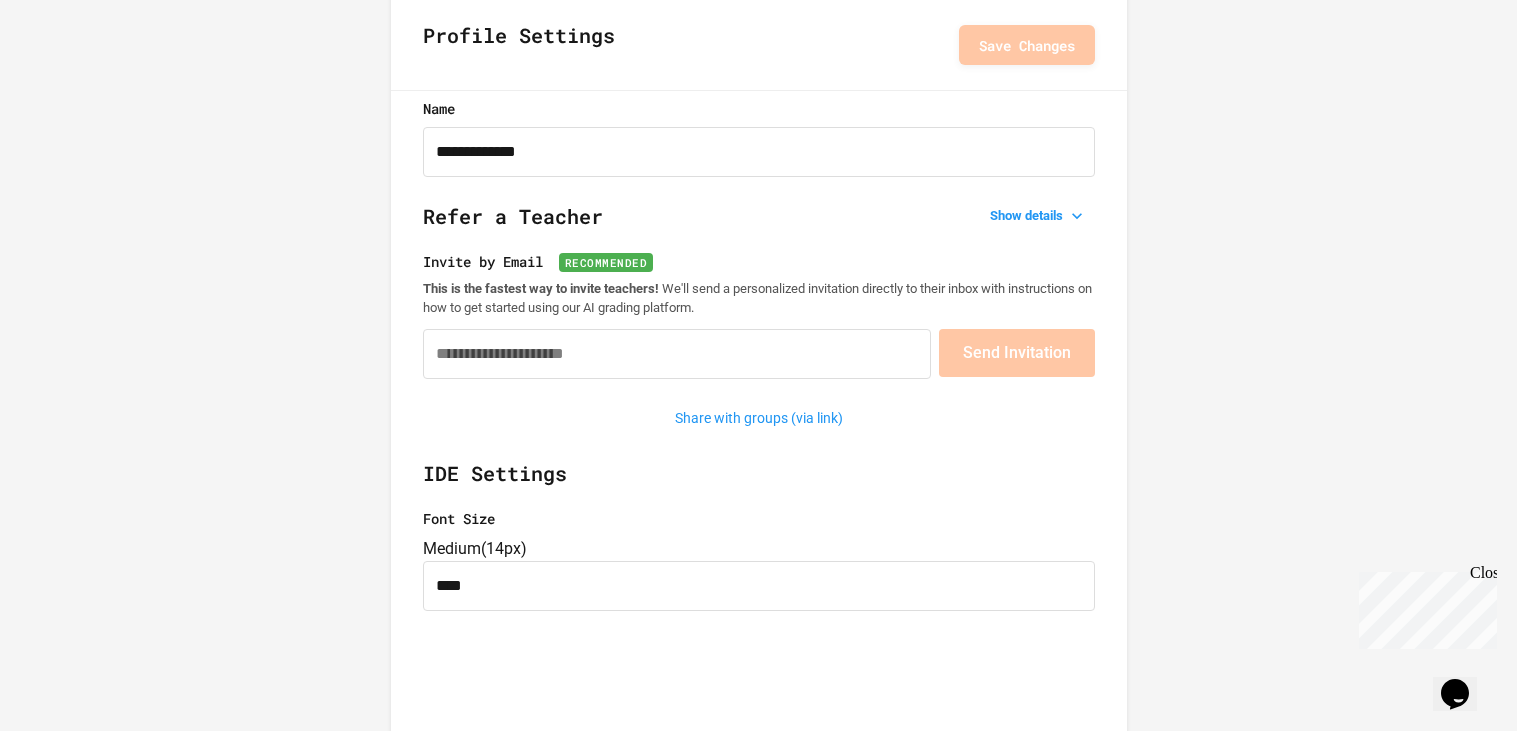 scroll, scrollTop: 0, scrollLeft: 0, axis: both 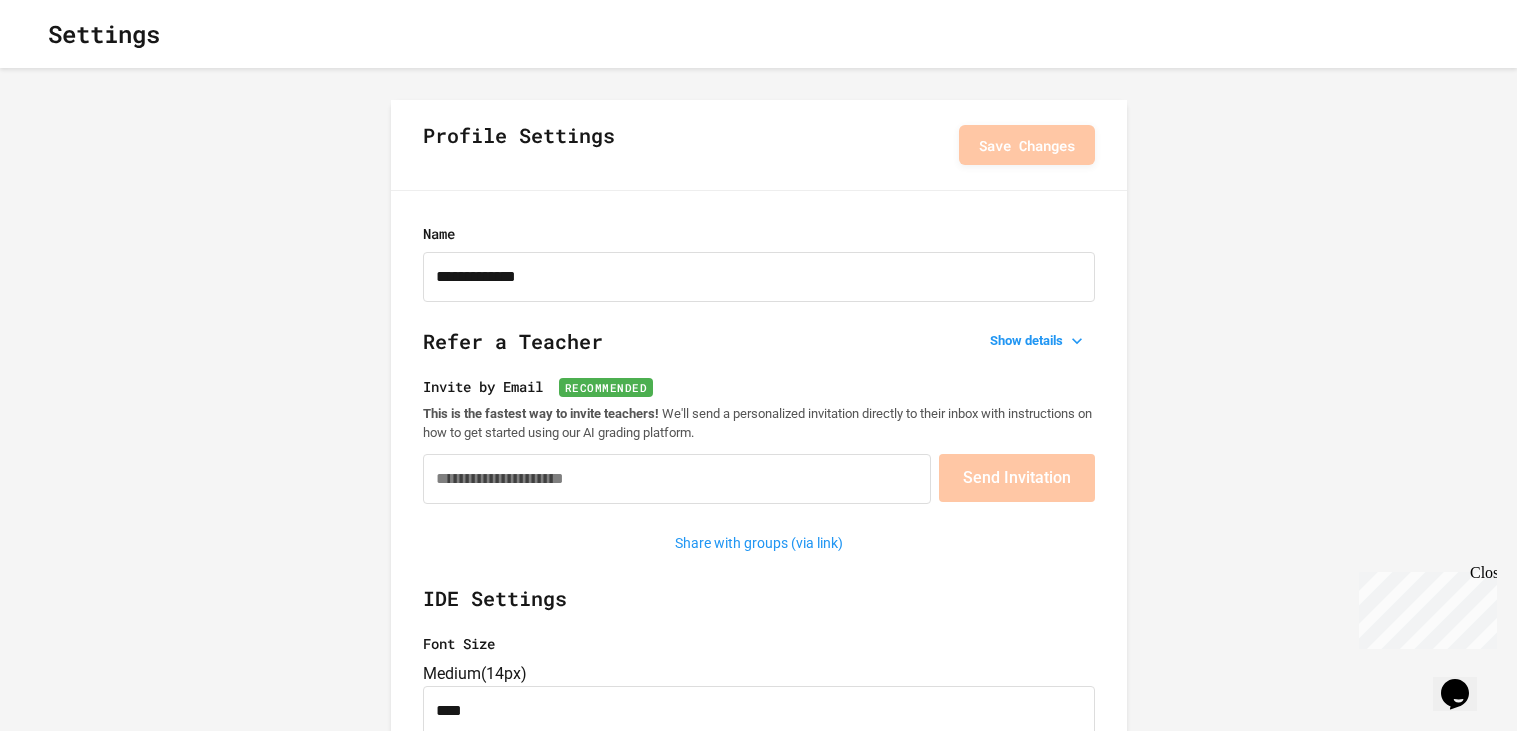 click 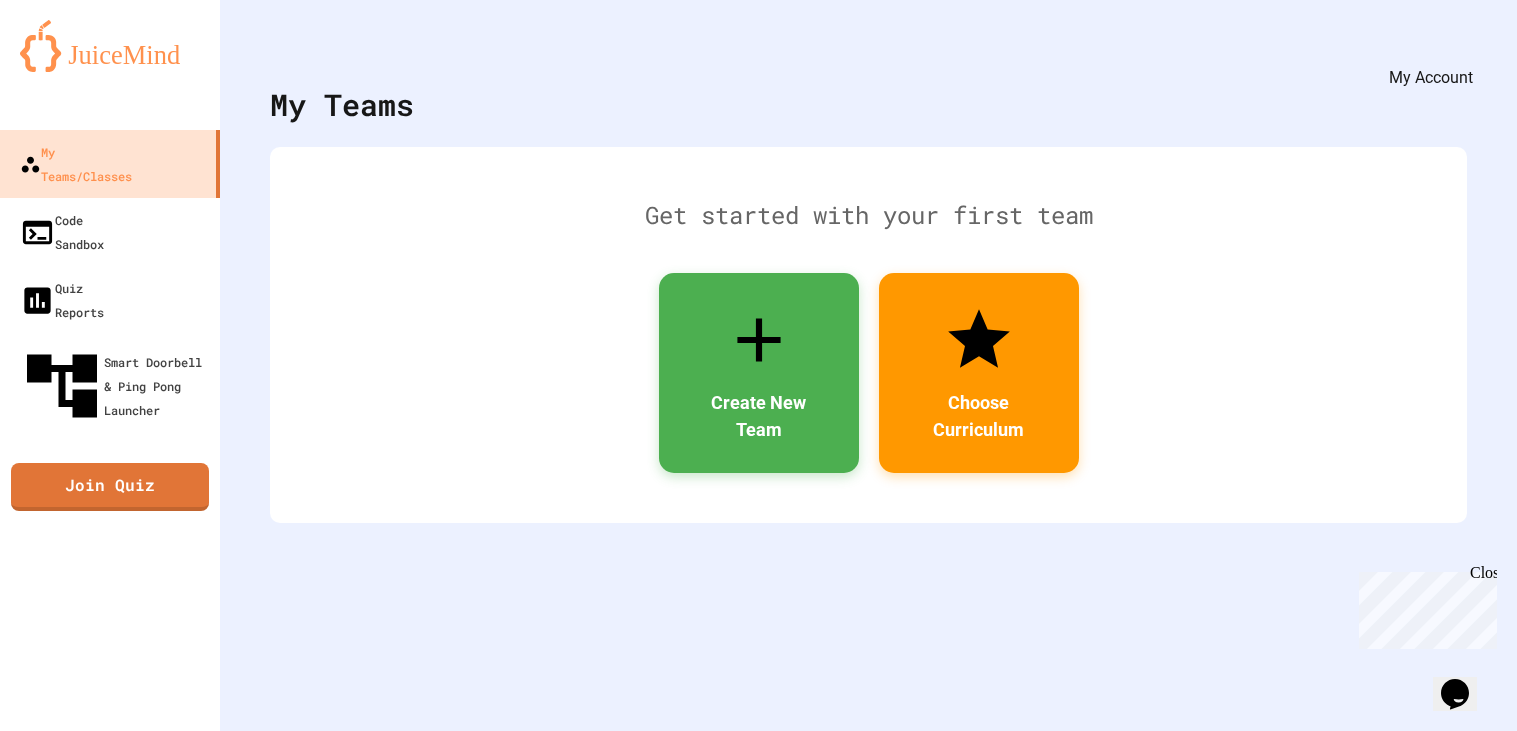click at bounding box center (1457, 49) 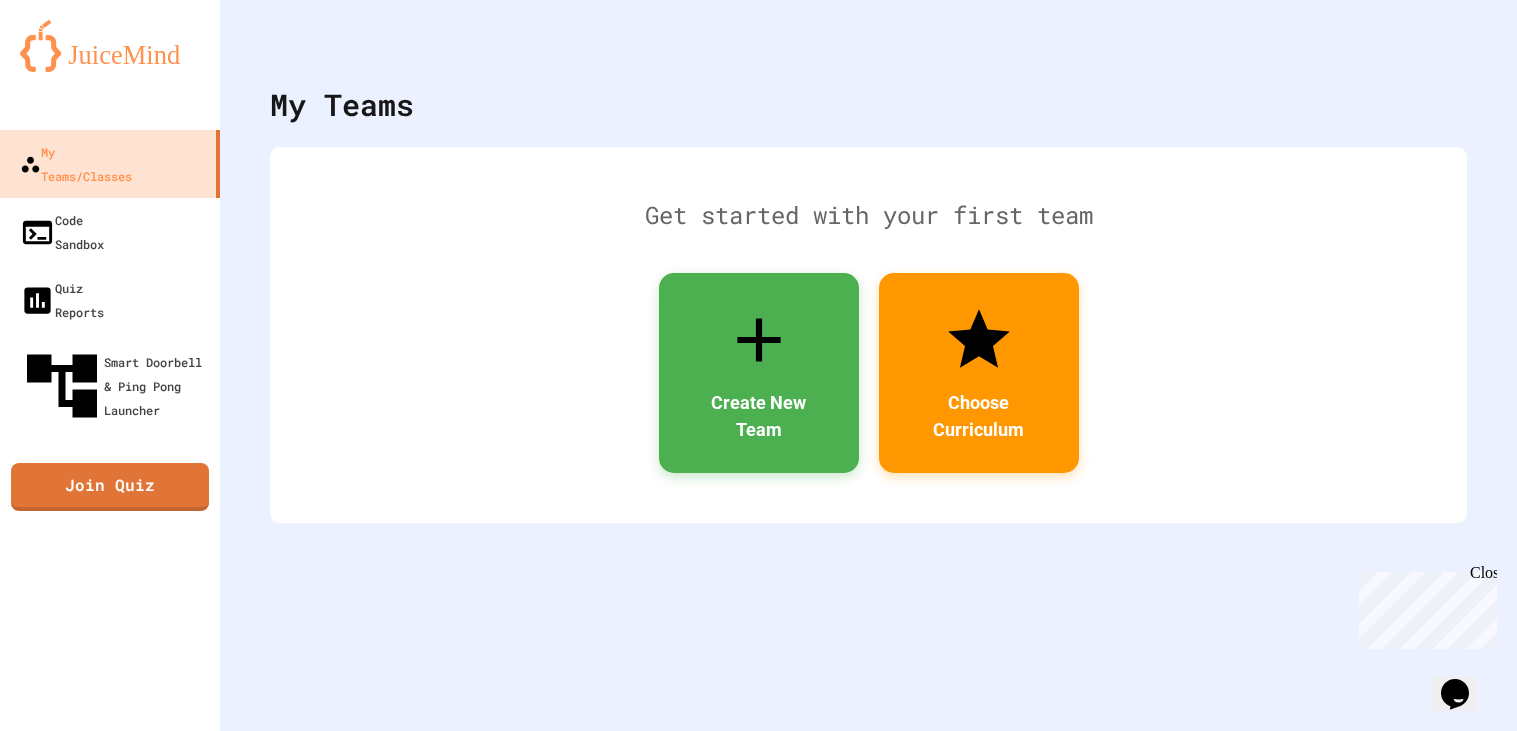 click on "Settings" at bounding box center [768, 6949] 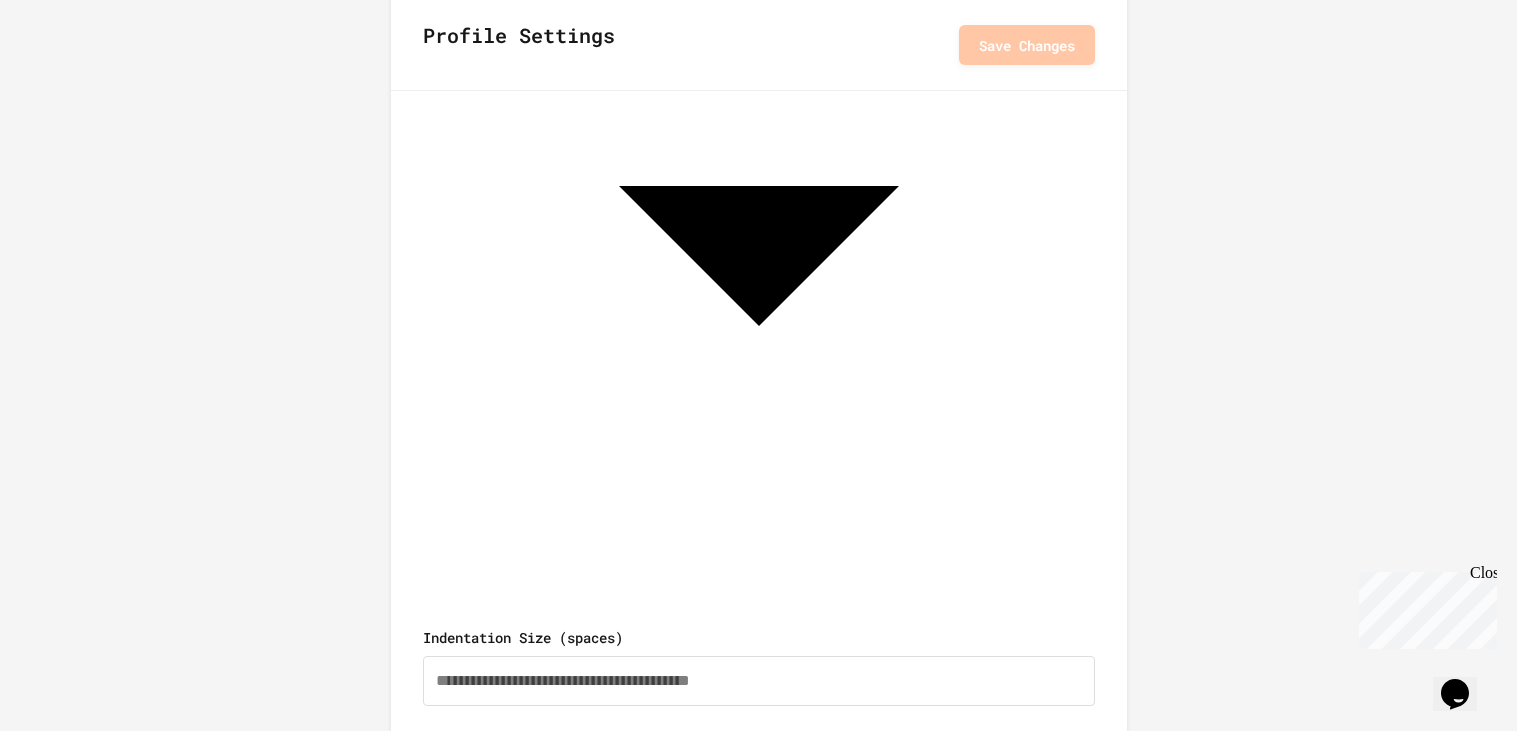 scroll, scrollTop: 0, scrollLeft: 0, axis: both 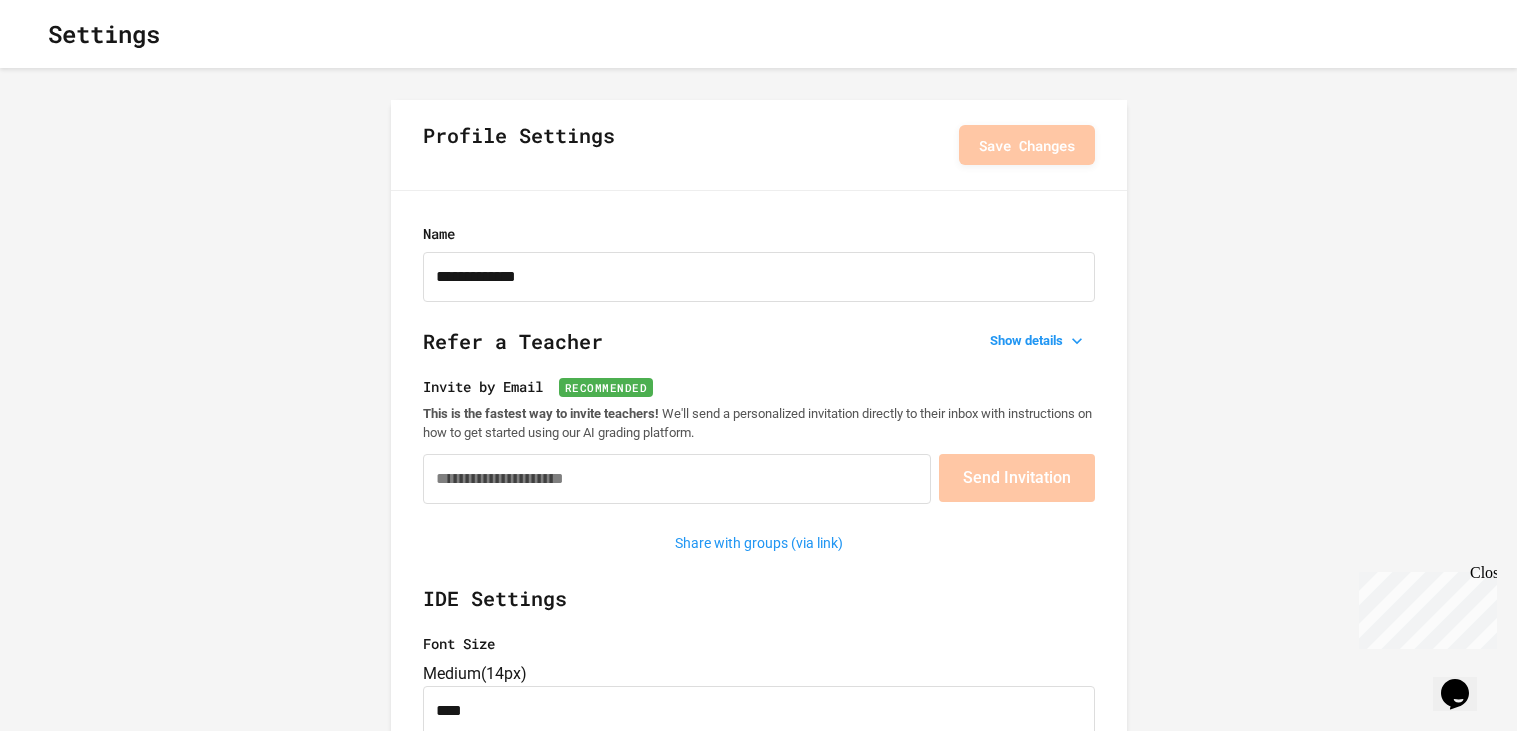 click 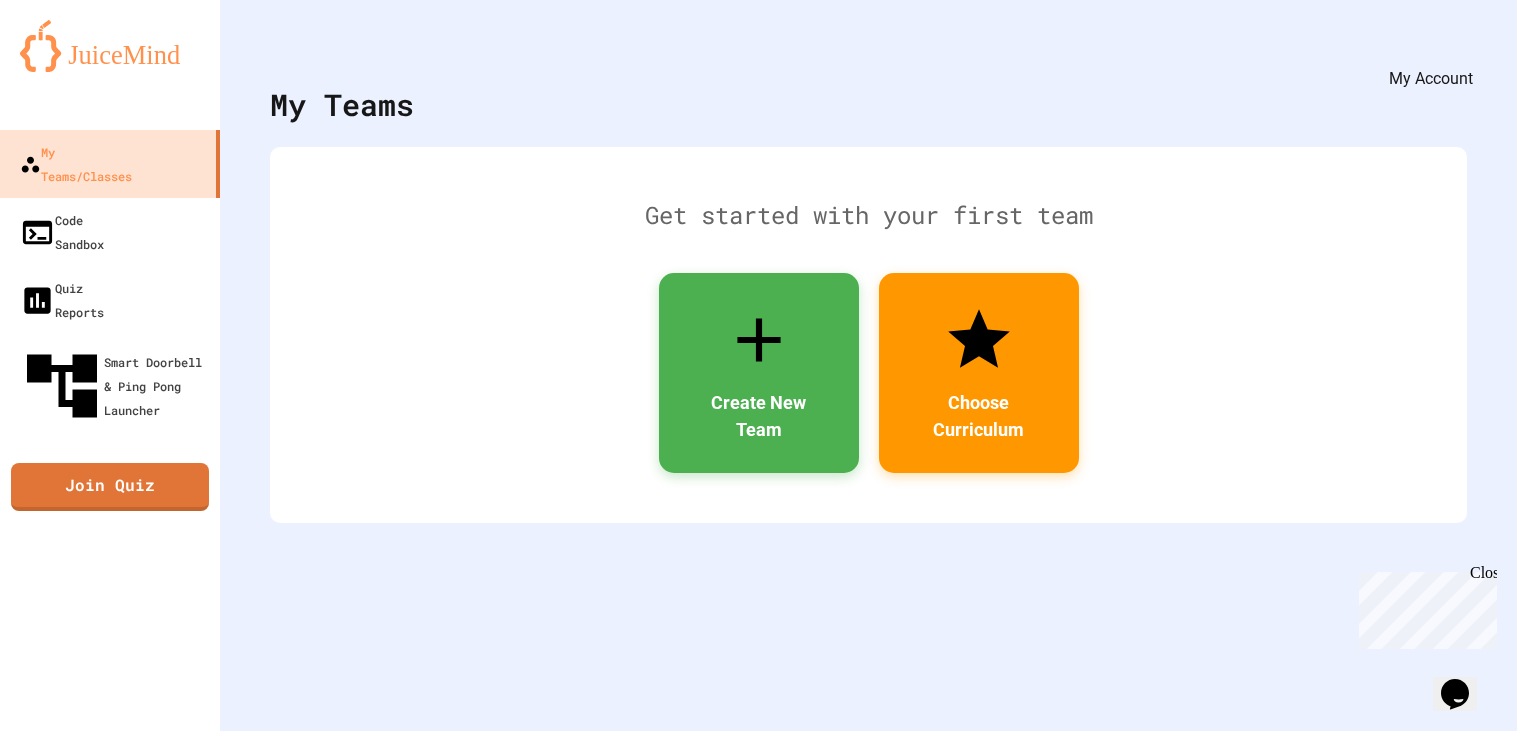 click 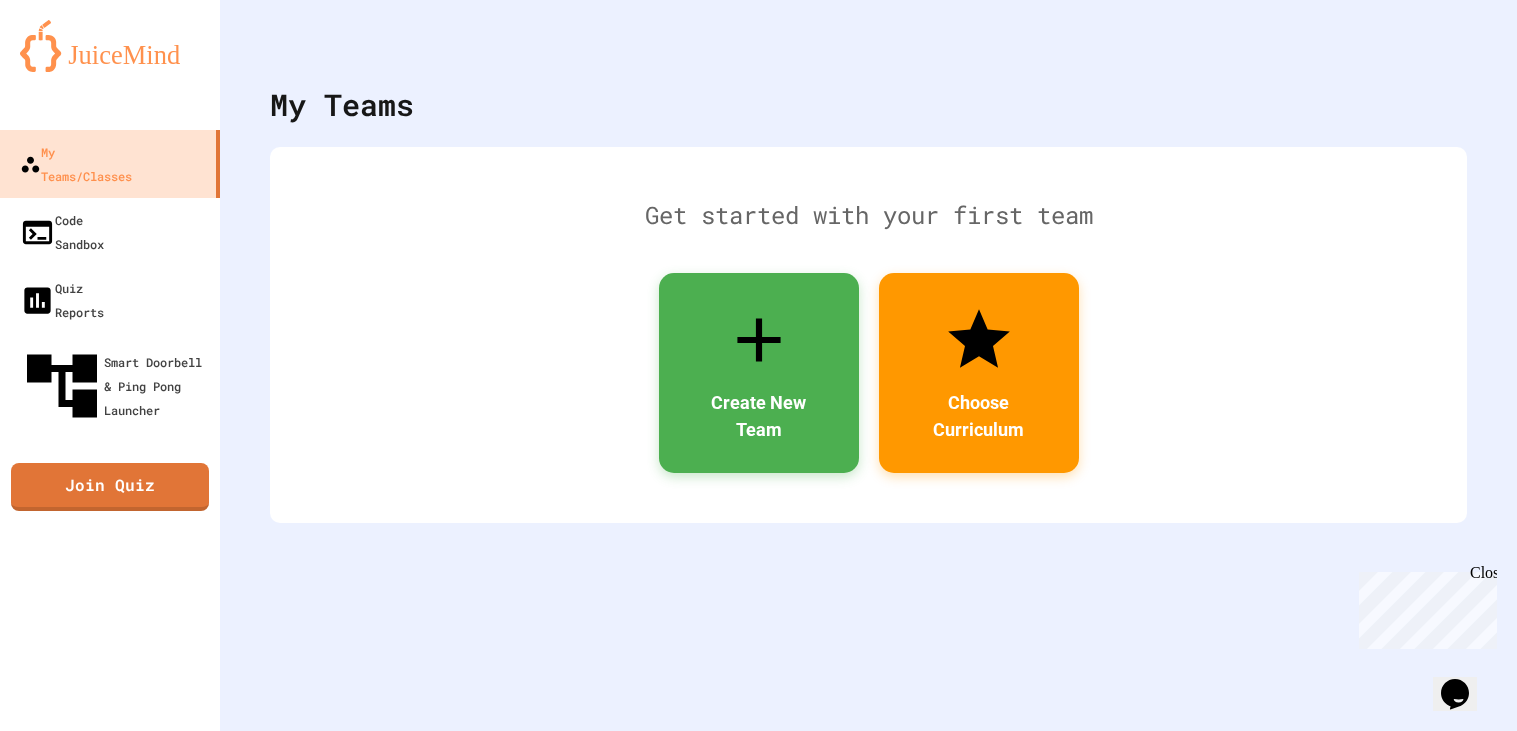 click on "Logout" at bounding box center (768, 7015) 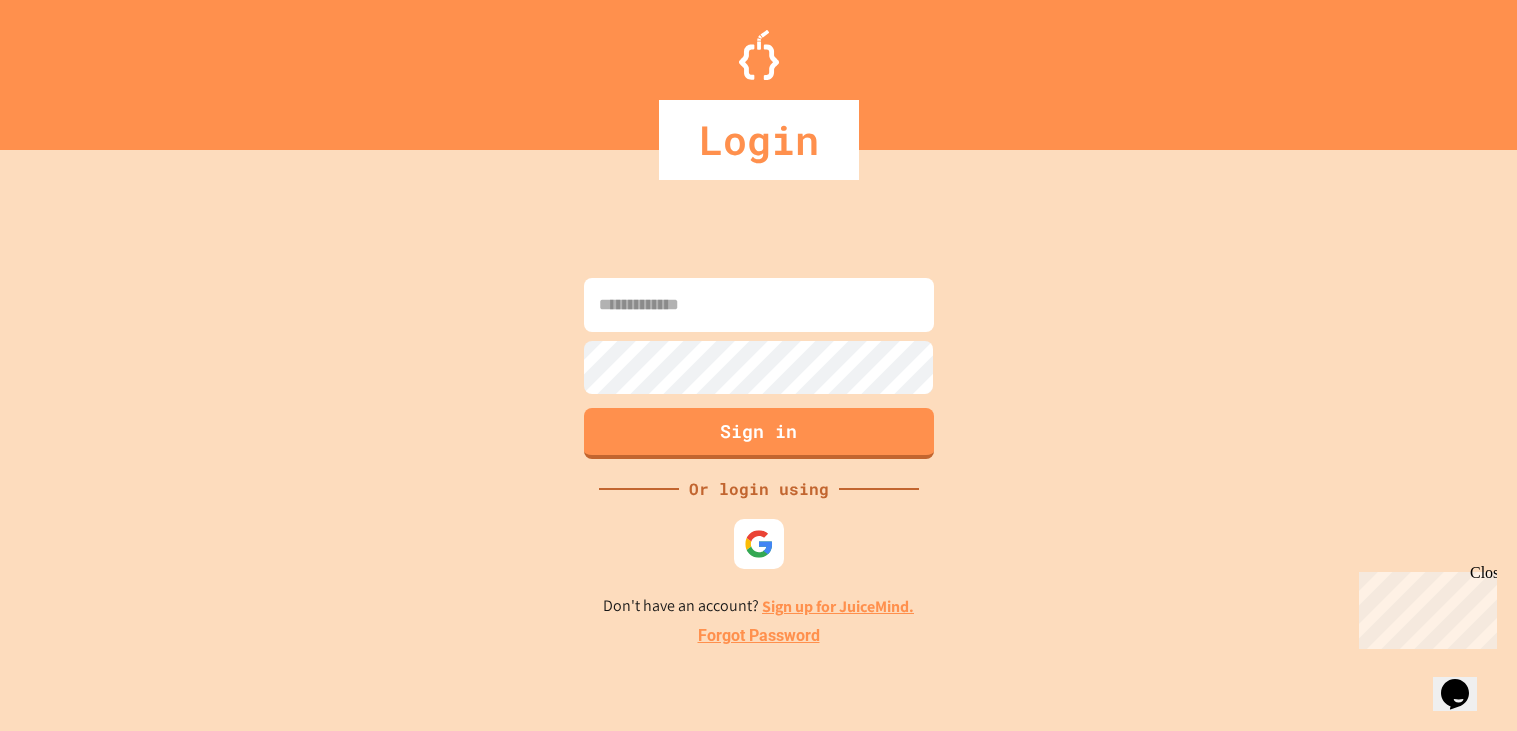 click at bounding box center [759, 305] 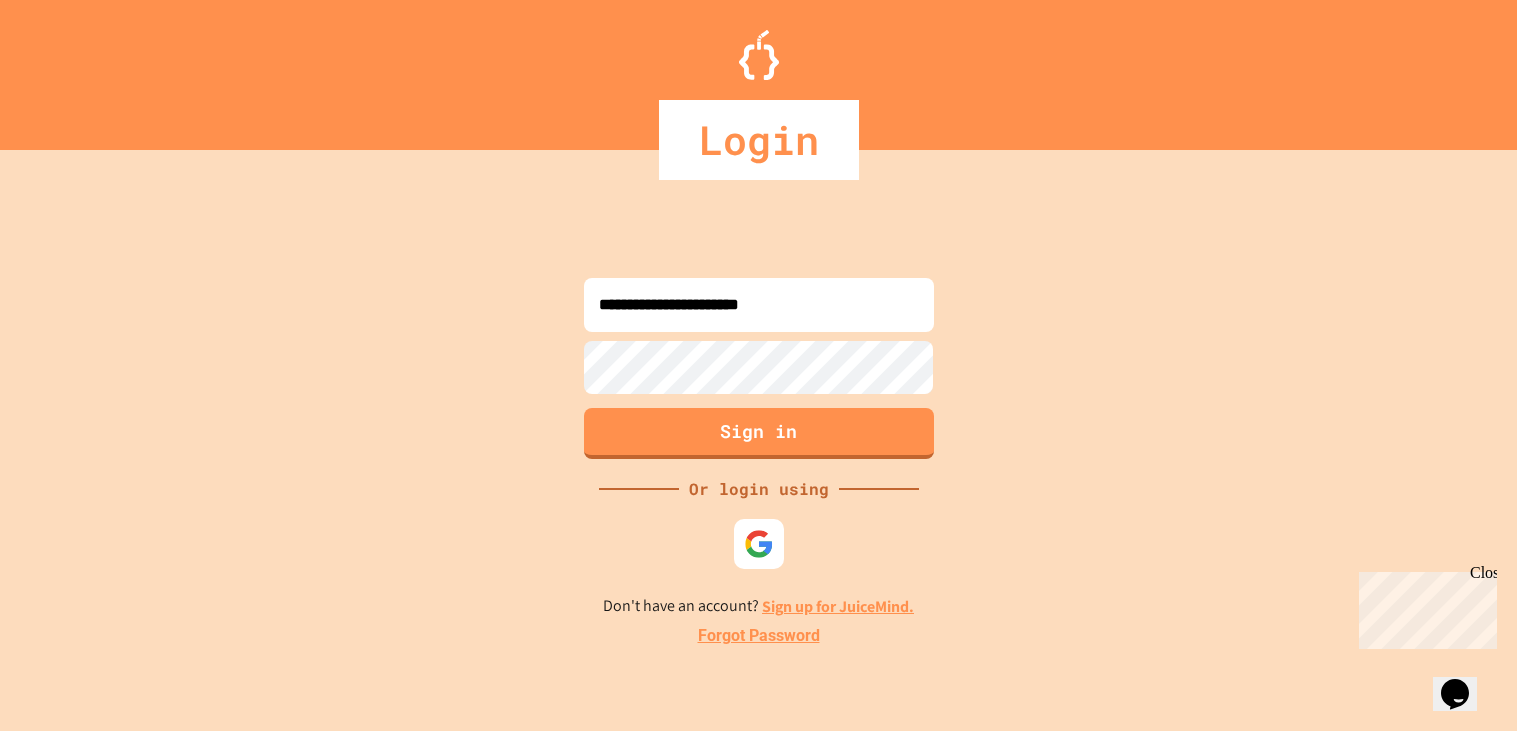 type on "**********" 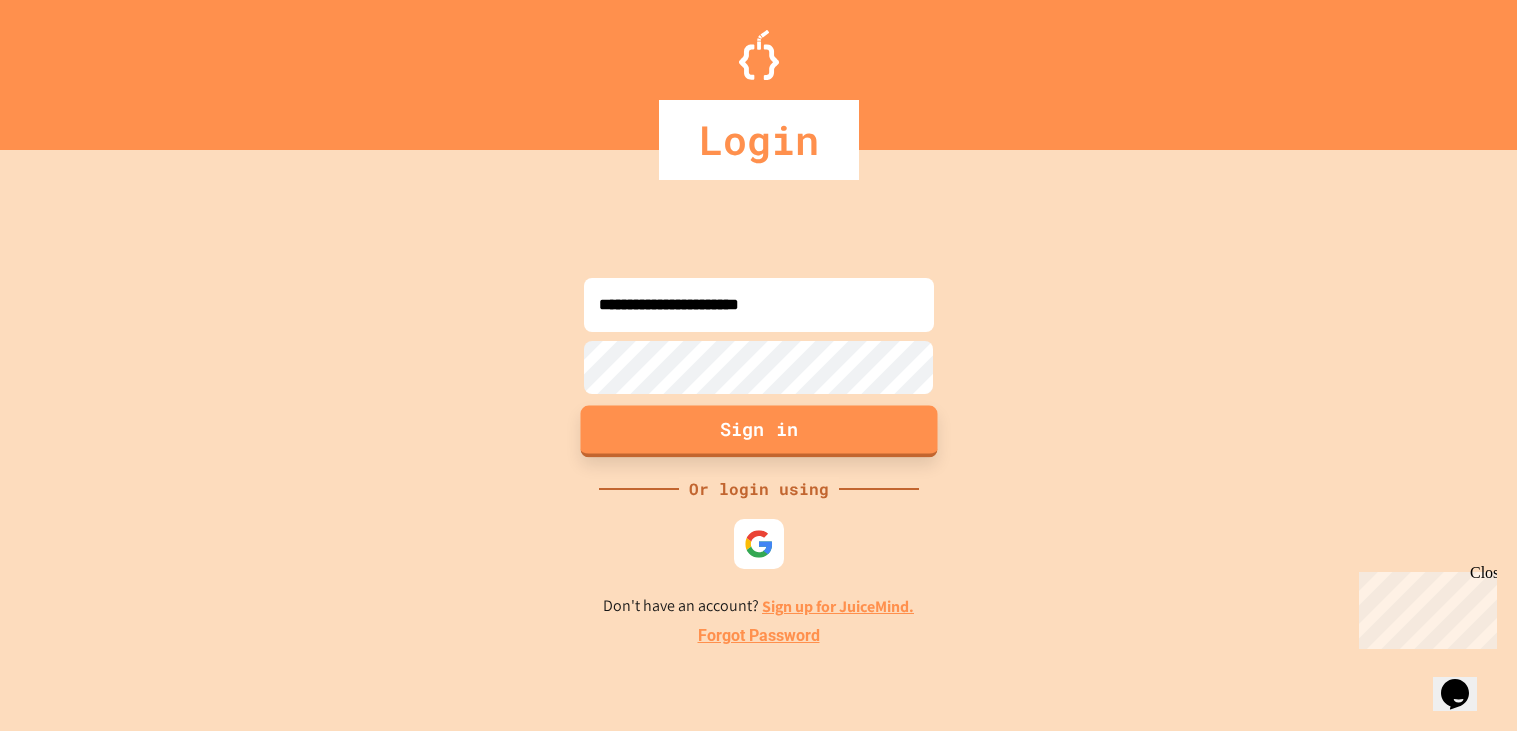 click on "Sign in" at bounding box center (758, 432) 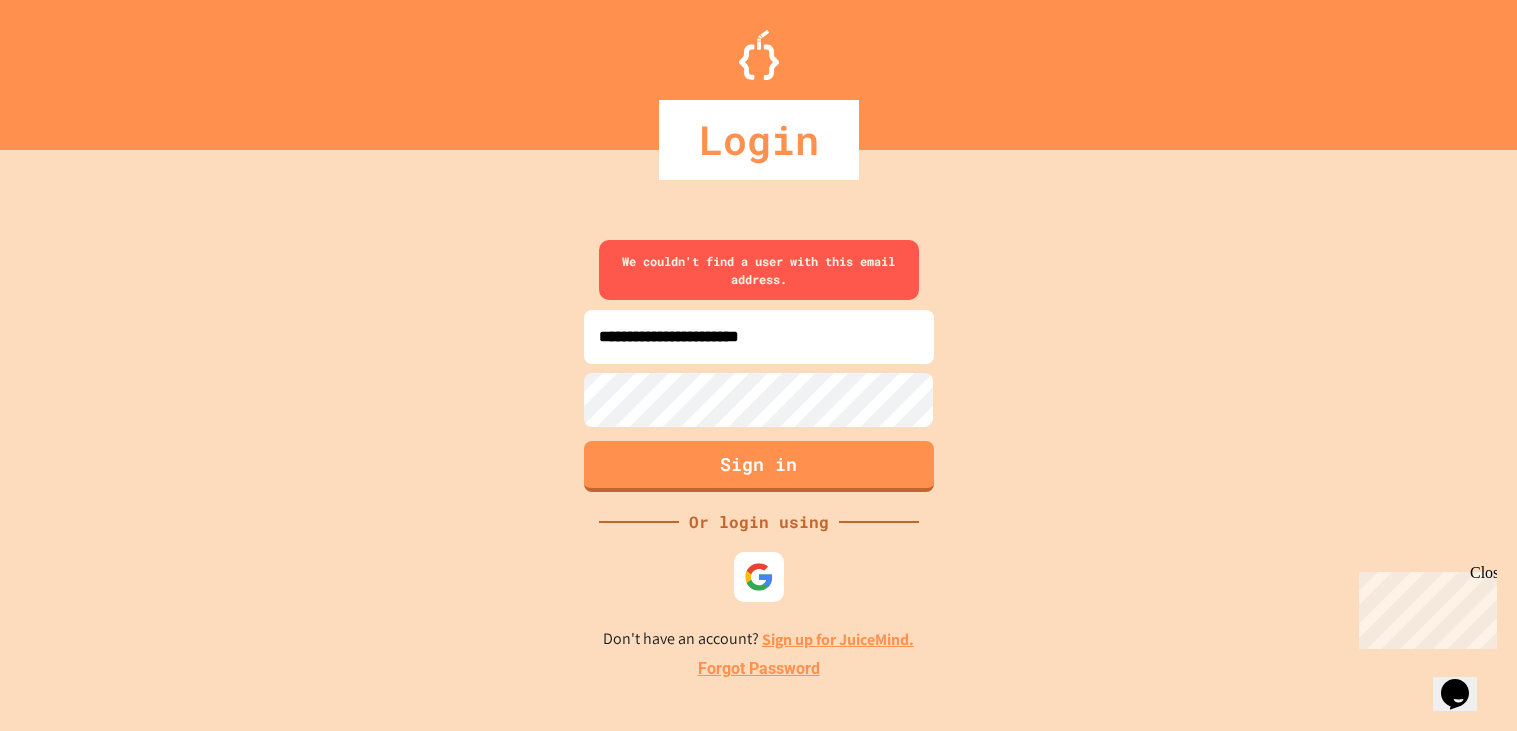 click on "Sign up for JuiceMind." at bounding box center [838, 639] 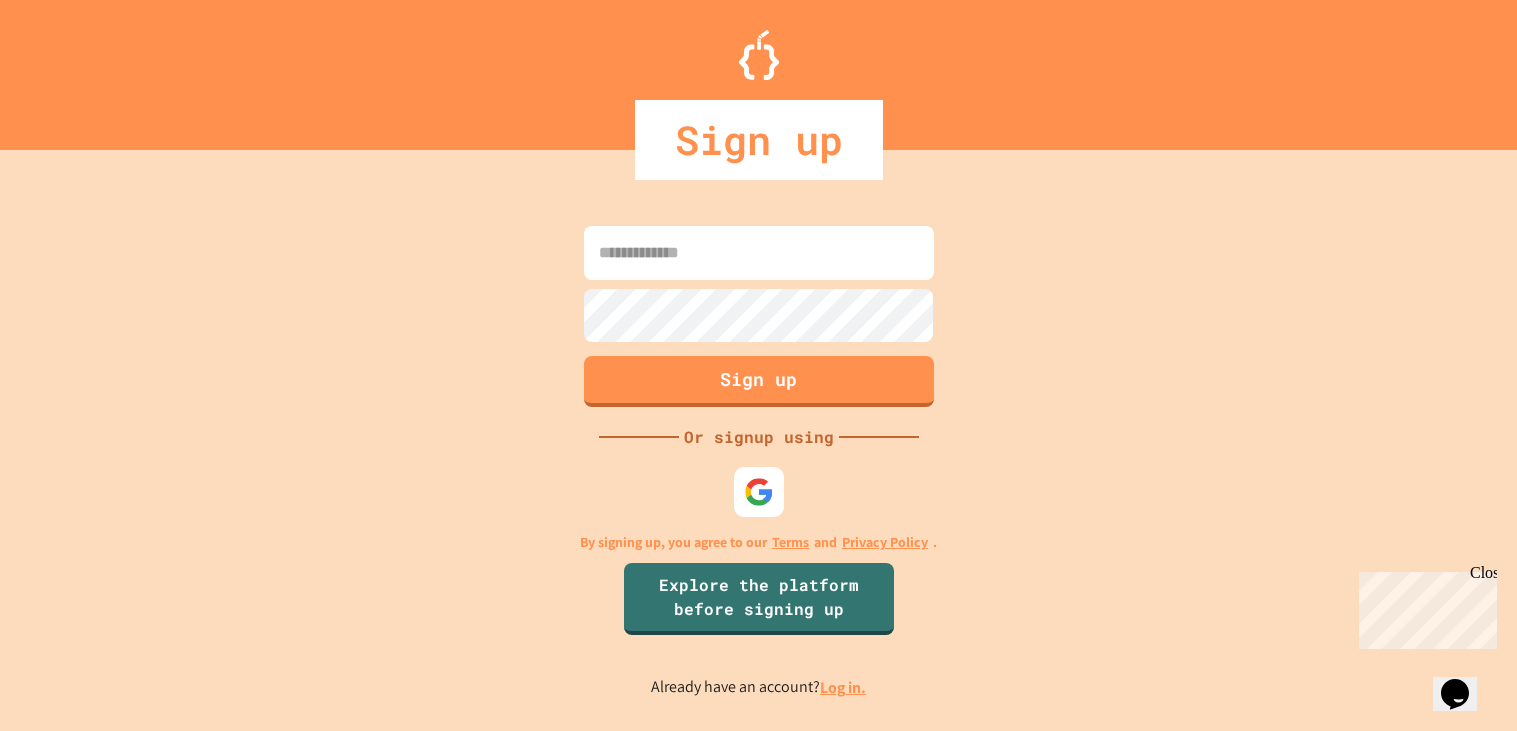 click at bounding box center [759, 253] 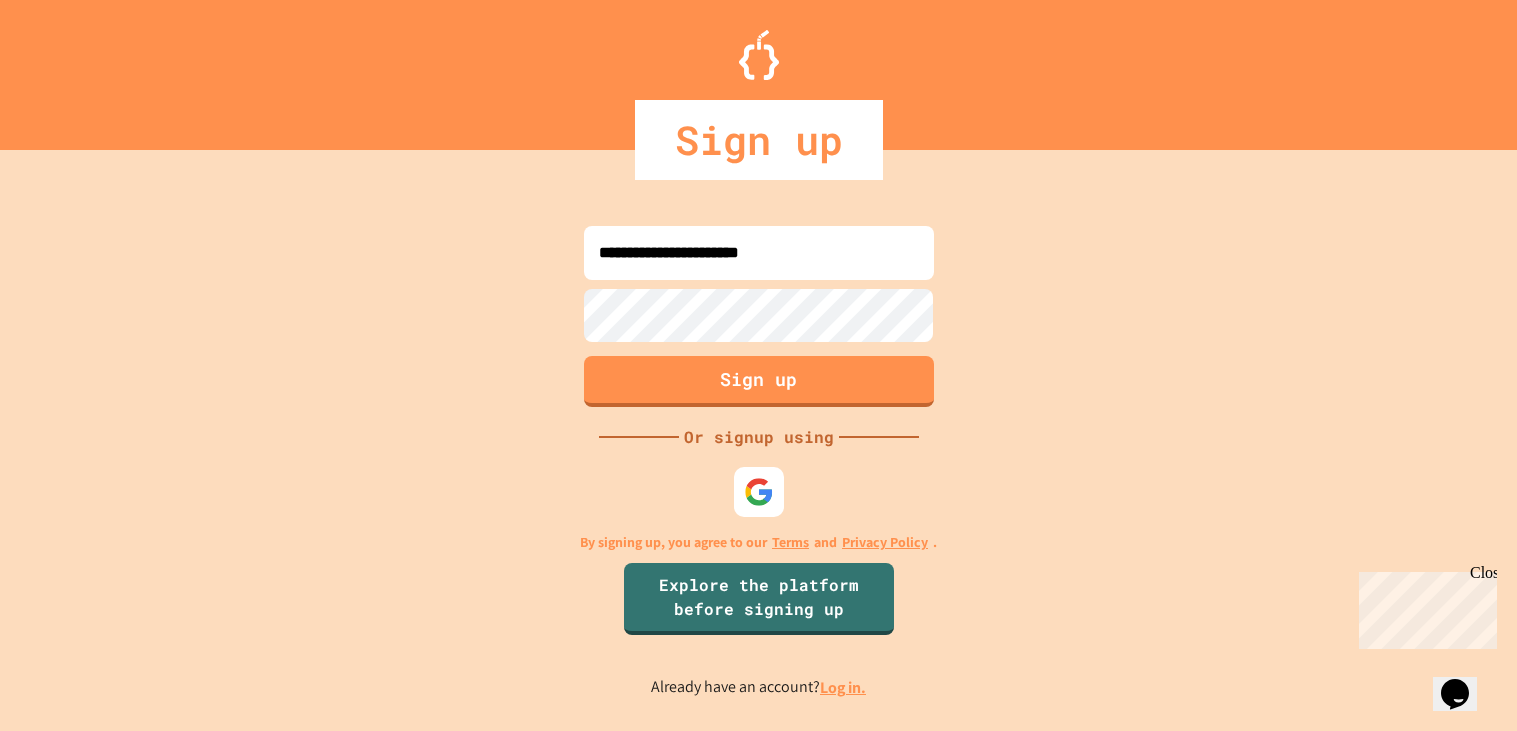 type on "**********" 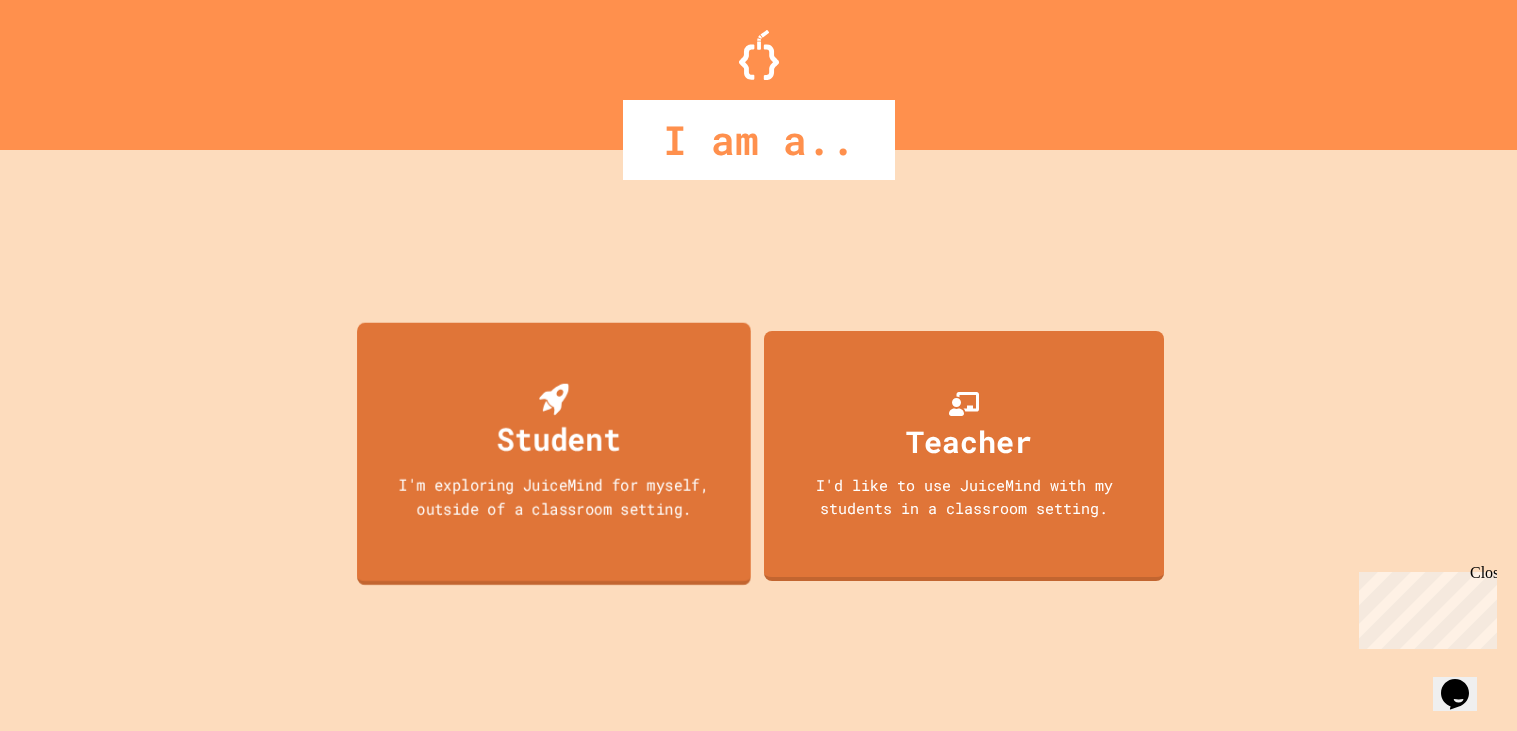 click on "Student" at bounding box center (558, 438) 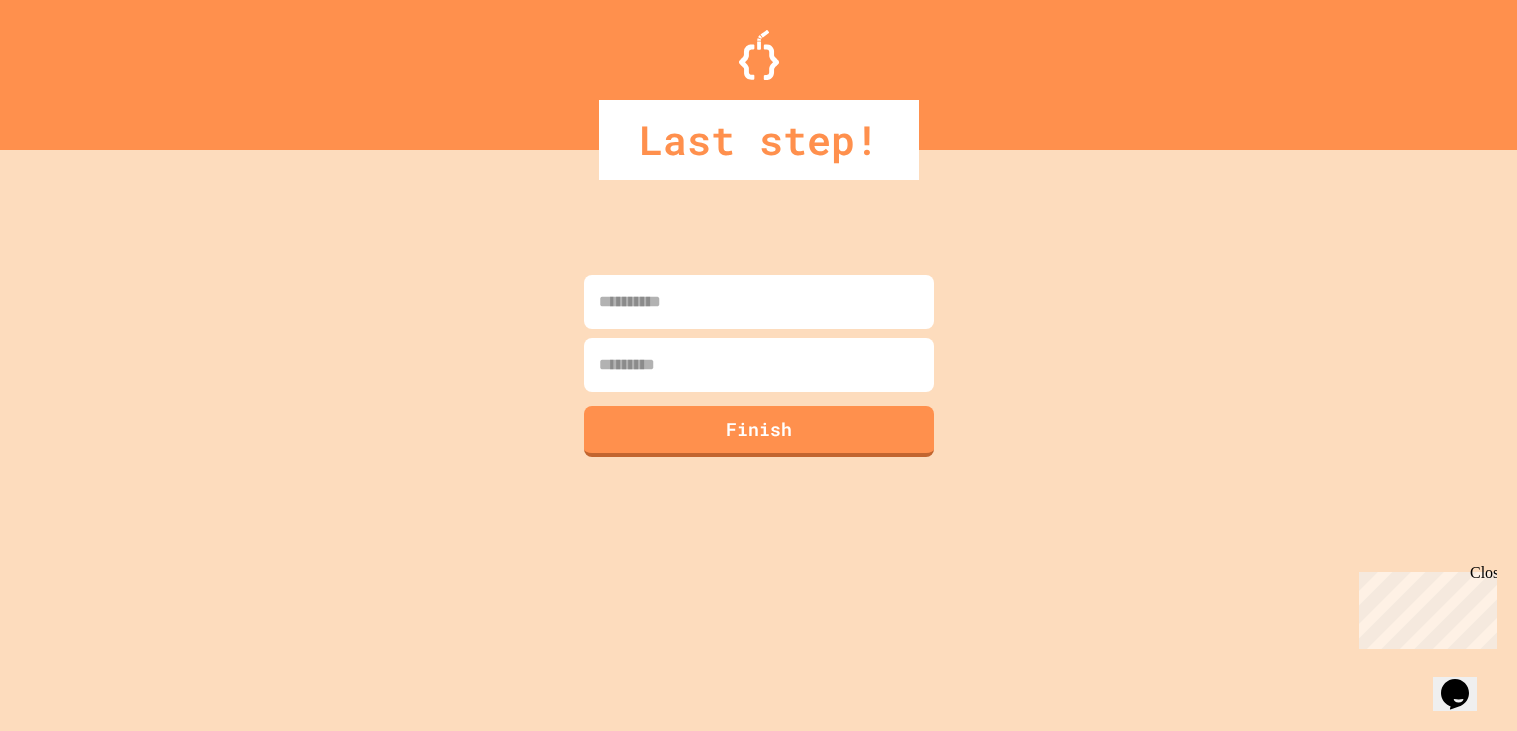click at bounding box center [759, 302] 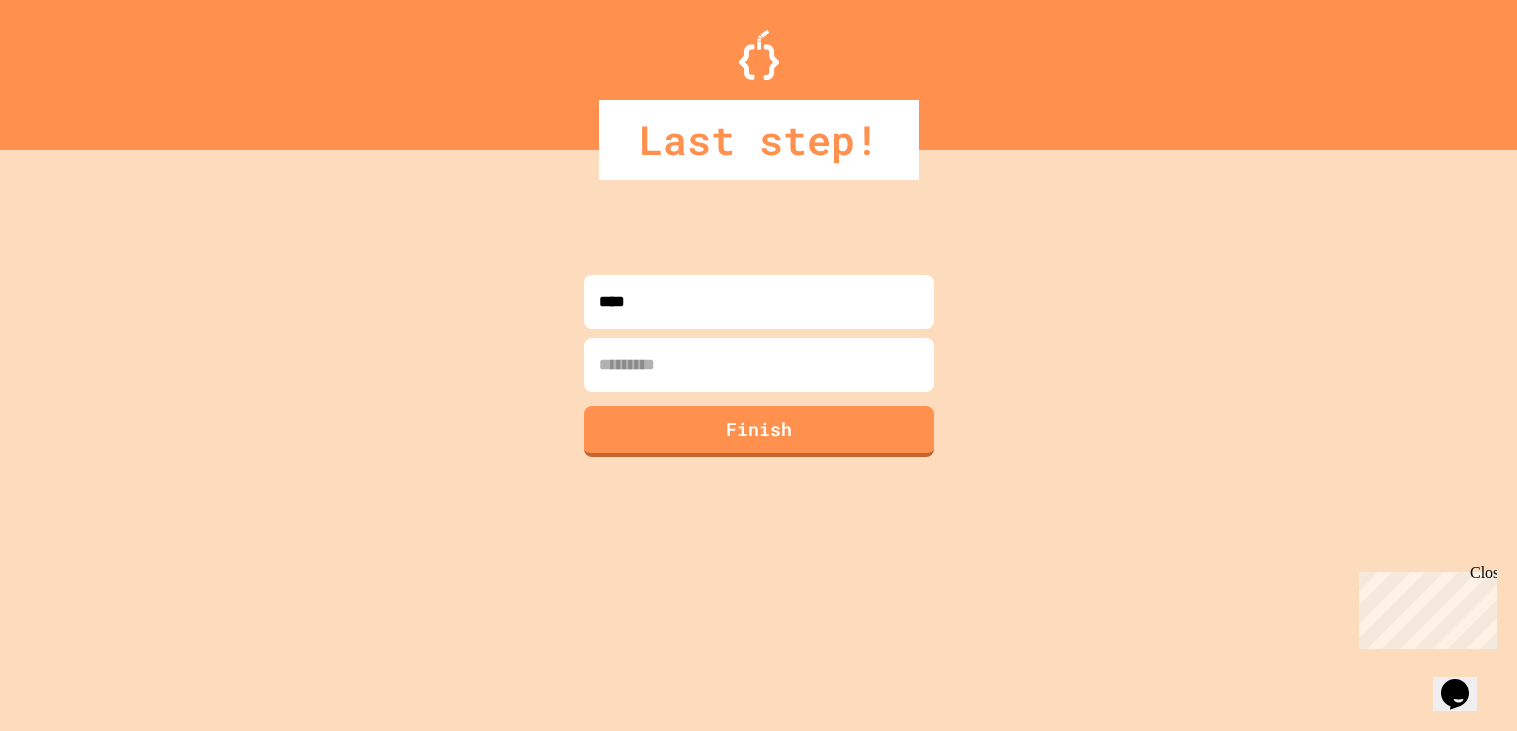 type on "****" 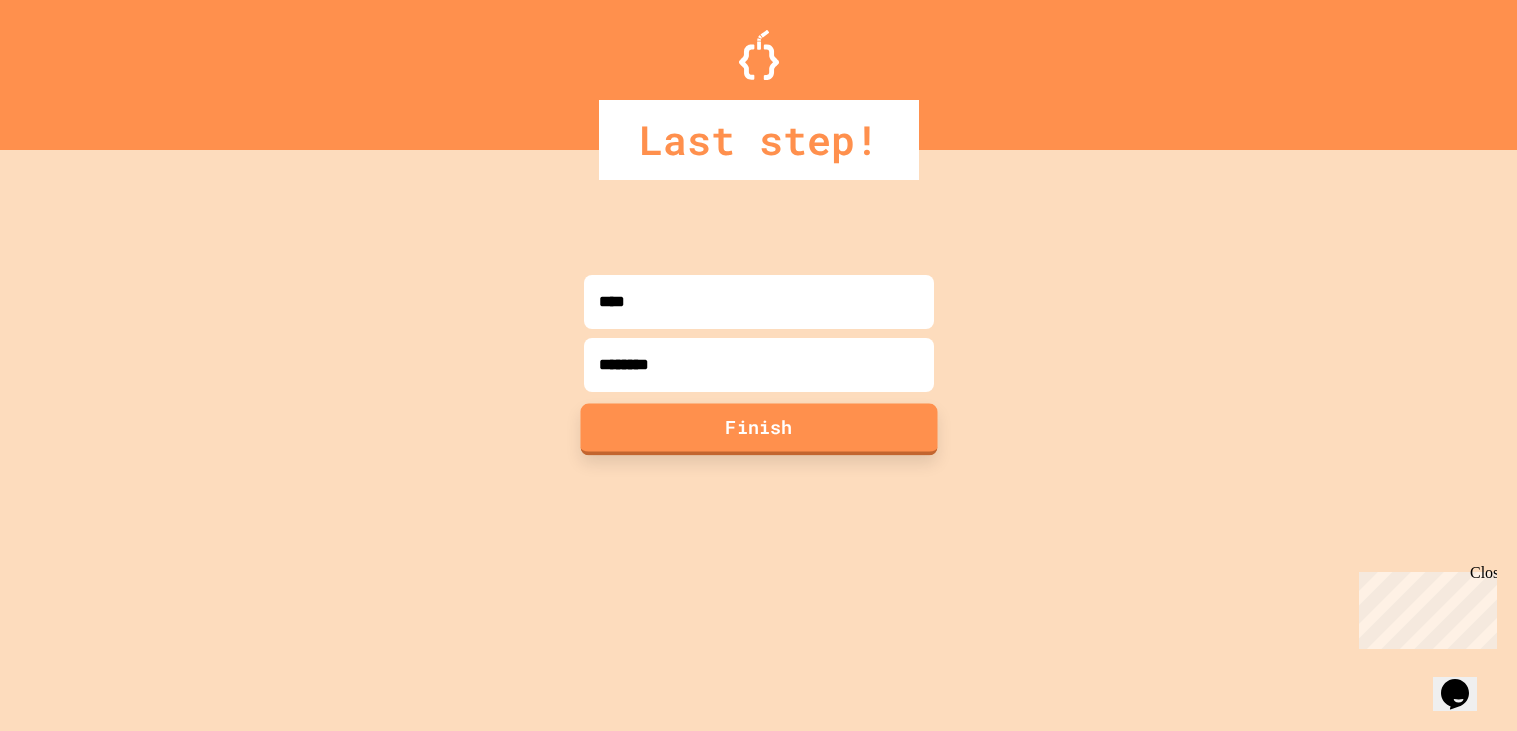 type on "********" 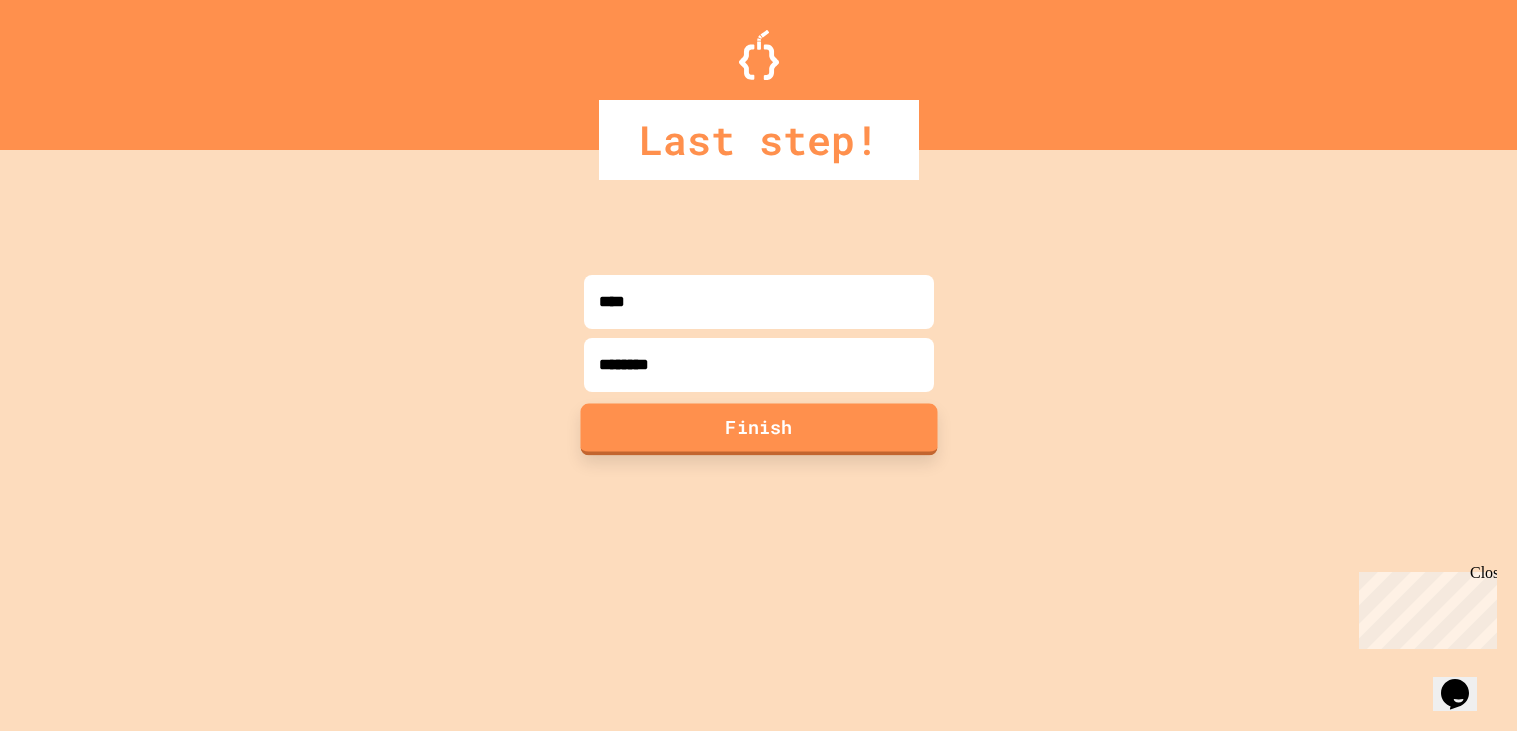click on "Finish" at bounding box center (758, 429) 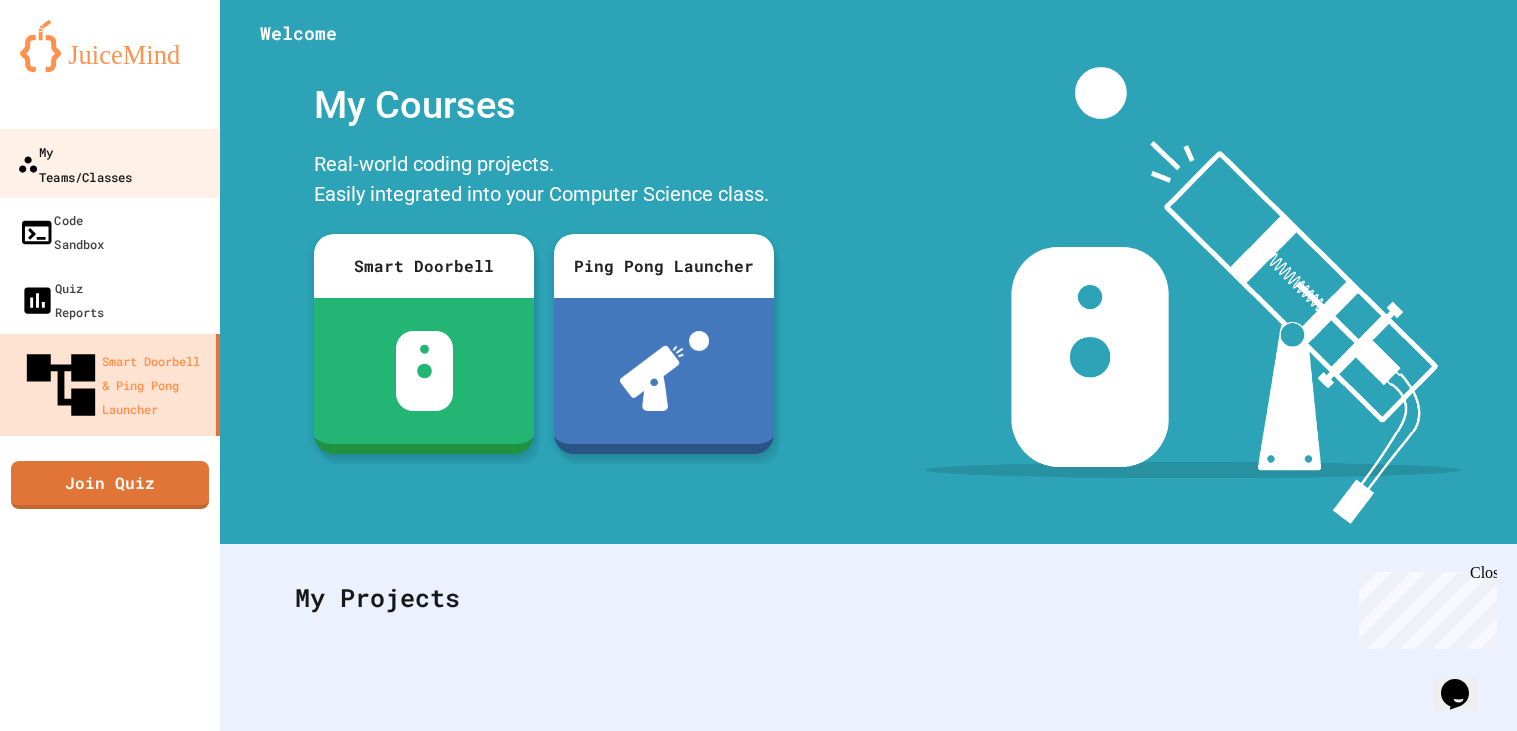 click on "My Teams/Classes" at bounding box center [74, 163] 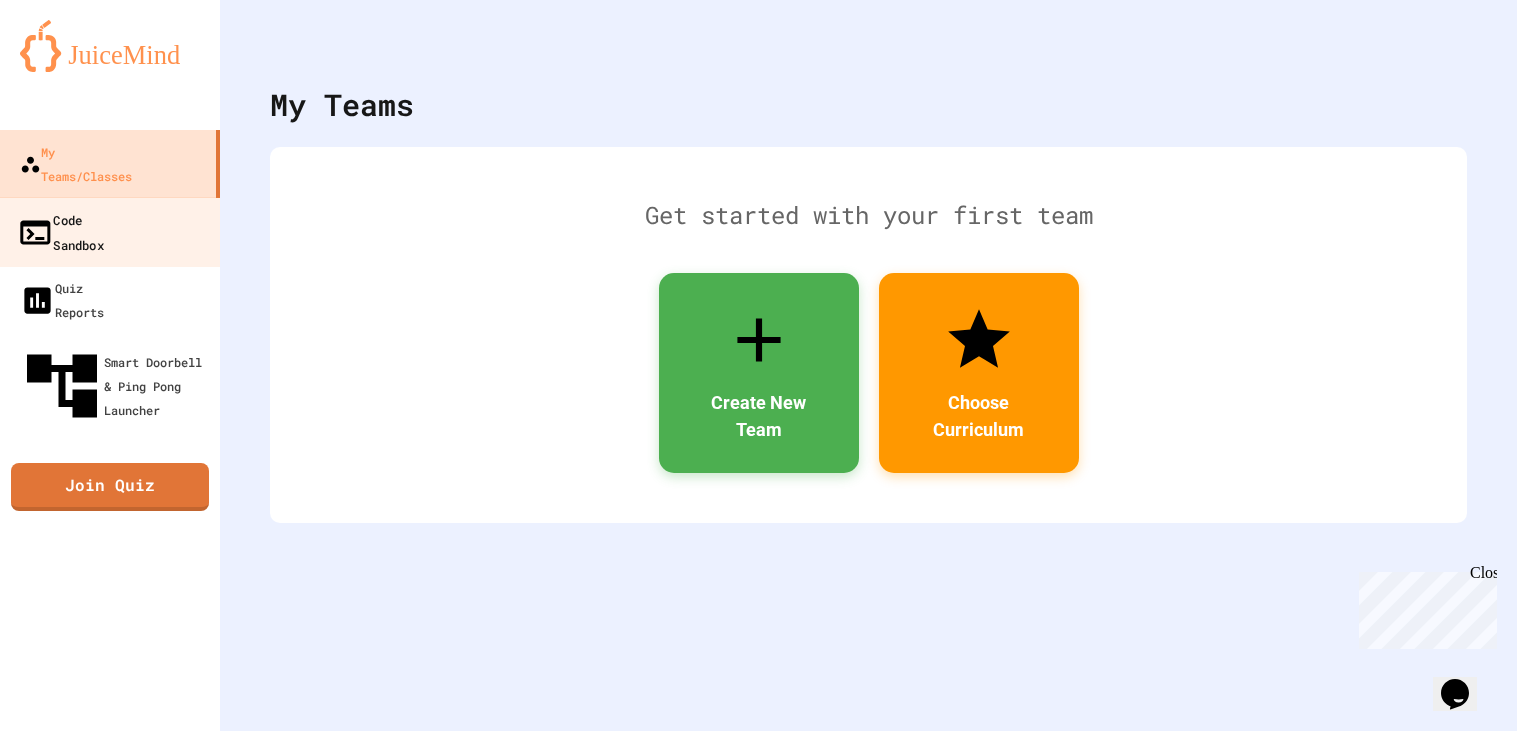 click on "Code Sandbox" at bounding box center [110, 232] 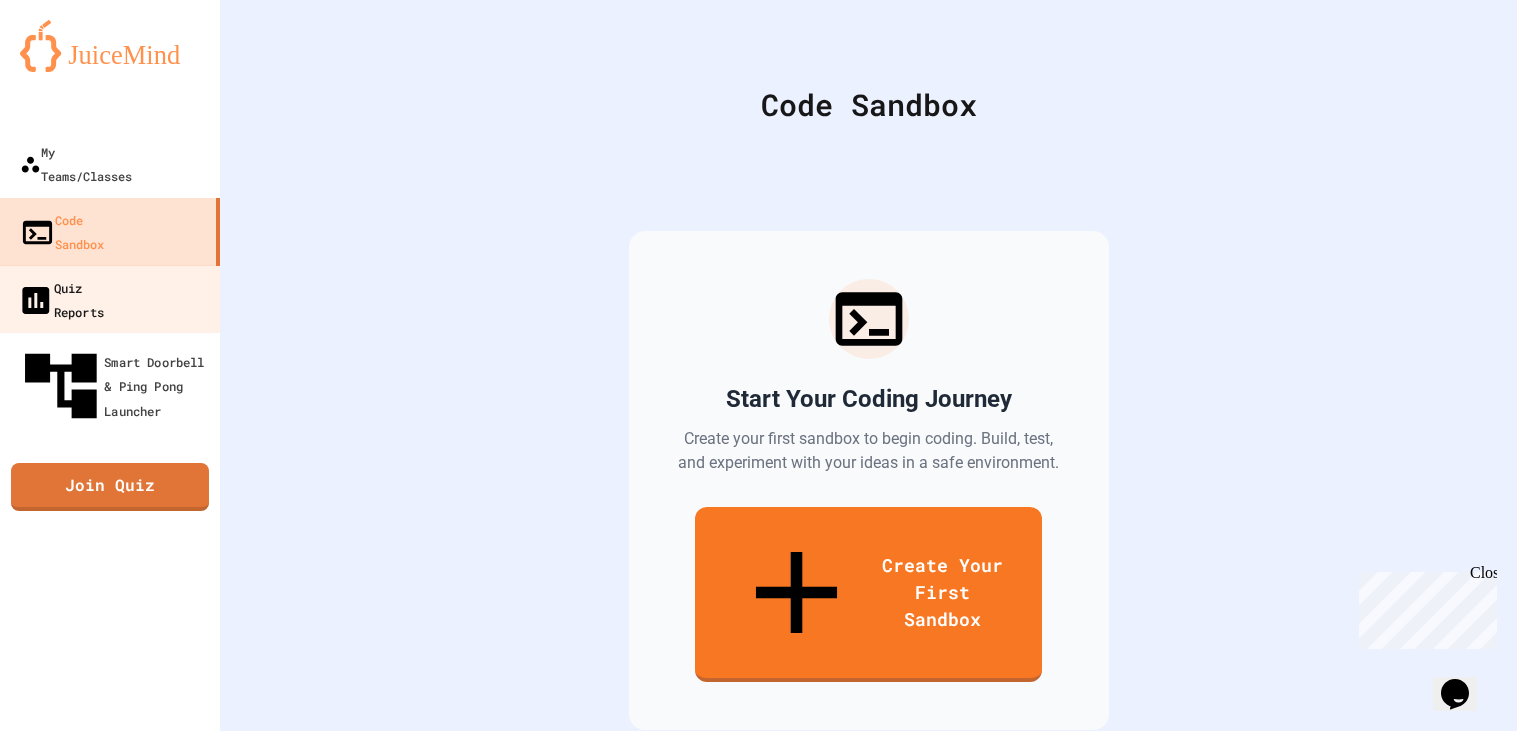 click on "Quiz Reports" at bounding box center (61, 299) 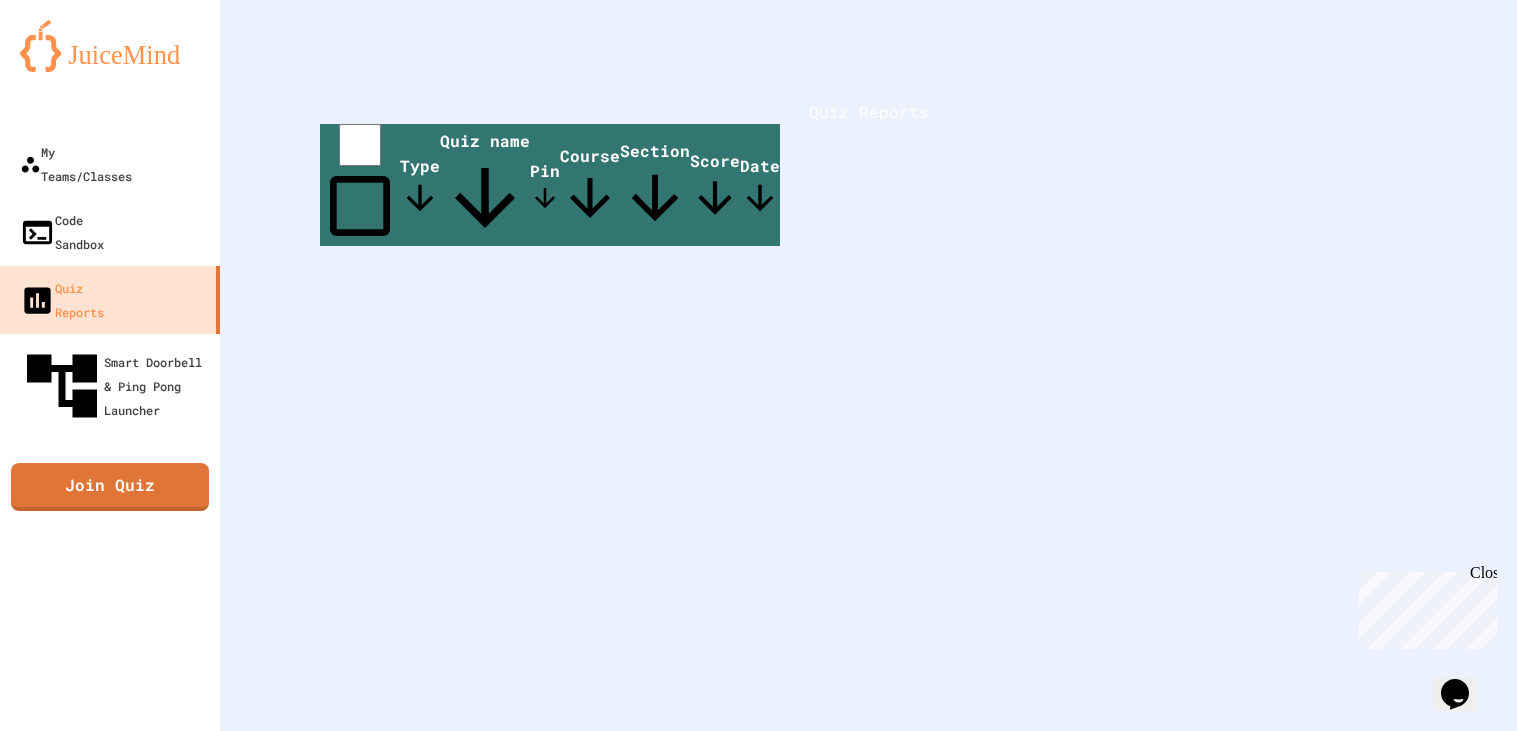 click 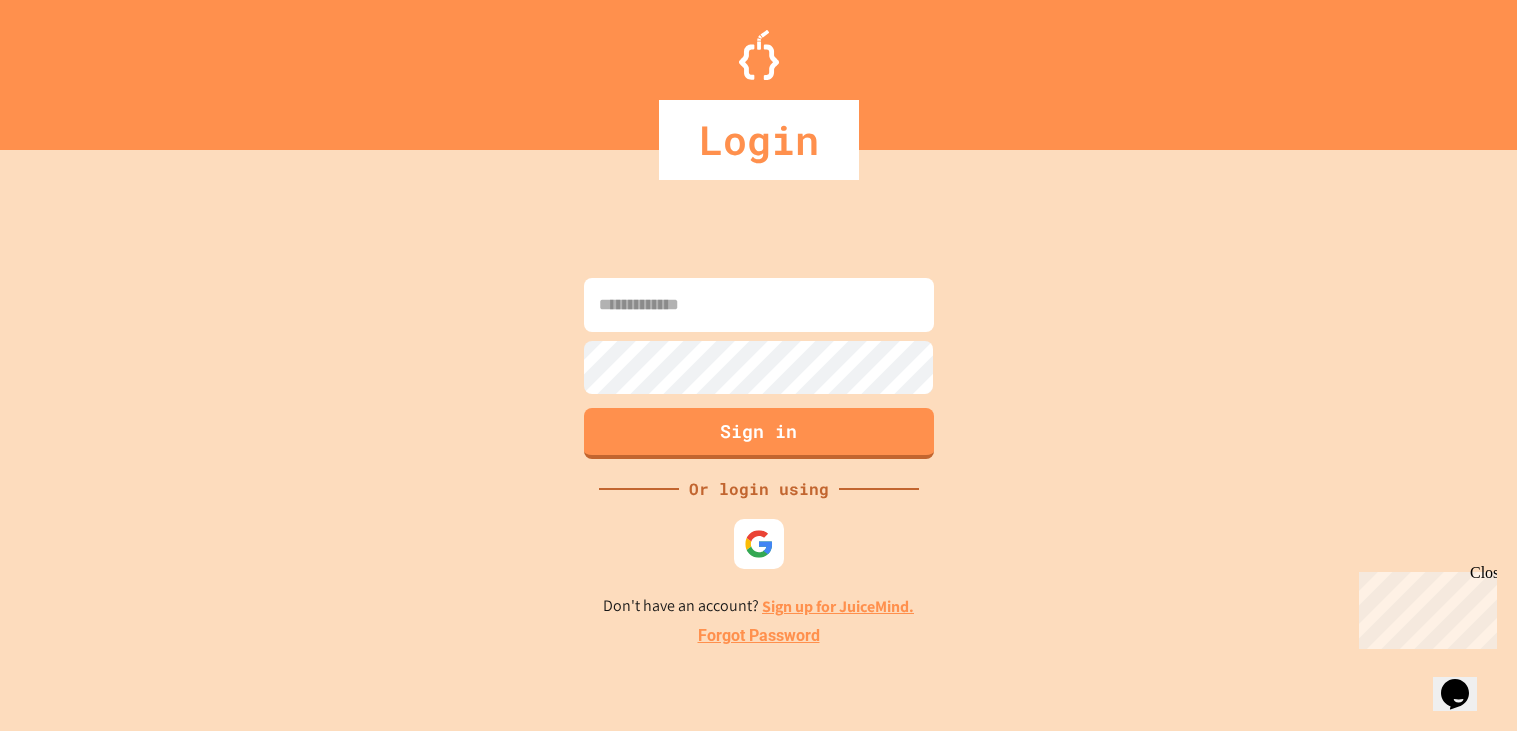 click at bounding box center [759, 305] 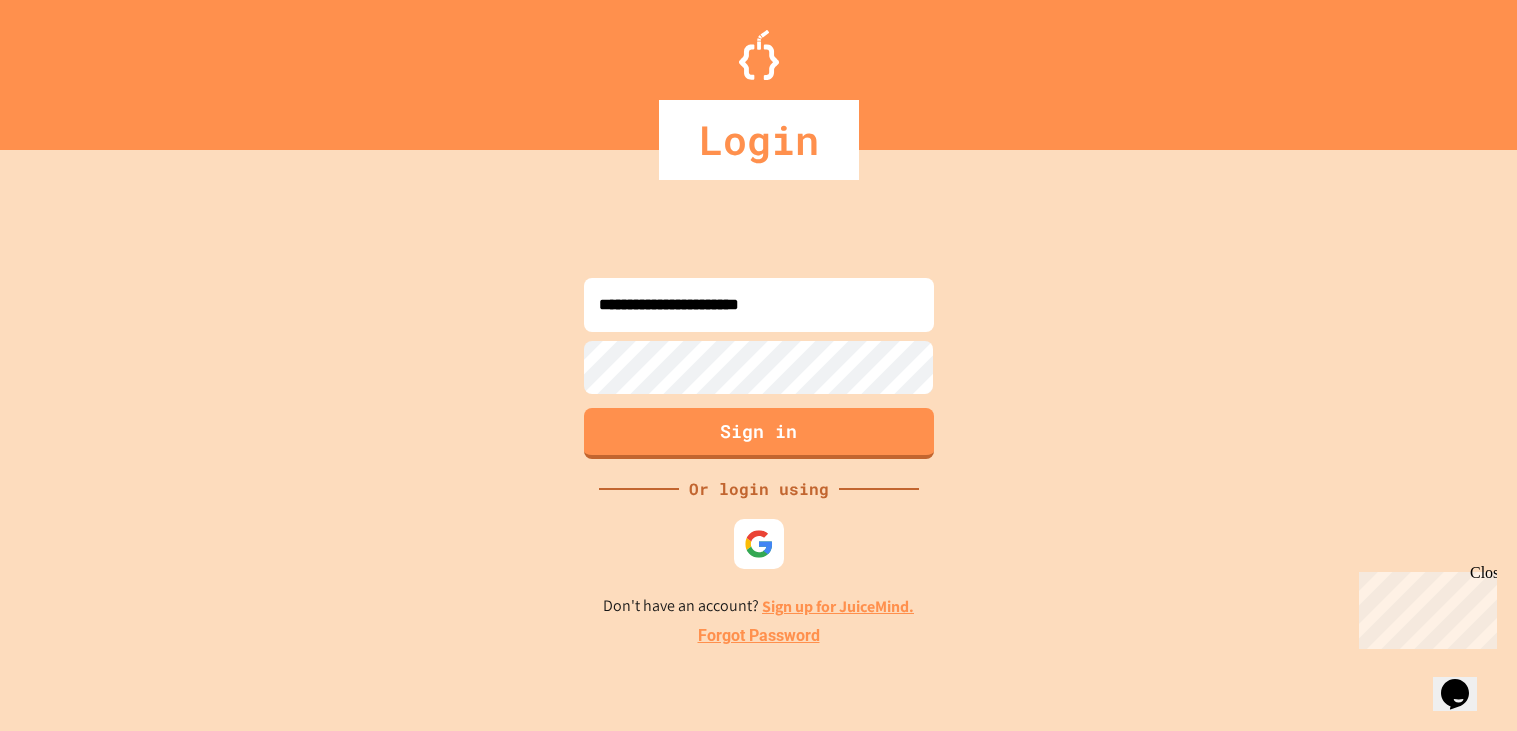 type on "**********" 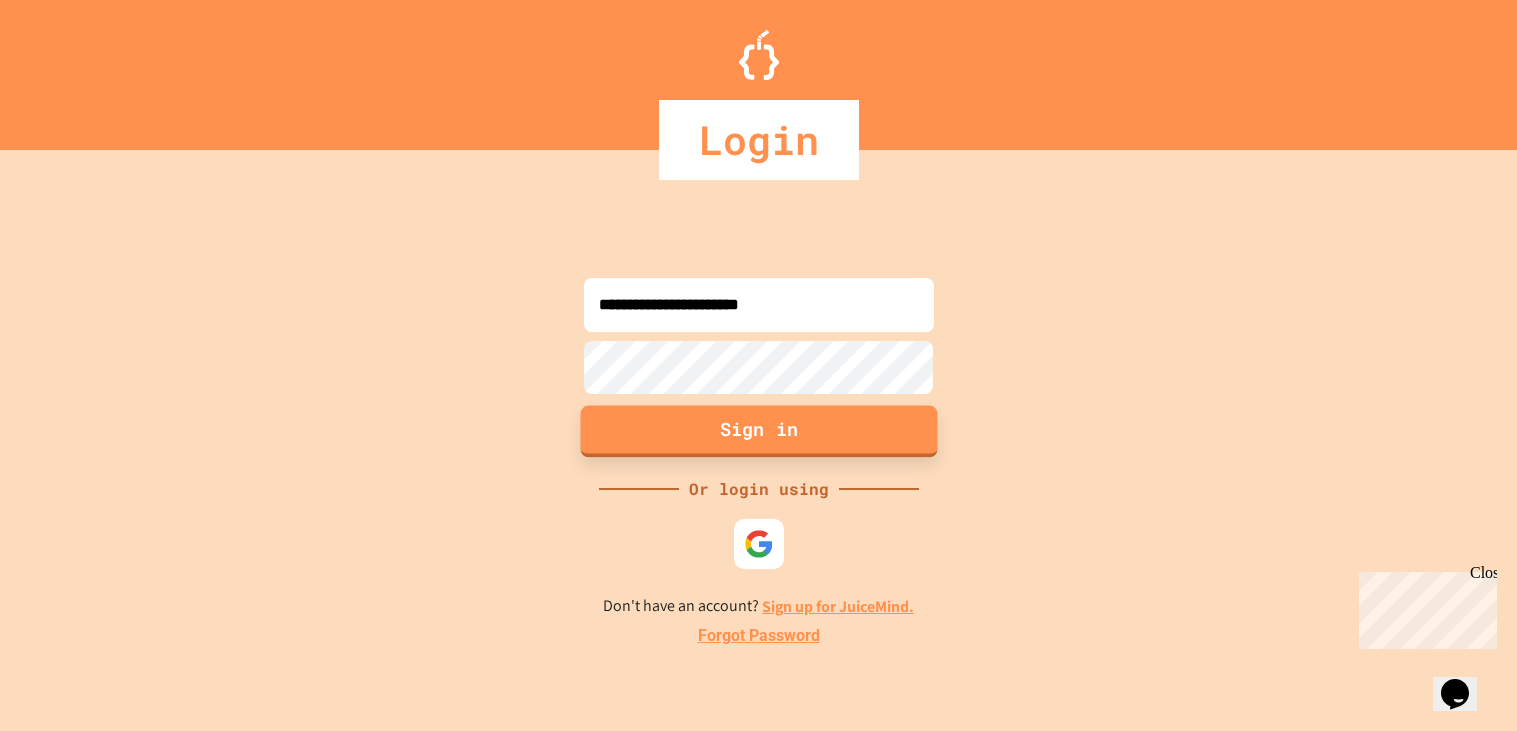 click on "Sign in" at bounding box center (758, 432) 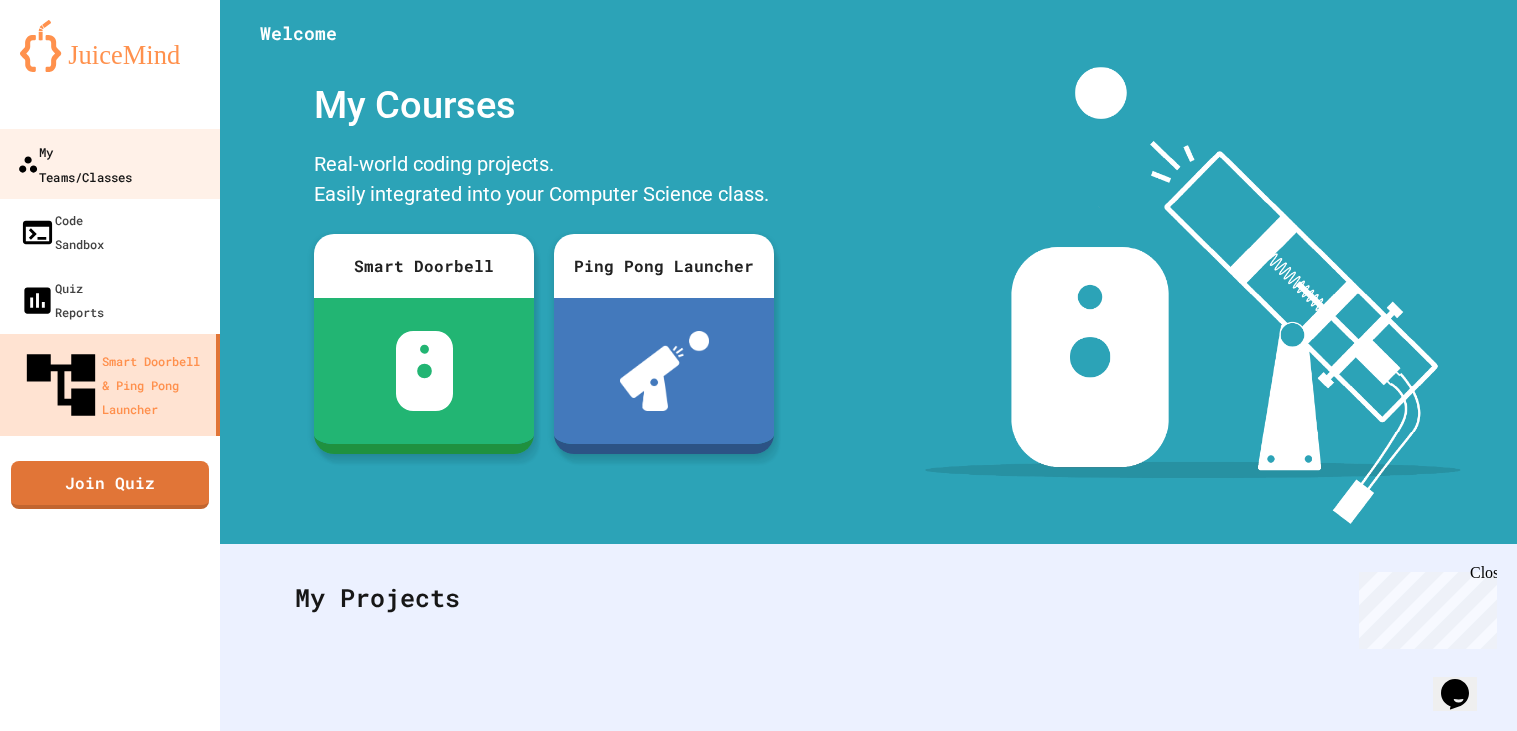 click on "My Teams/Classes" at bounding box center [74, 163] 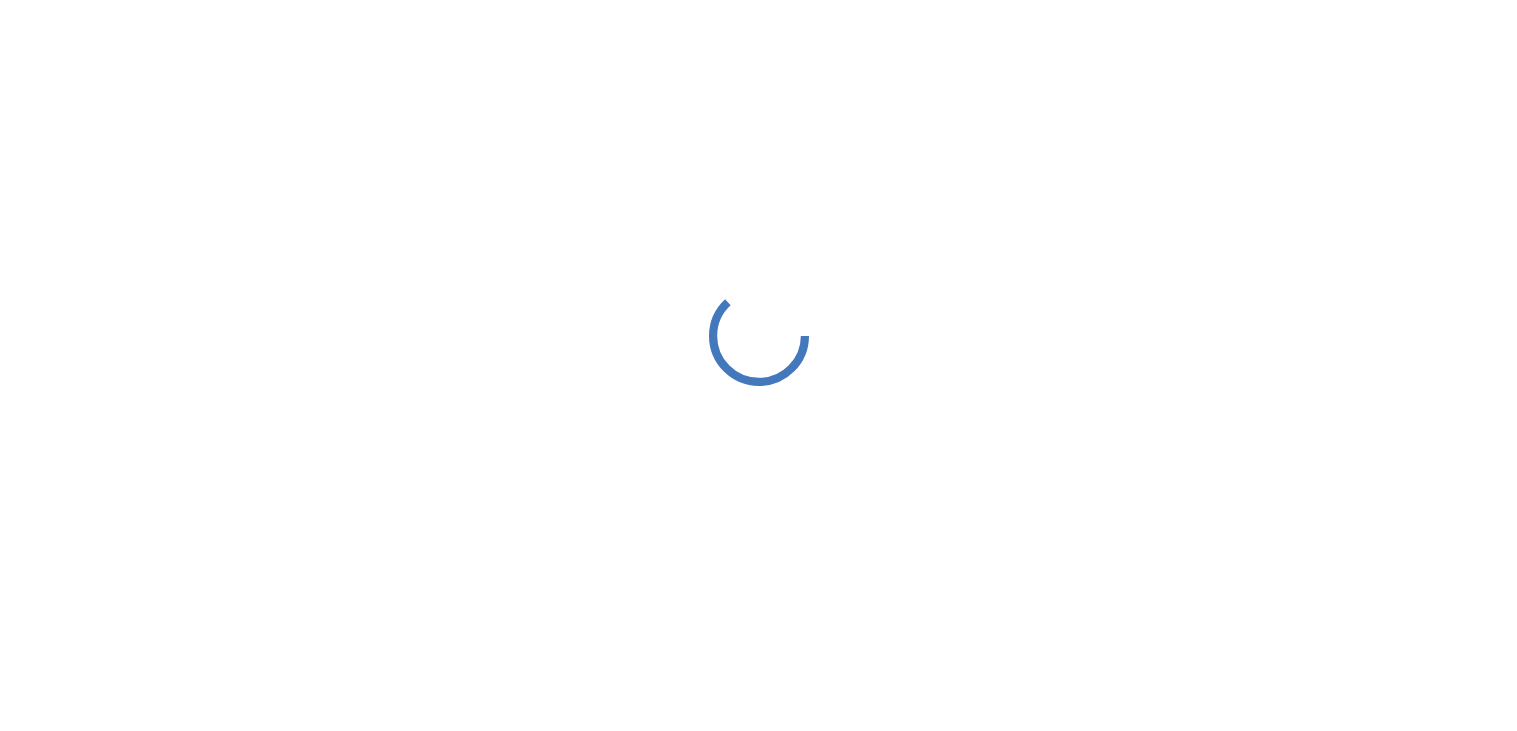 scroll, scrollTop: 0, scrollLeft: 0, axis: both 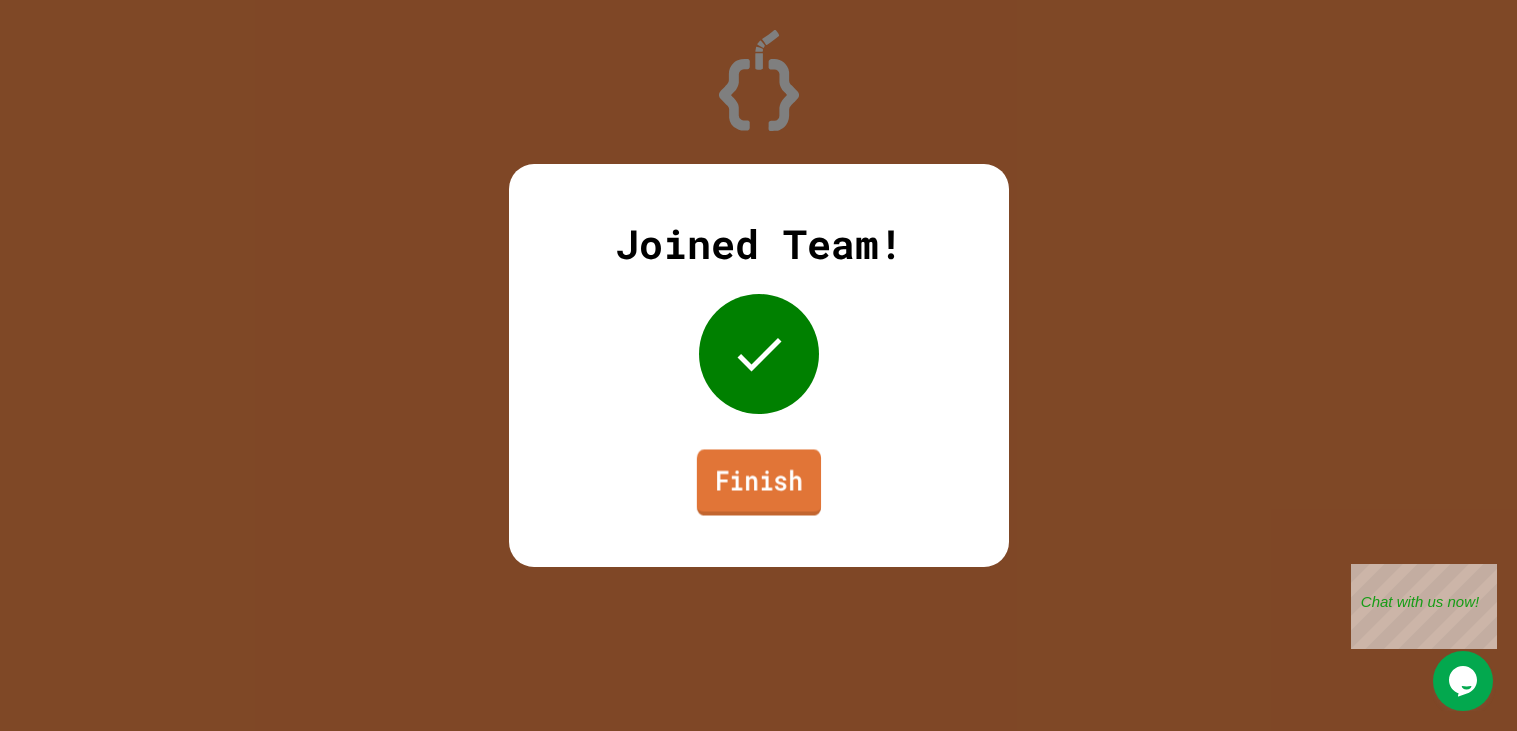 click on "Finish" at bounding box center (758, 482) 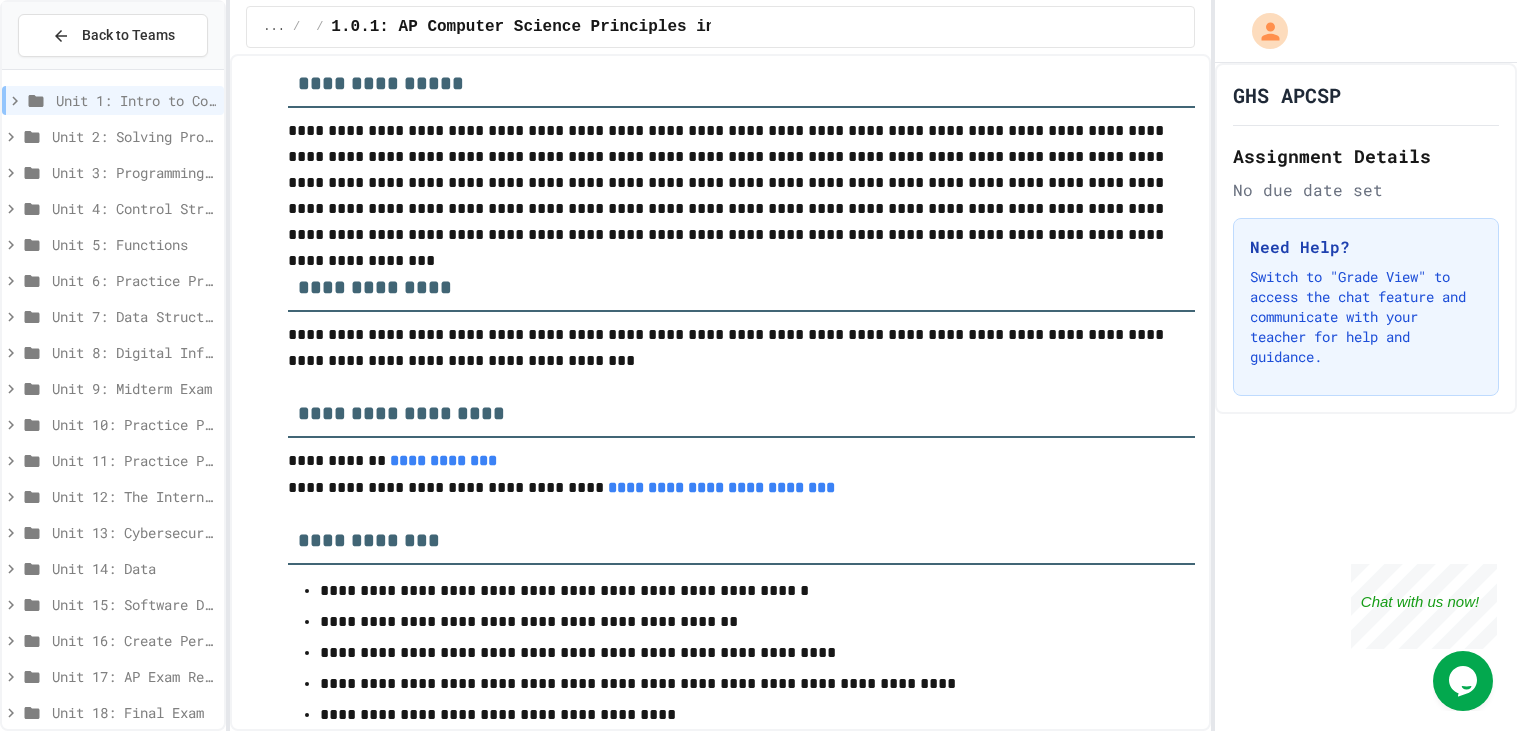 scroll, scrollTop: 0, scrollLeft: 0, axis: both 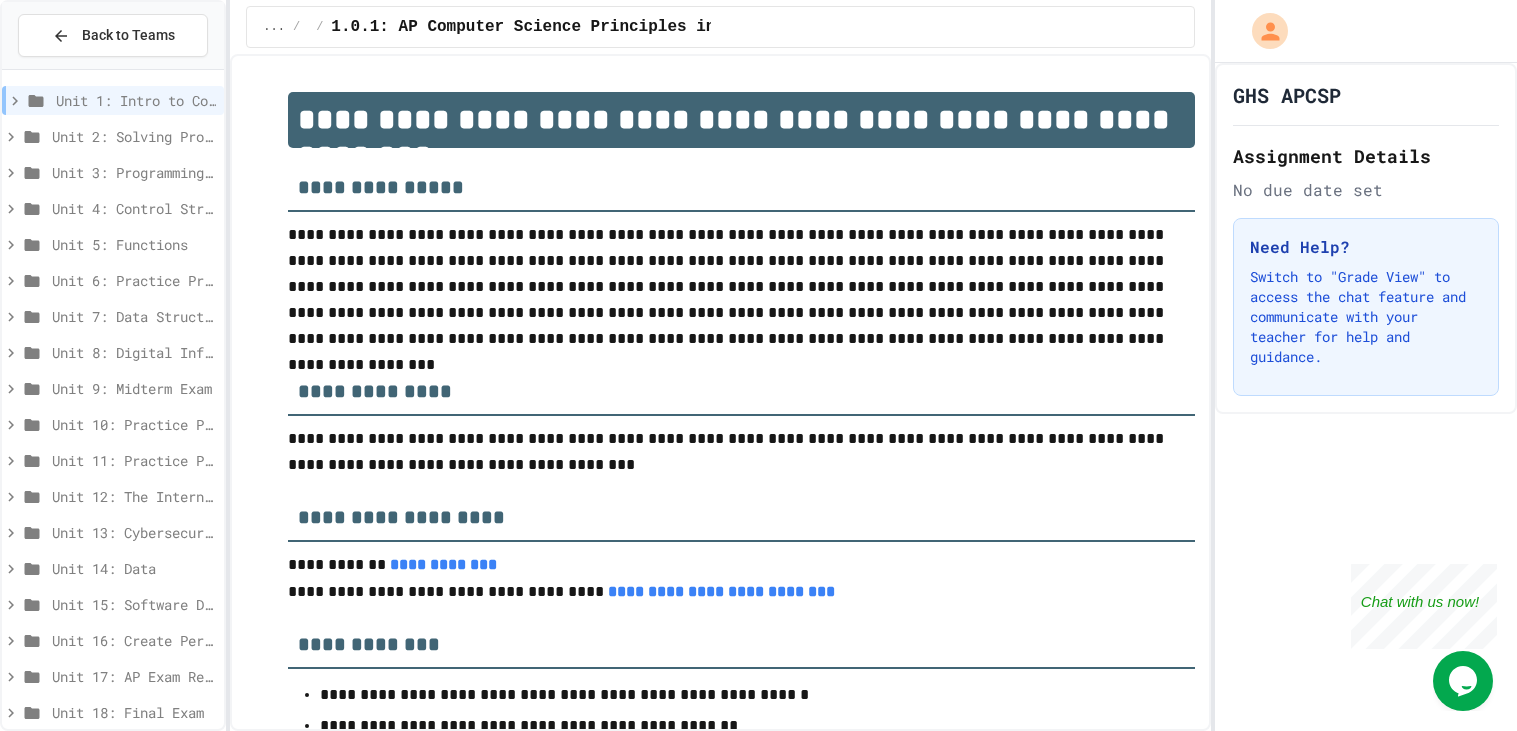 click 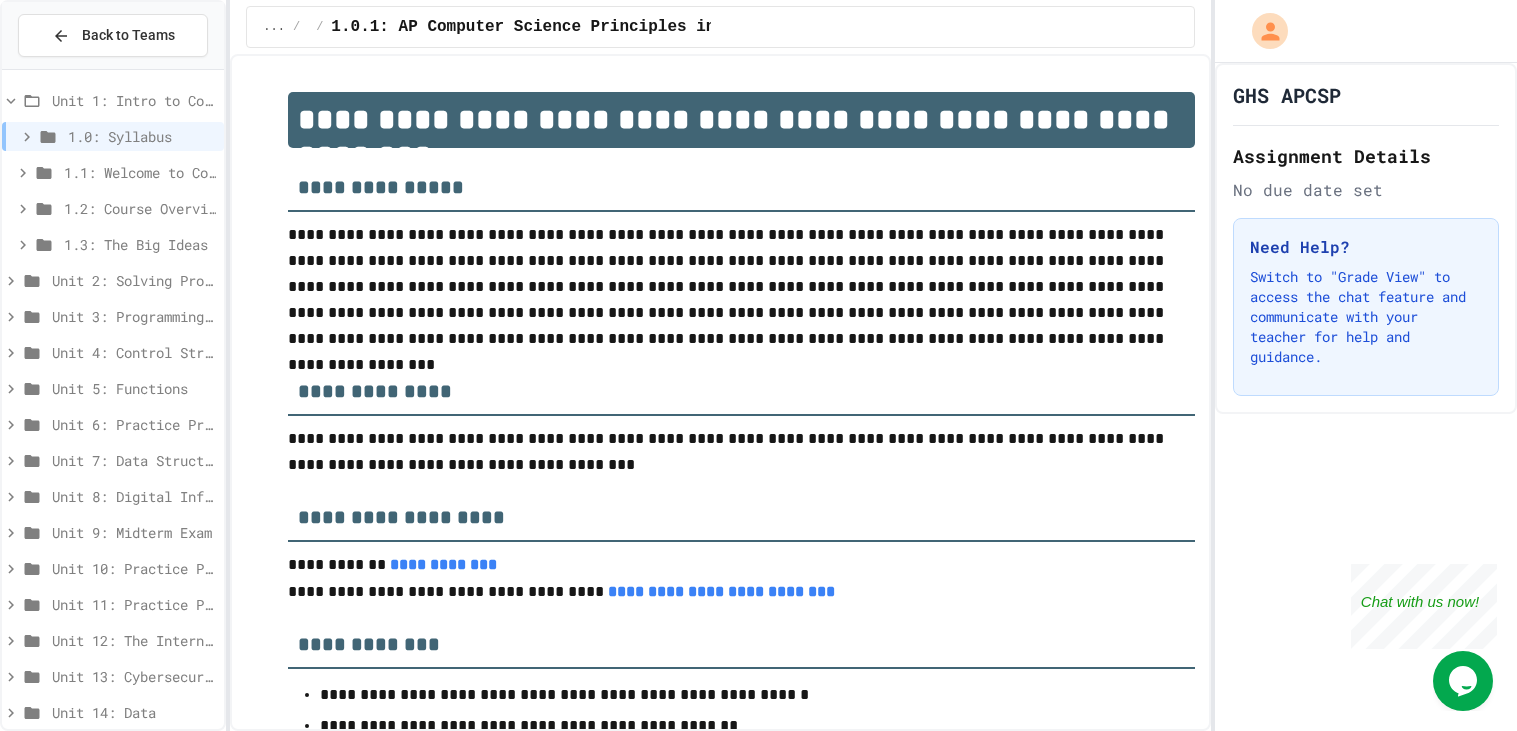 click 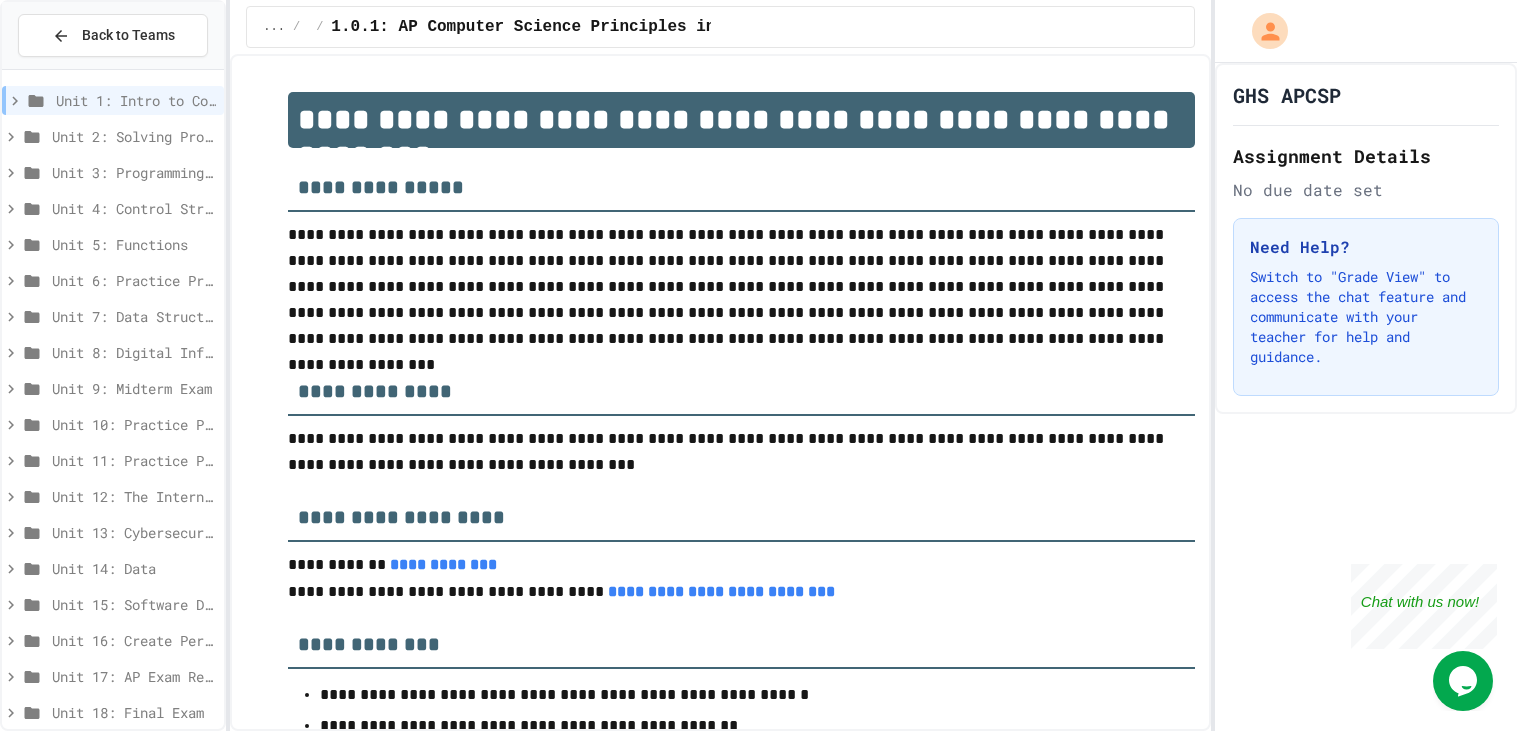 click 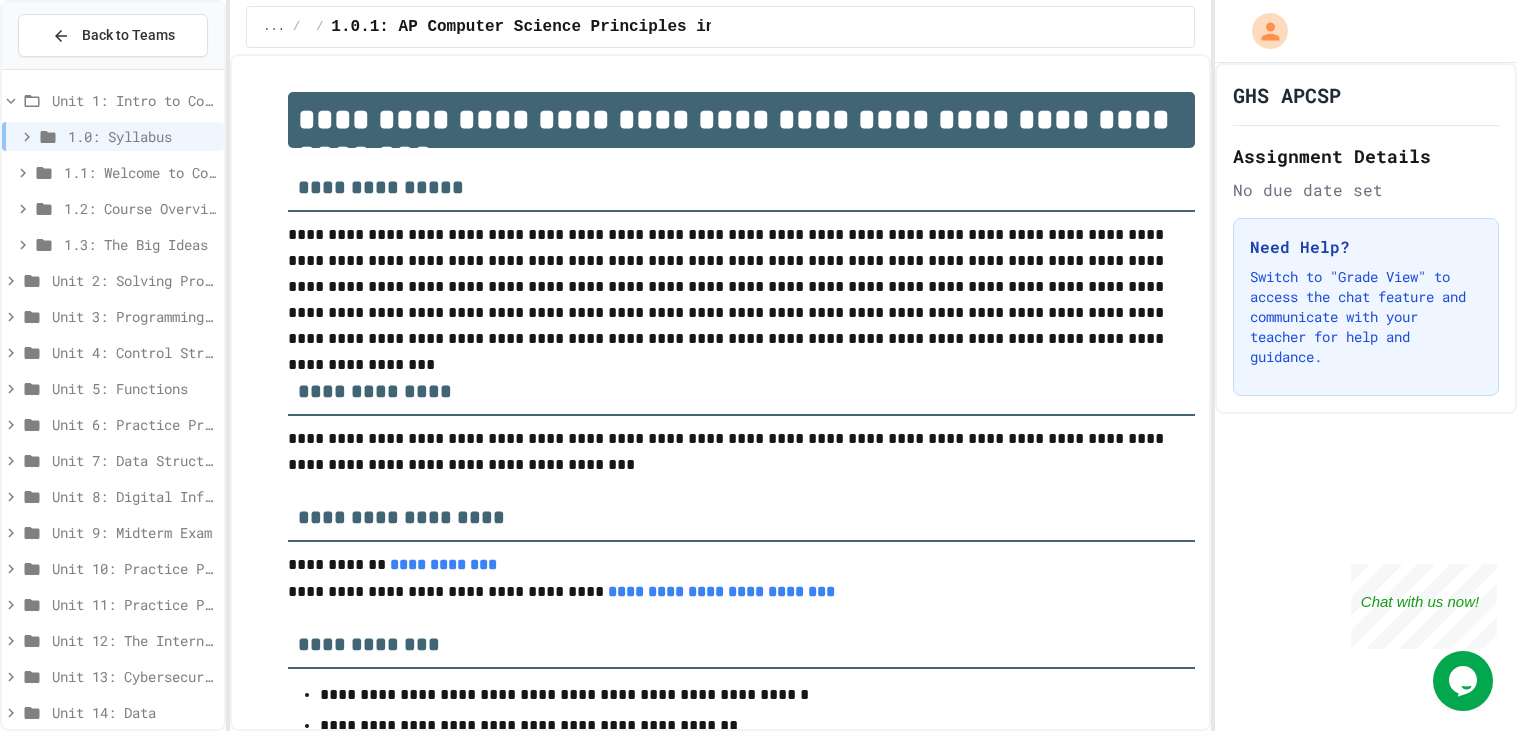 click 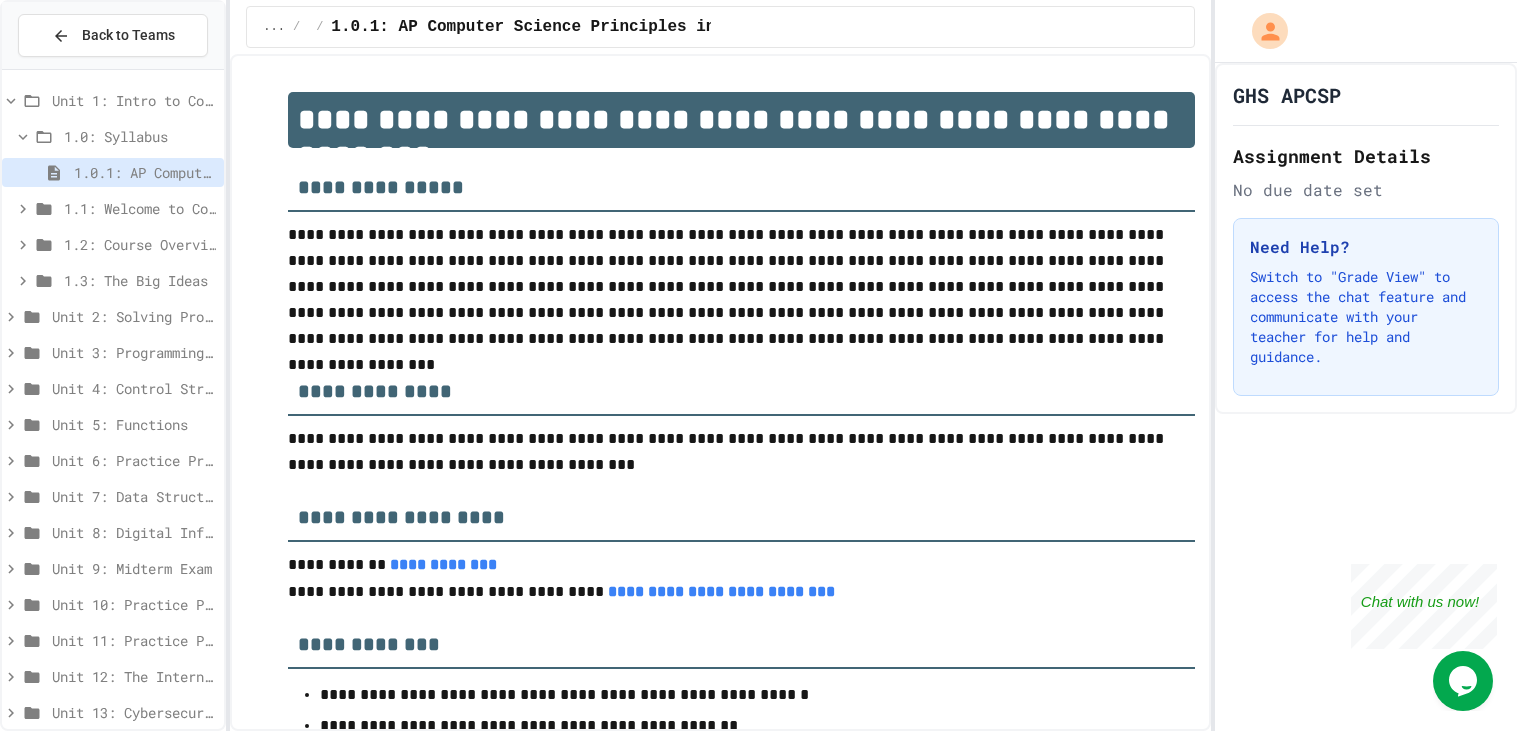 click on "1.1: Welcome to Computer Science" at bounding box center [140, 208] 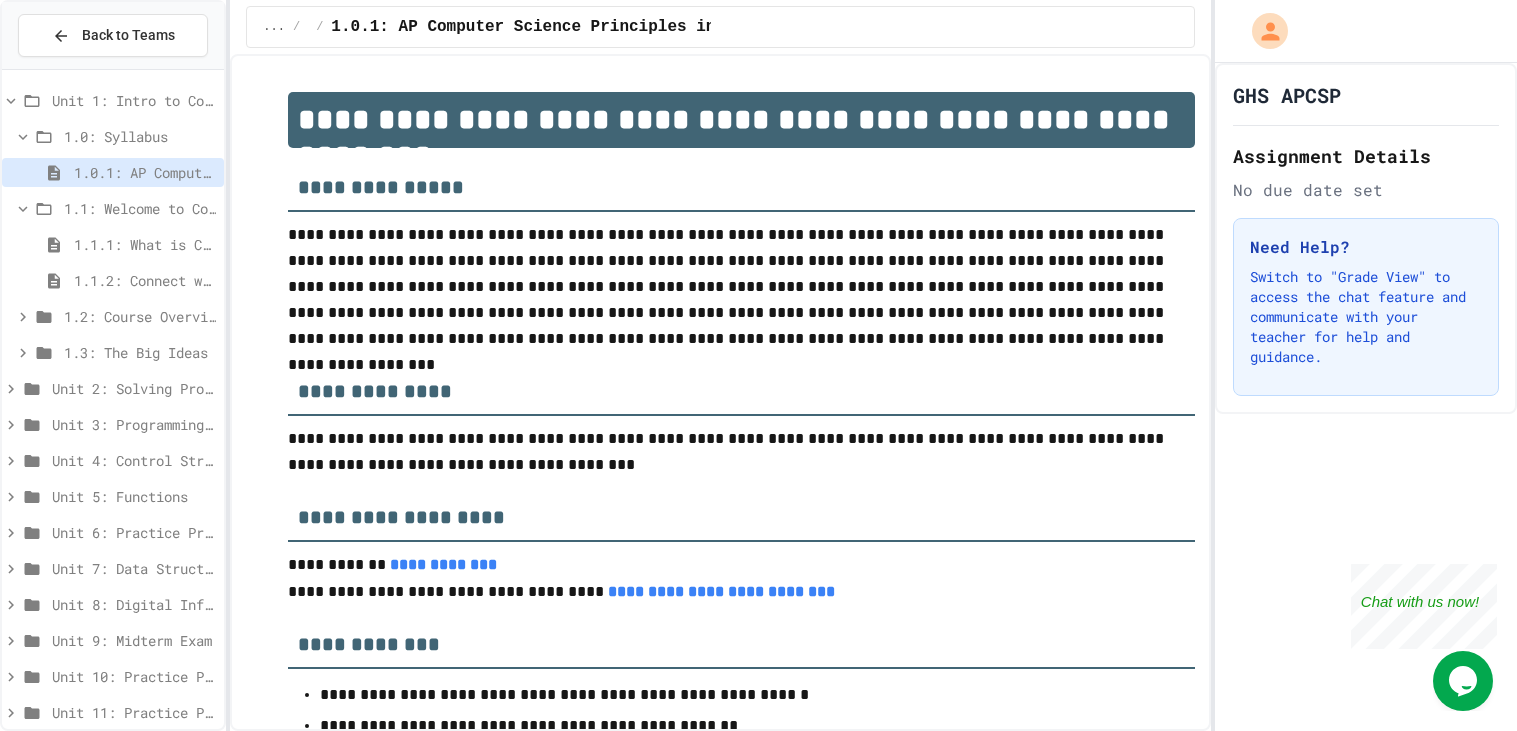click on "1.1: Welcome to Computer Science" at bounding box center (140, 208) 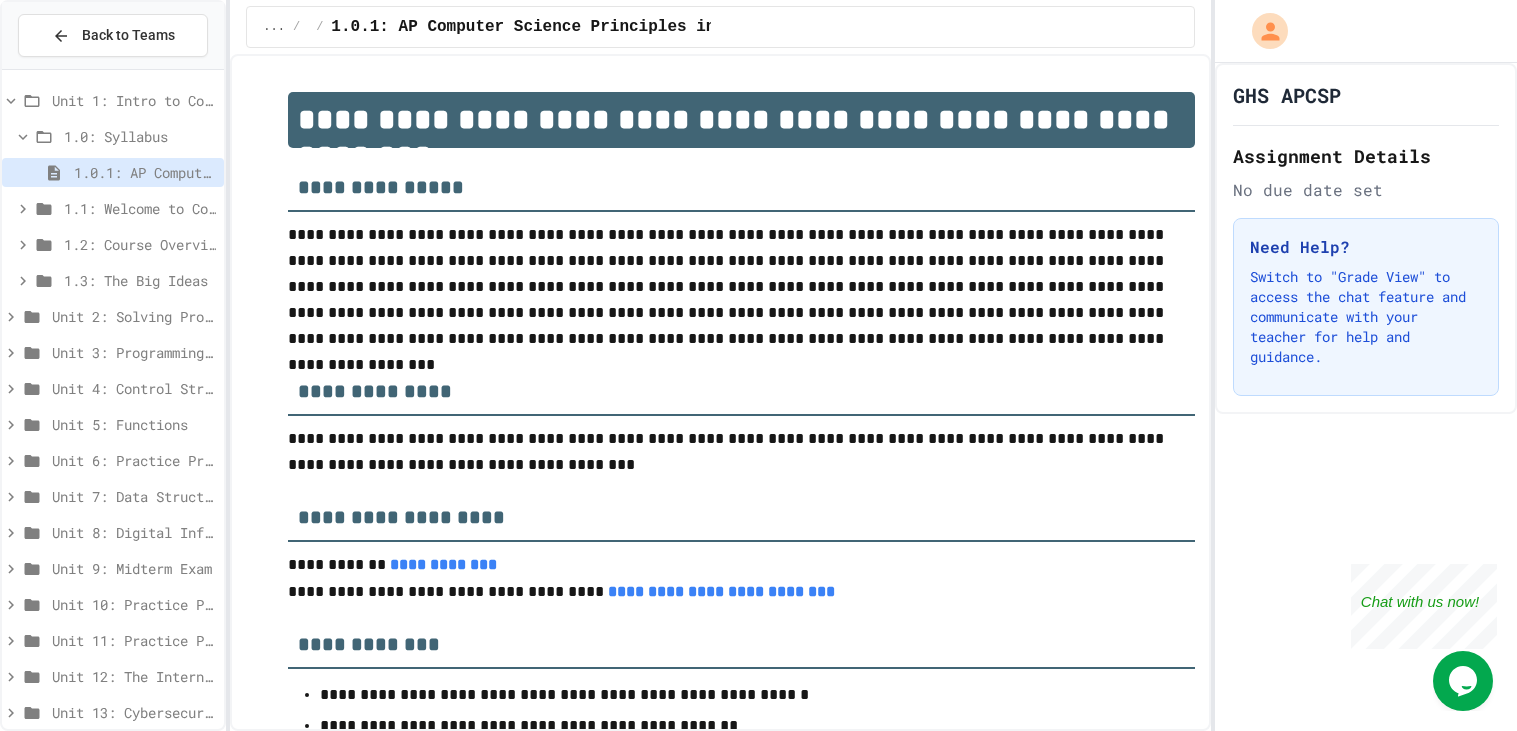 click on "1.2: Course Overview and the AP Exam" at bounding box center (140, 244) 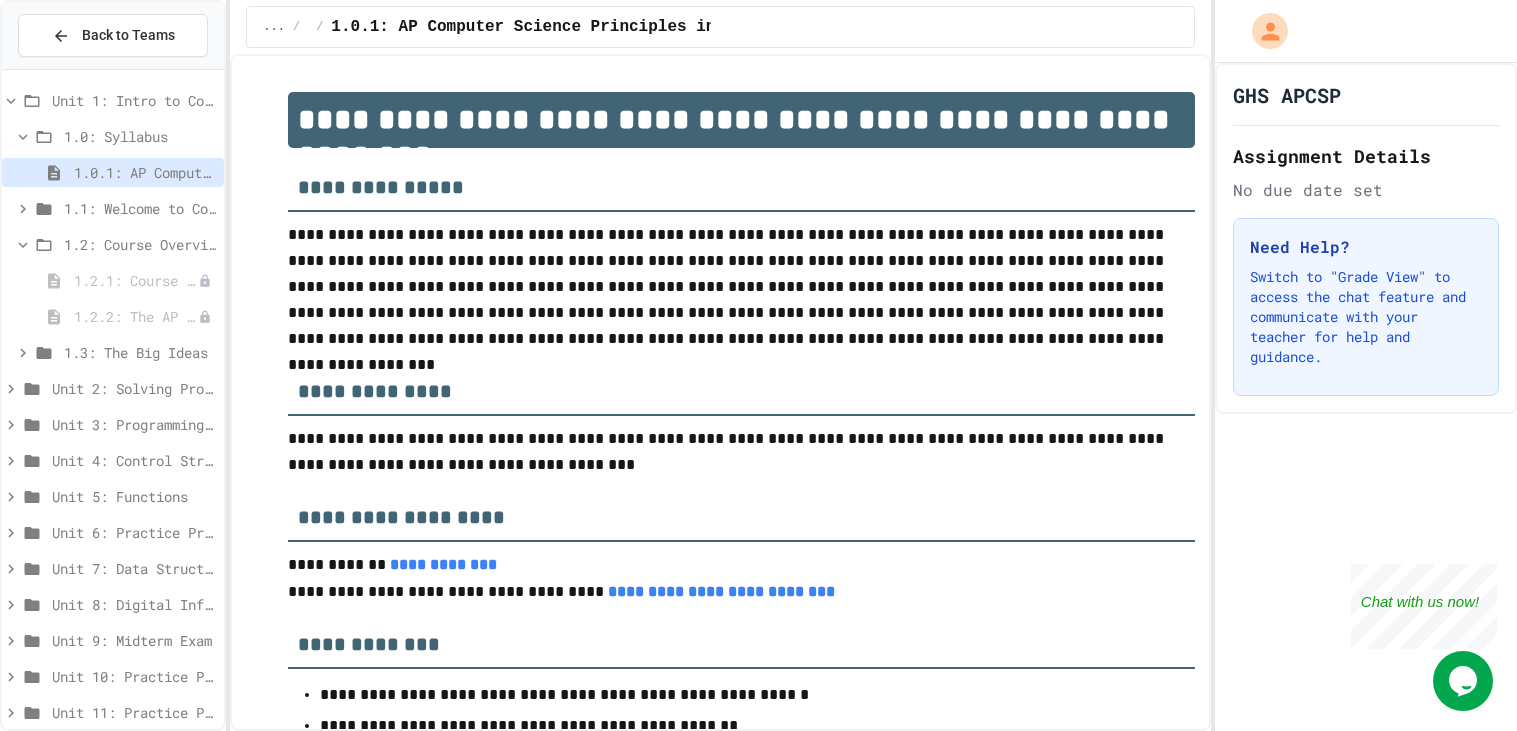 click on "1.2: Course Overview and the AP Exam" at bounding box center (140, 244) 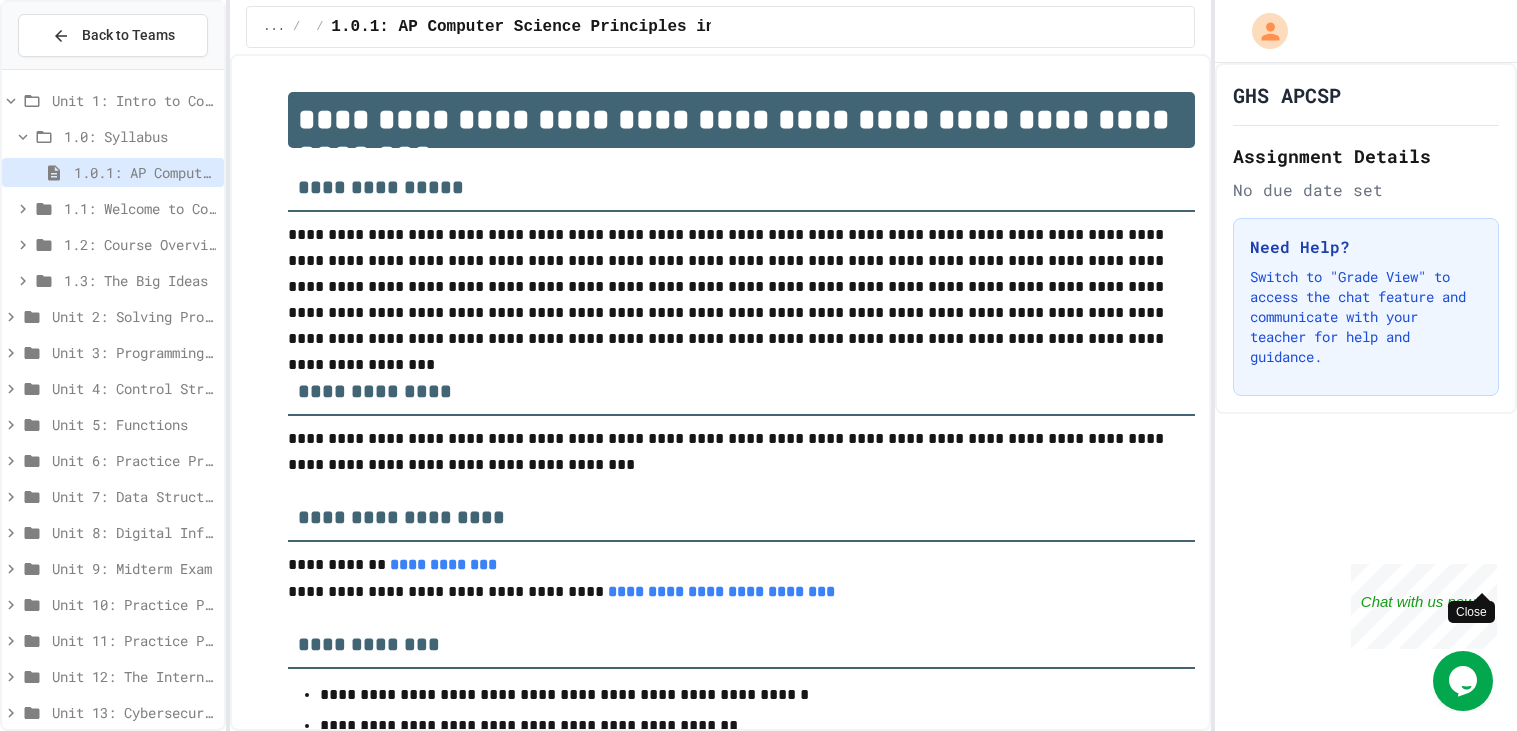 click on "Close" at bounding box center [1482, 576] 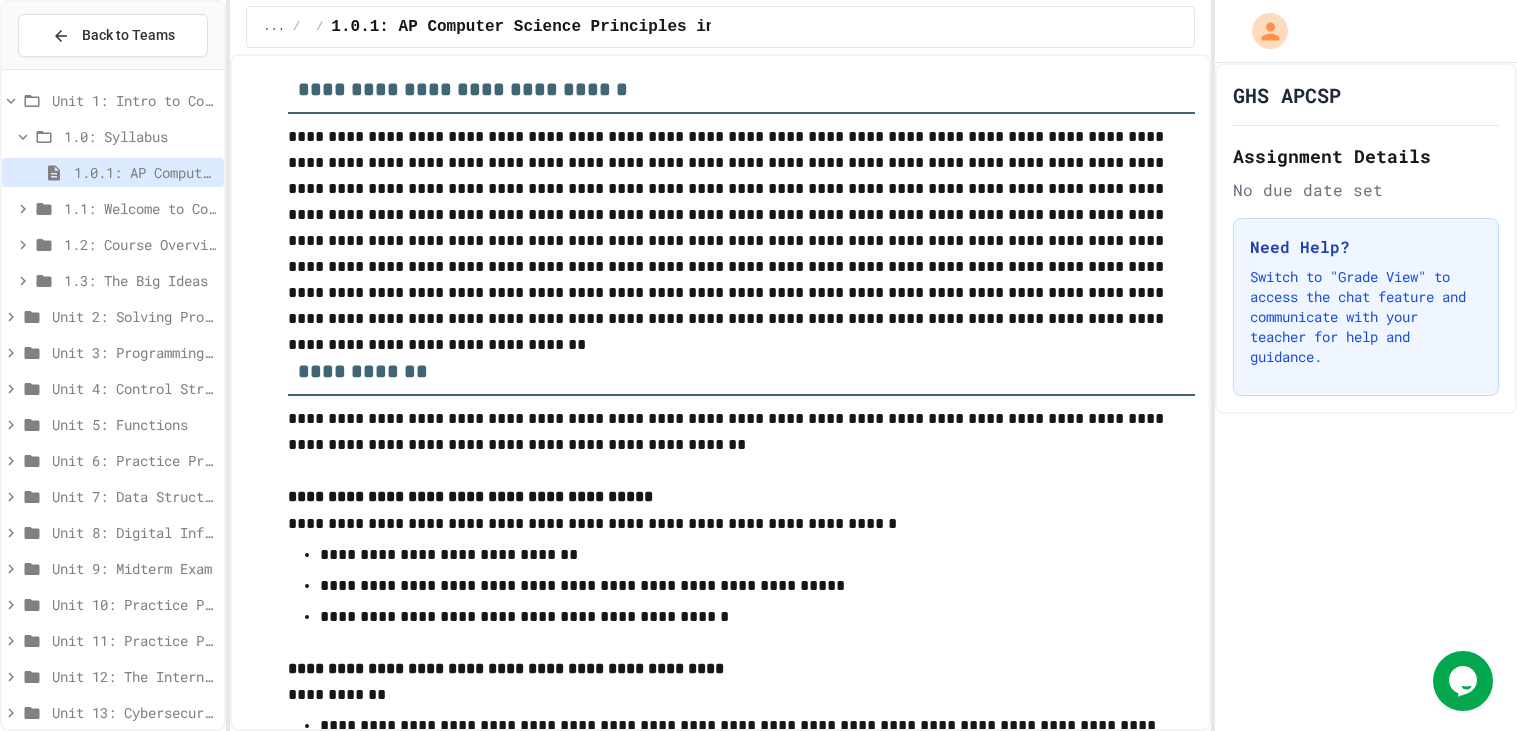 scroll, scrollTop: 1120, scrollLeft: 0, axis: vertical 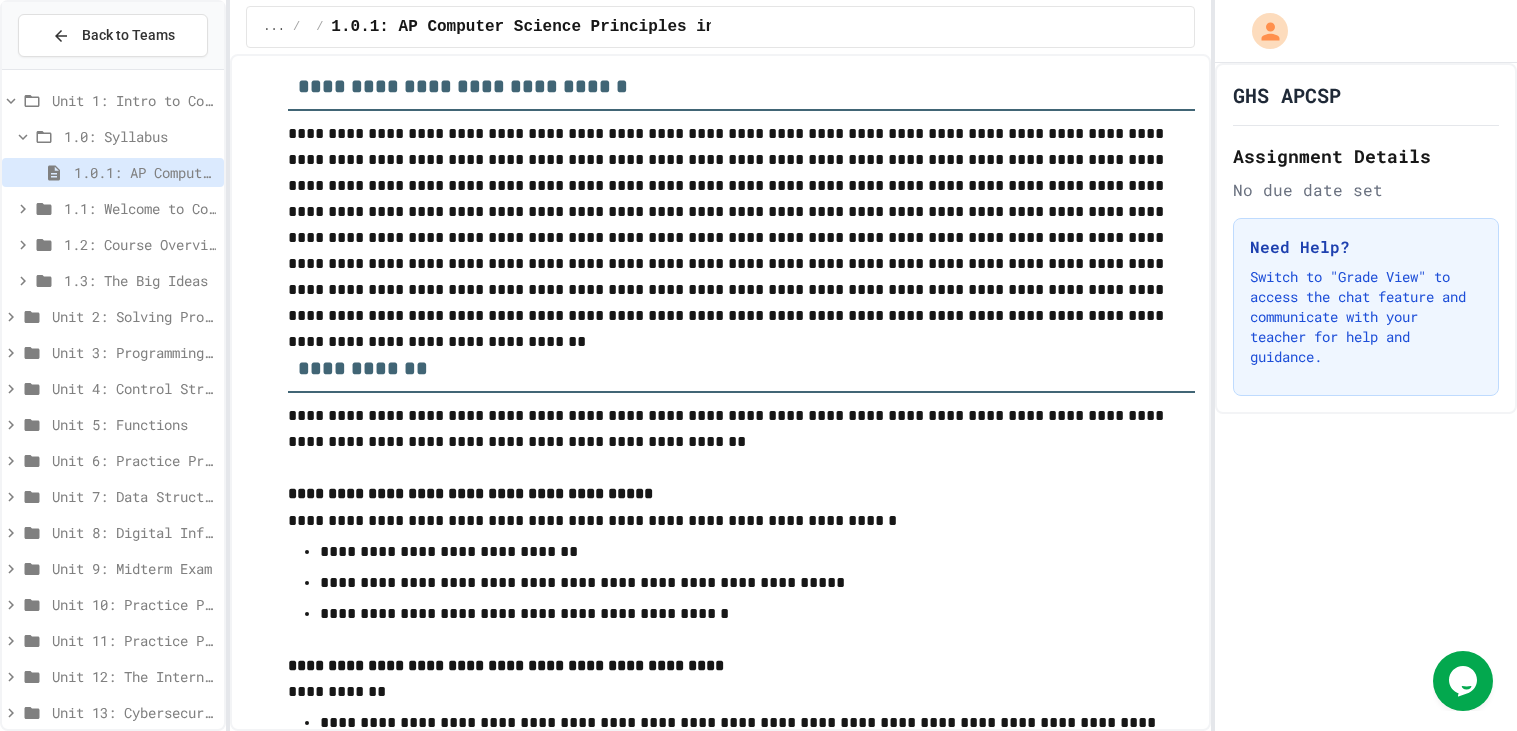 click 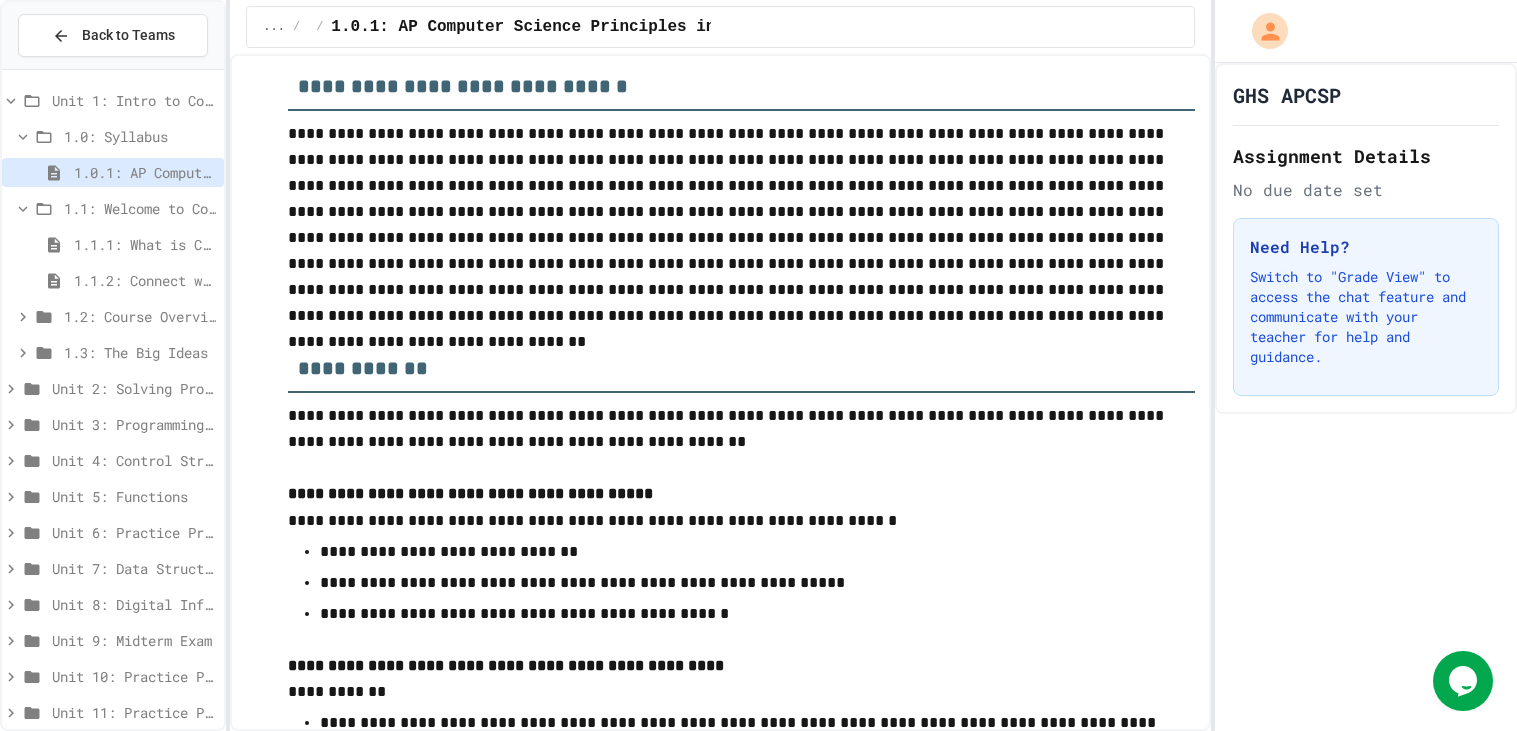 click on "1.1.1: What is Computer Science?" at bounding box center (145, 244) 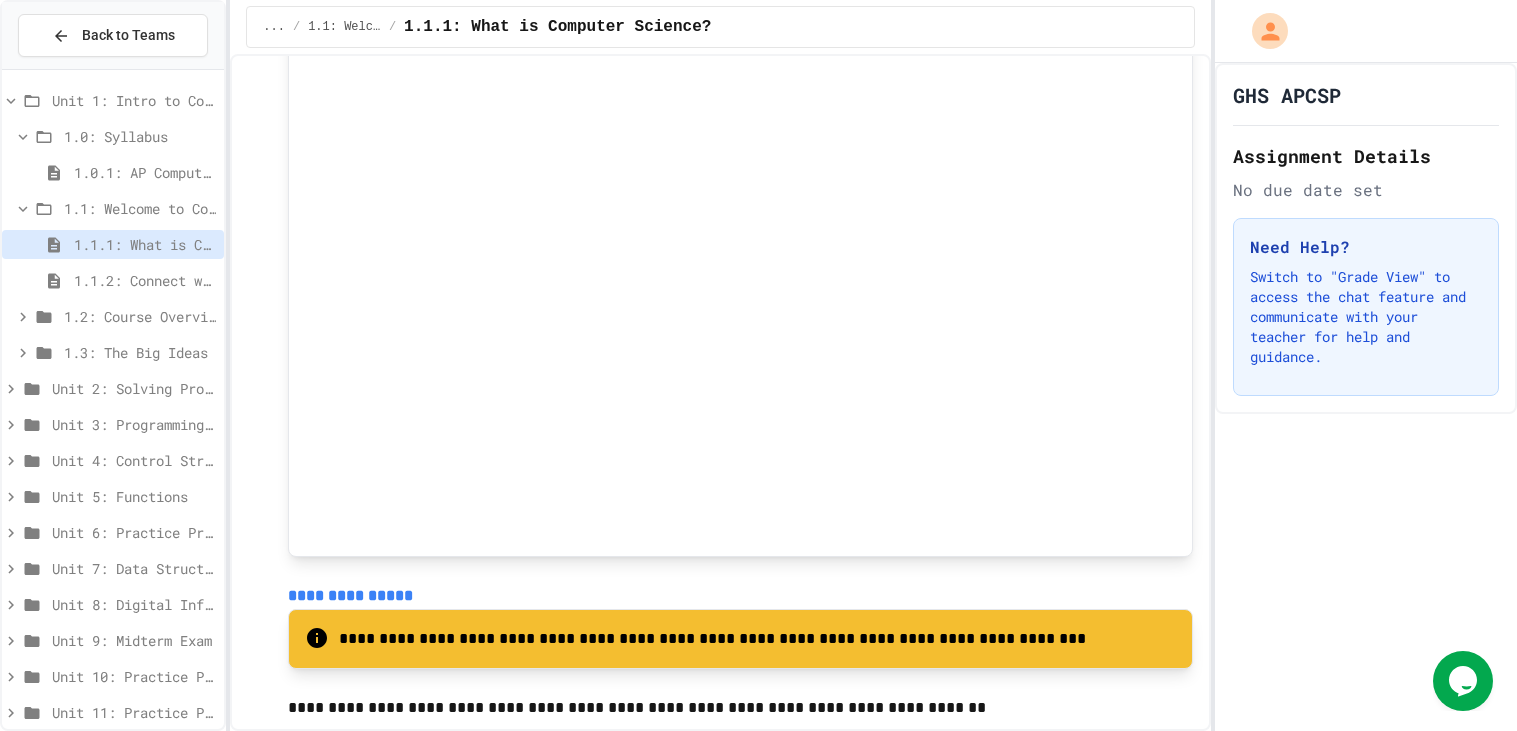 scroll, scrollTop: 3256, scrollLeft: 0, axis: vertical 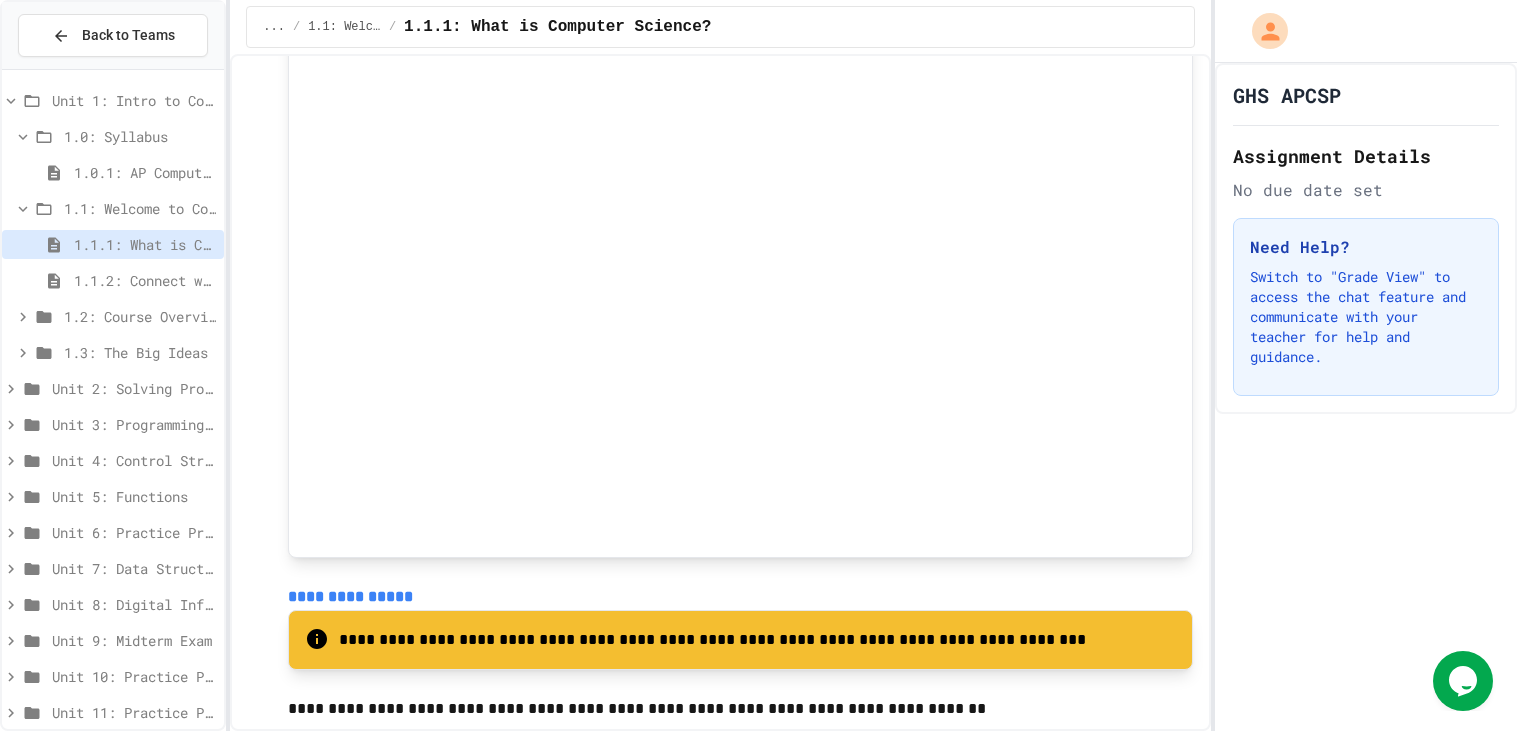 click on "**********" at bounding box center [350, 596] 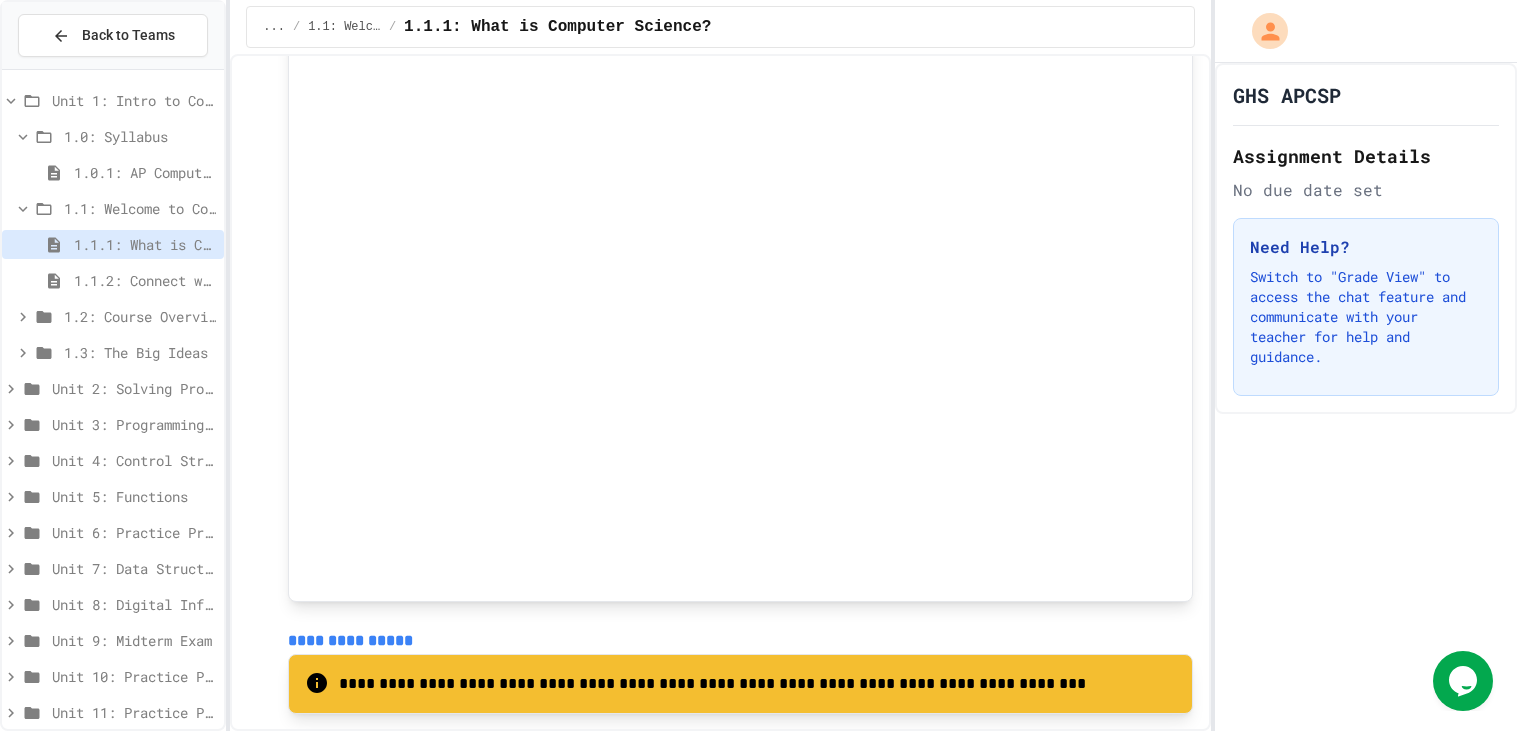 scroll, scrollTop: 3207, scrollLeft: 0, axis: vertical 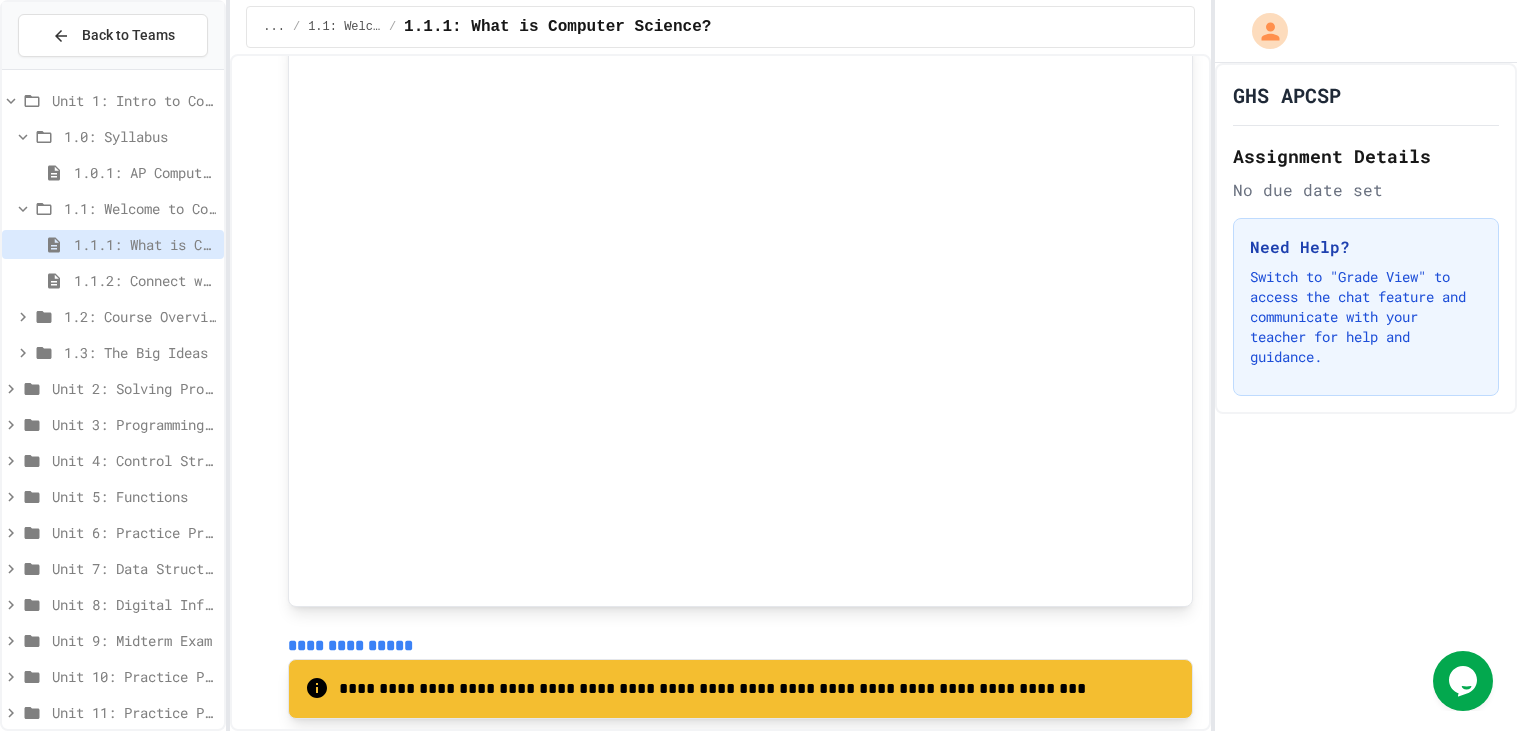 click on "1.1.2: Connect with Your World" at bounding box center [145, 280] 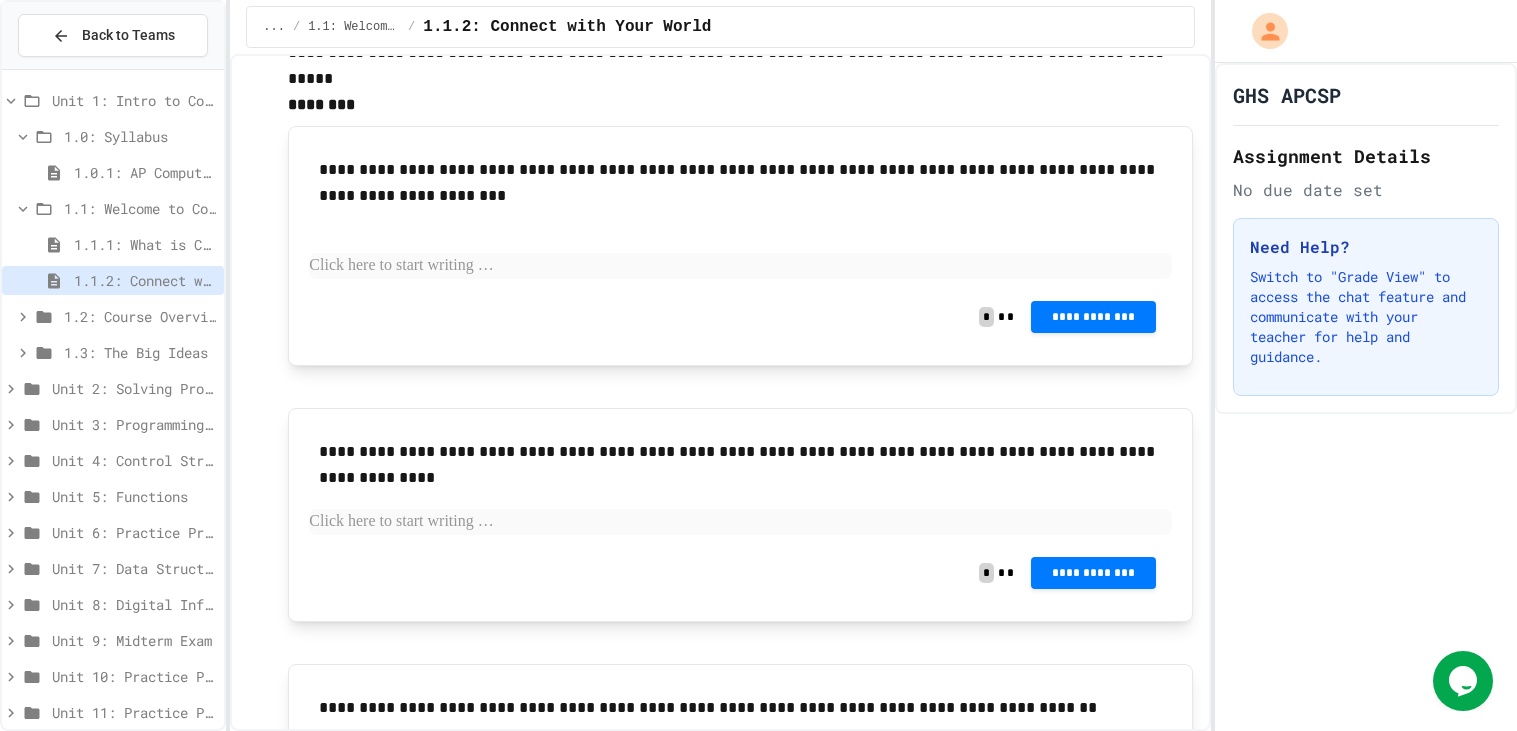 scroll, scrollTop: 182, scrollLeft: 0, axis: vertical 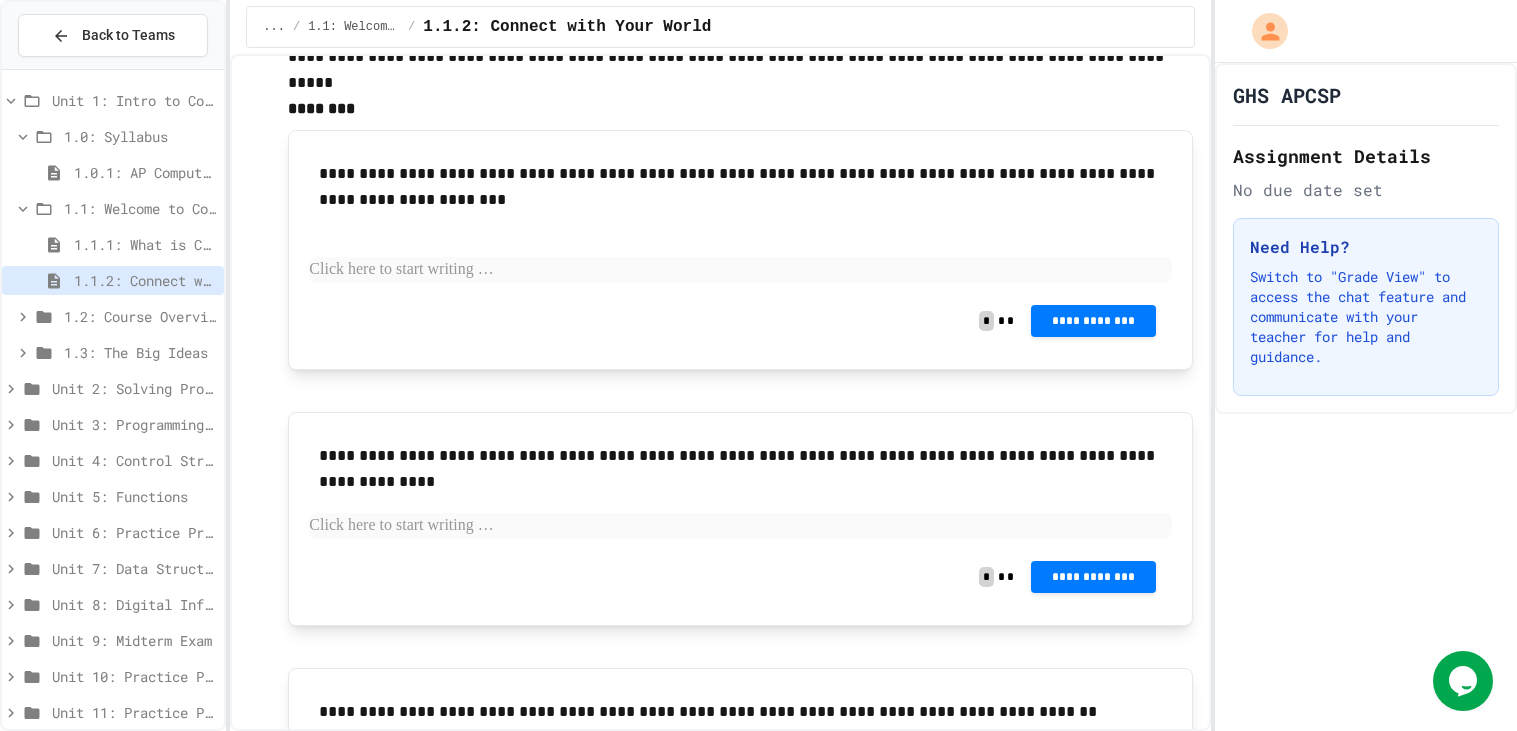 click on "**********" at bounding box center (740, 222) 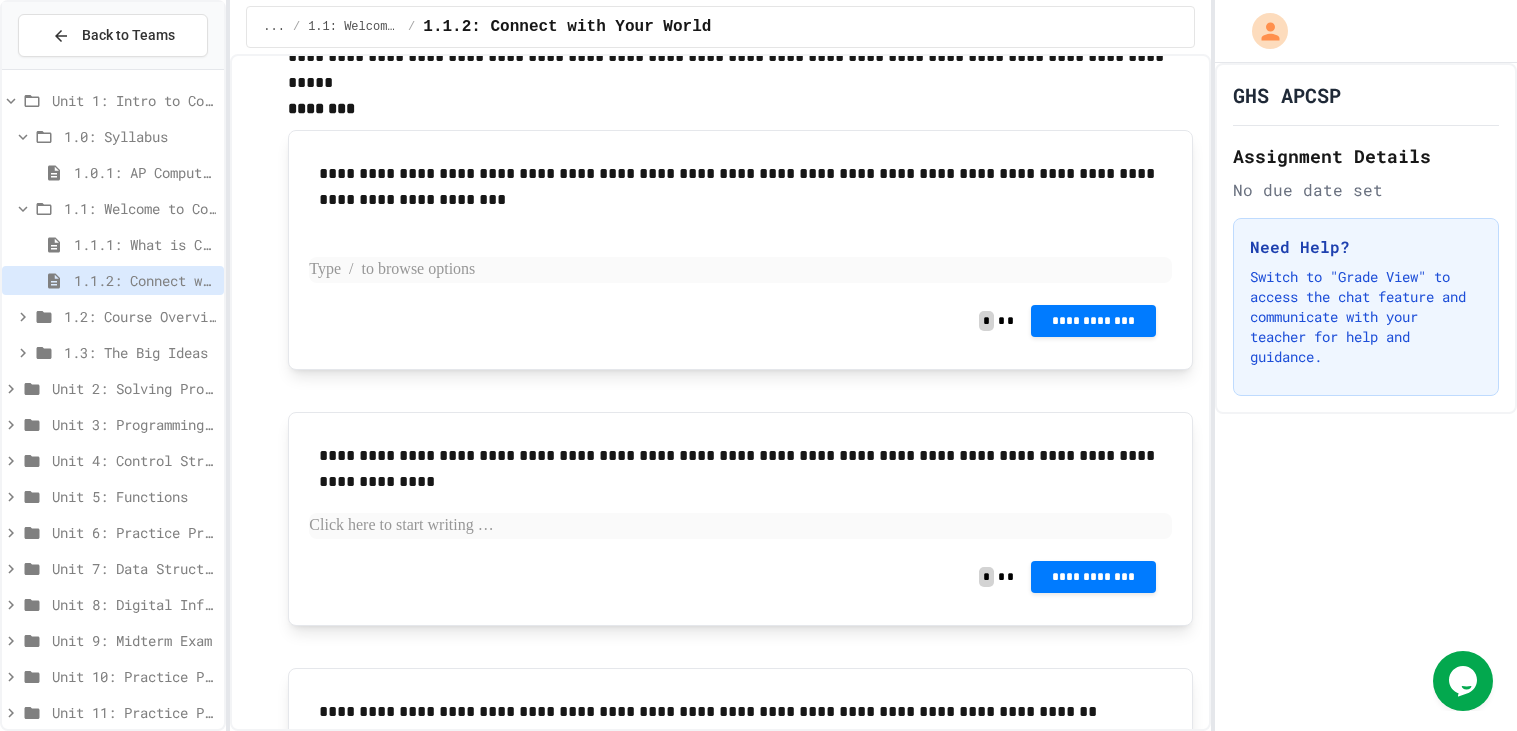click at bounding box center (740, 270) 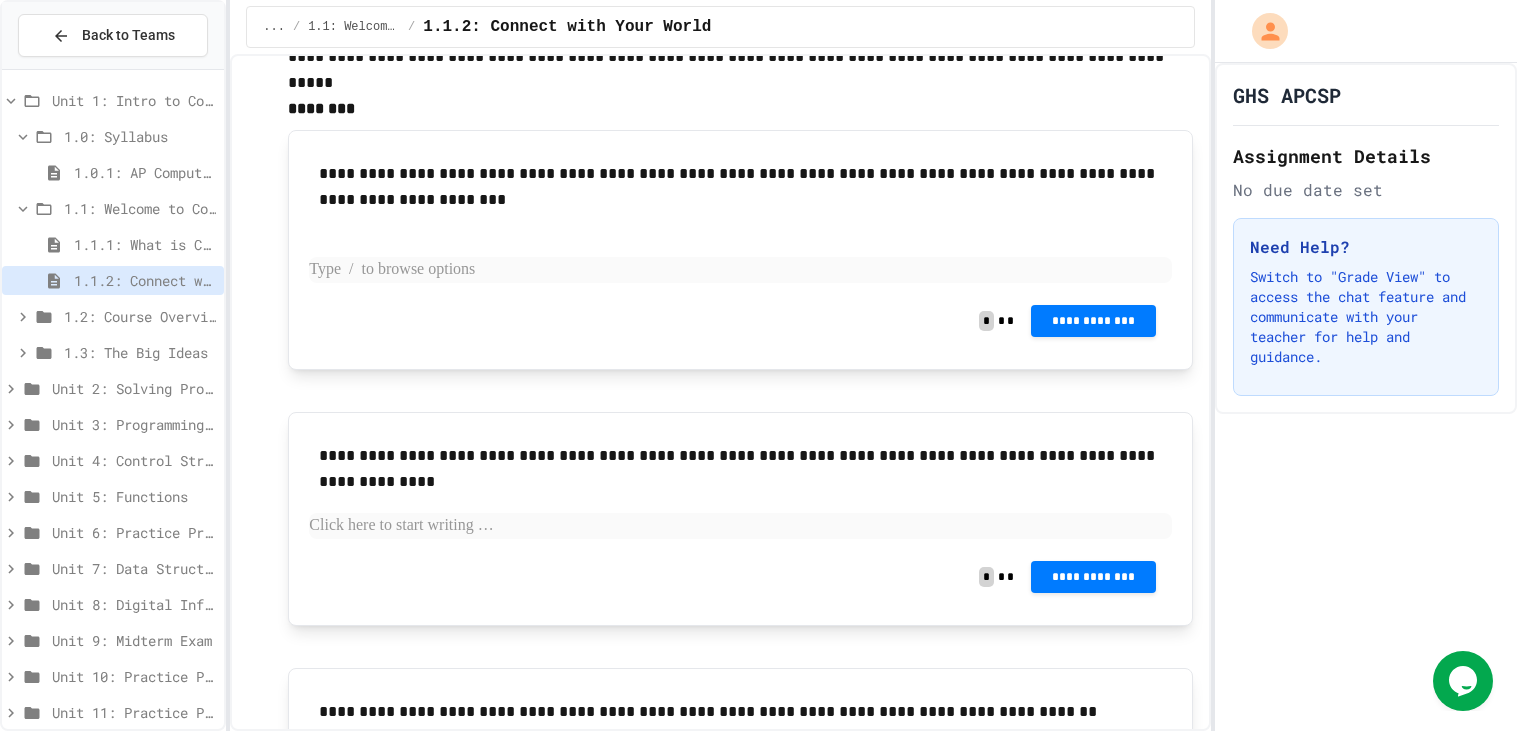 type 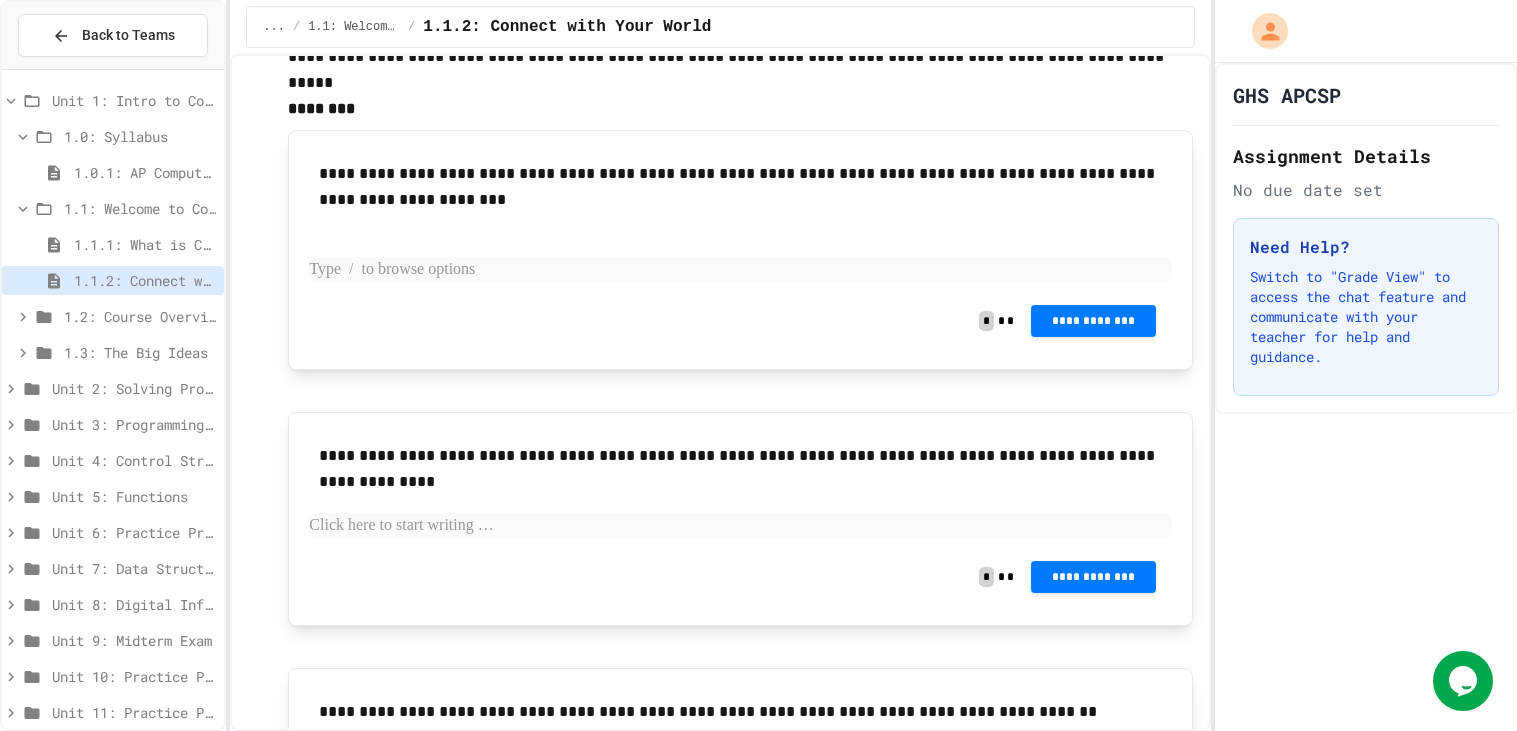 click at bounding box center [741, 270] 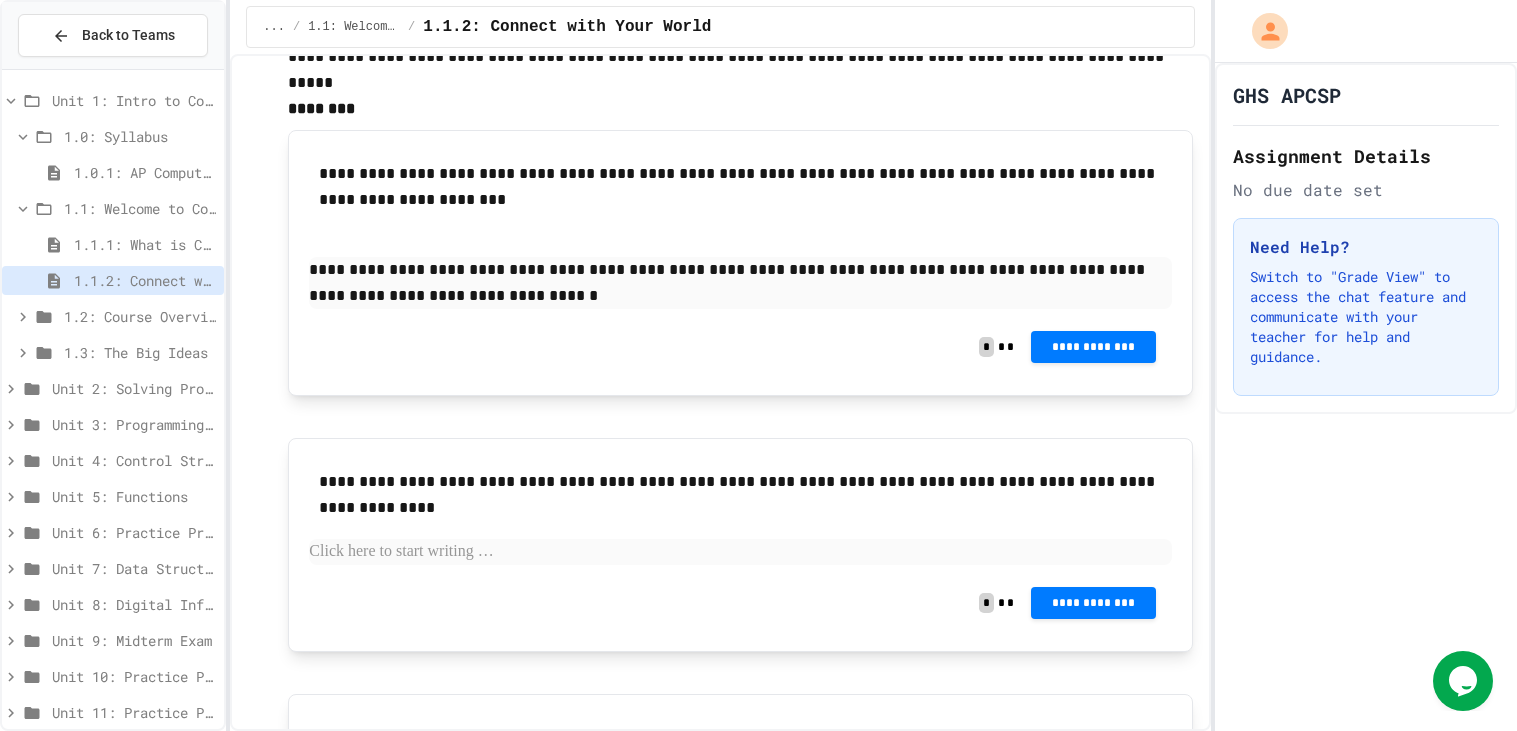 click at bounding box center (740, 552) 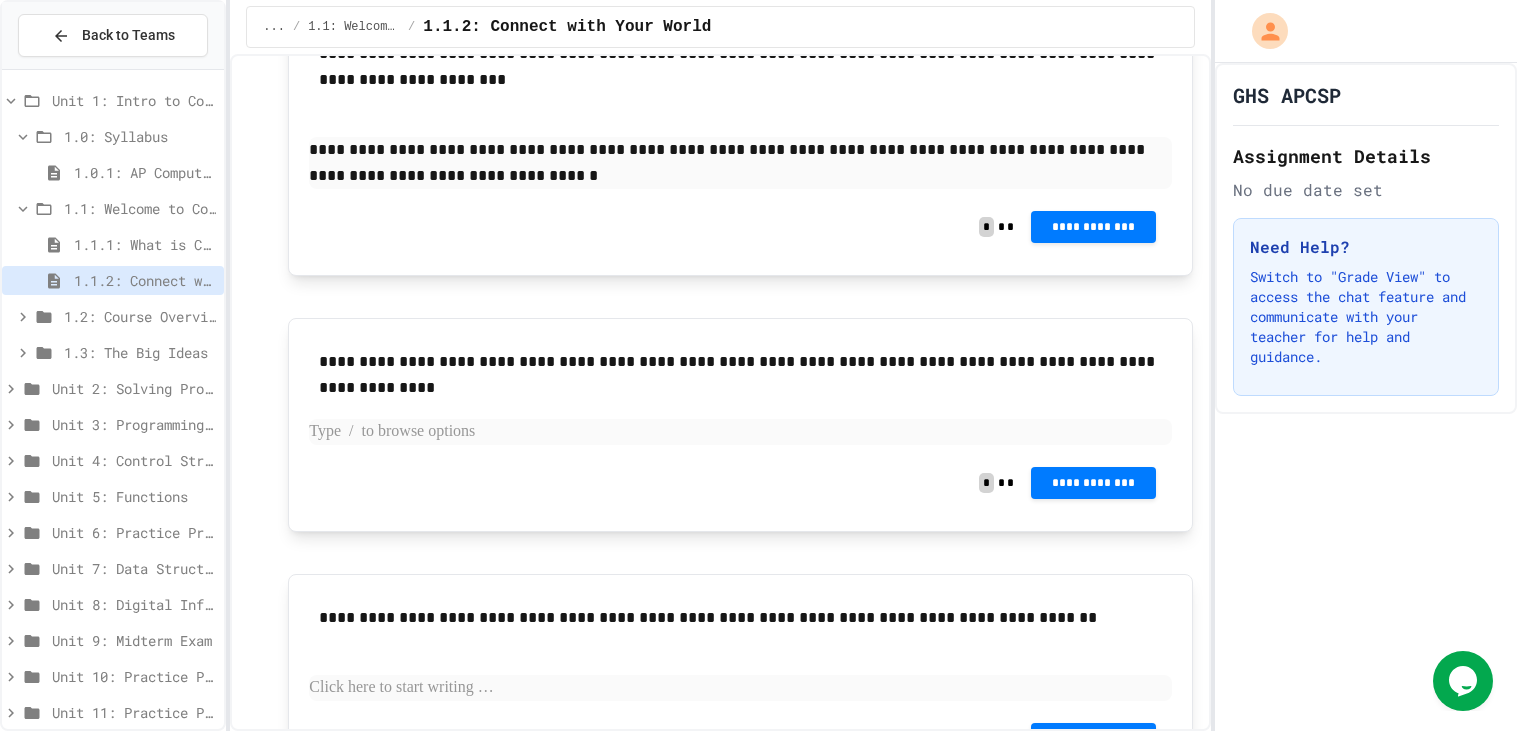 scroll, scrollTop: 303, scrollLeft: 0, axis: vertical 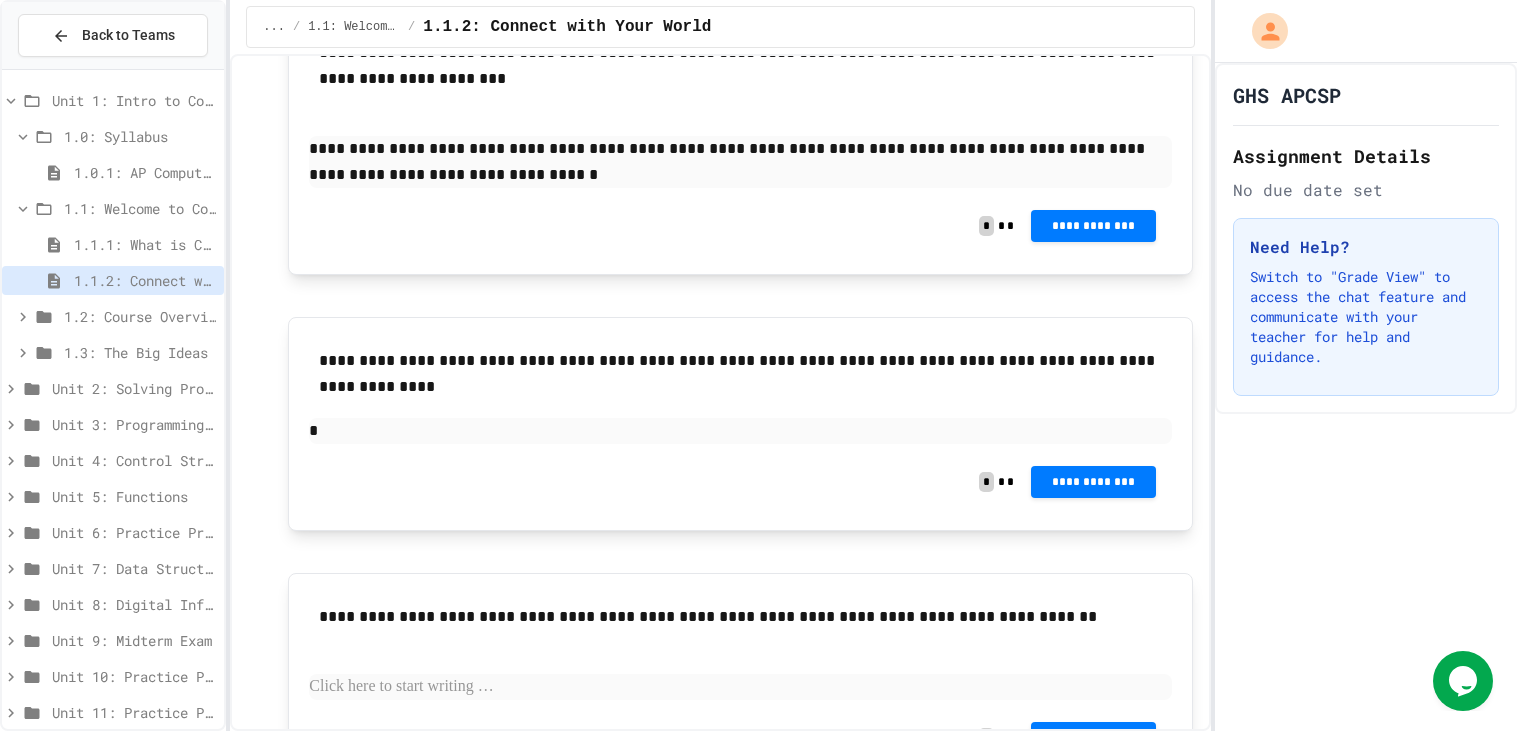 type 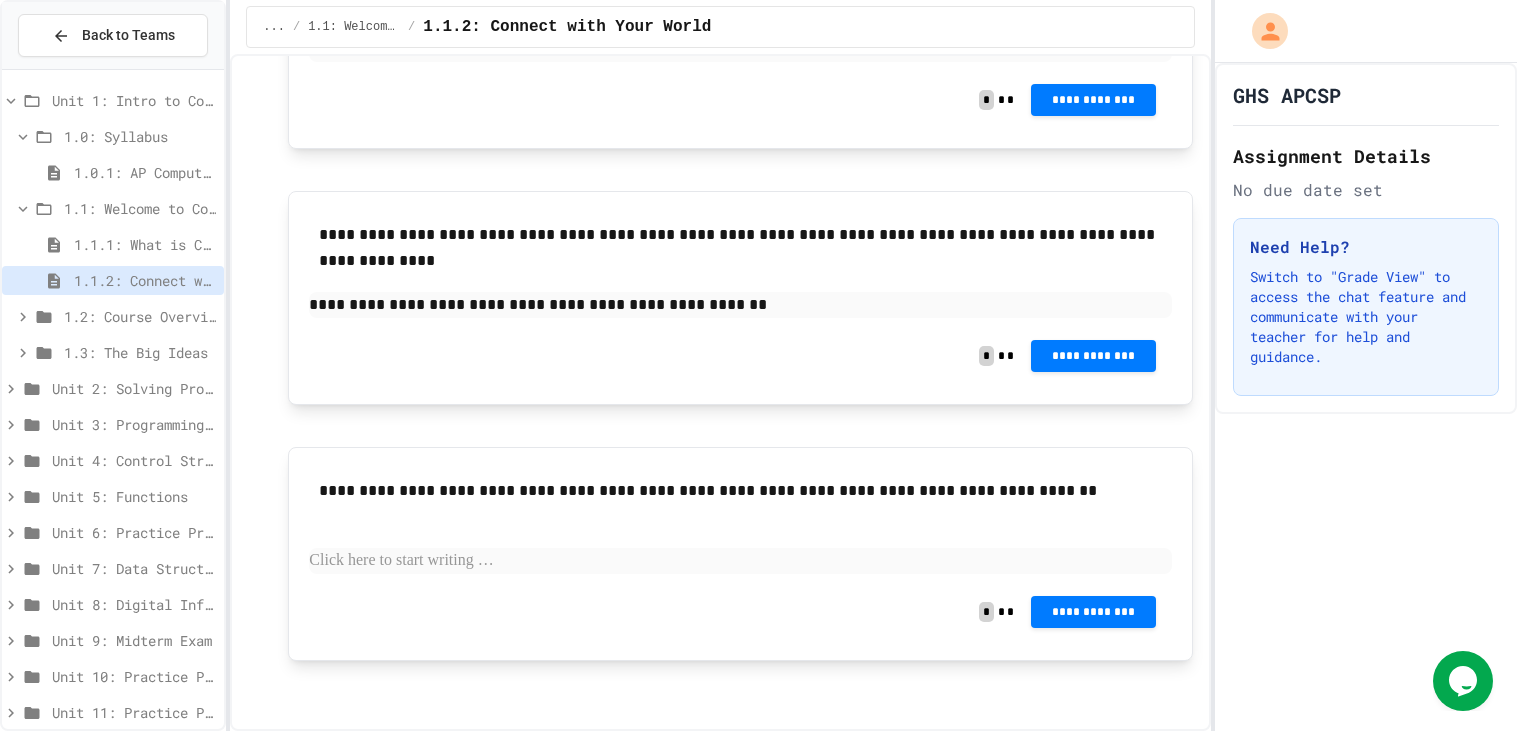 scroll, scrollTop: 428, scrollLeft: 0, axis: vertical 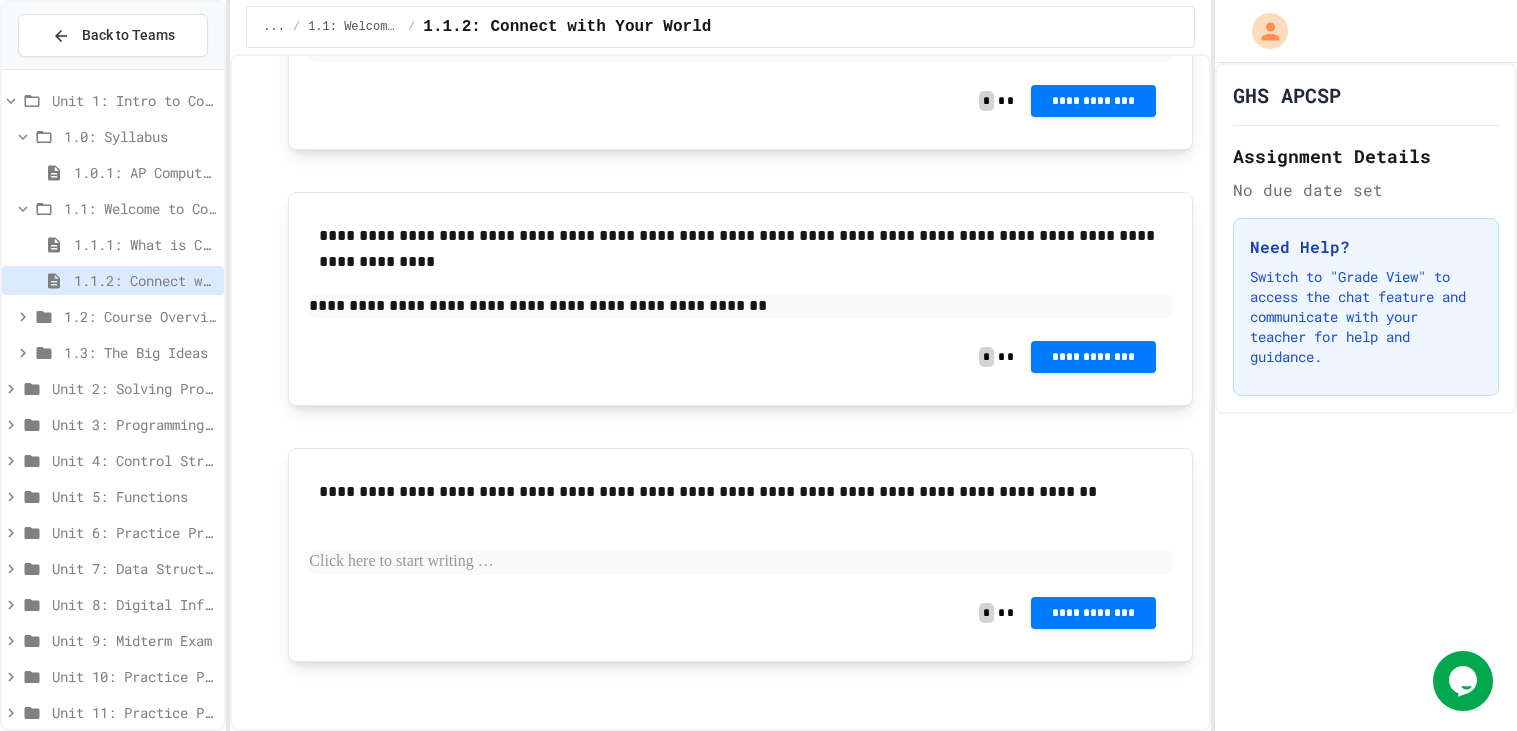 click at bounding box center (740, 562) 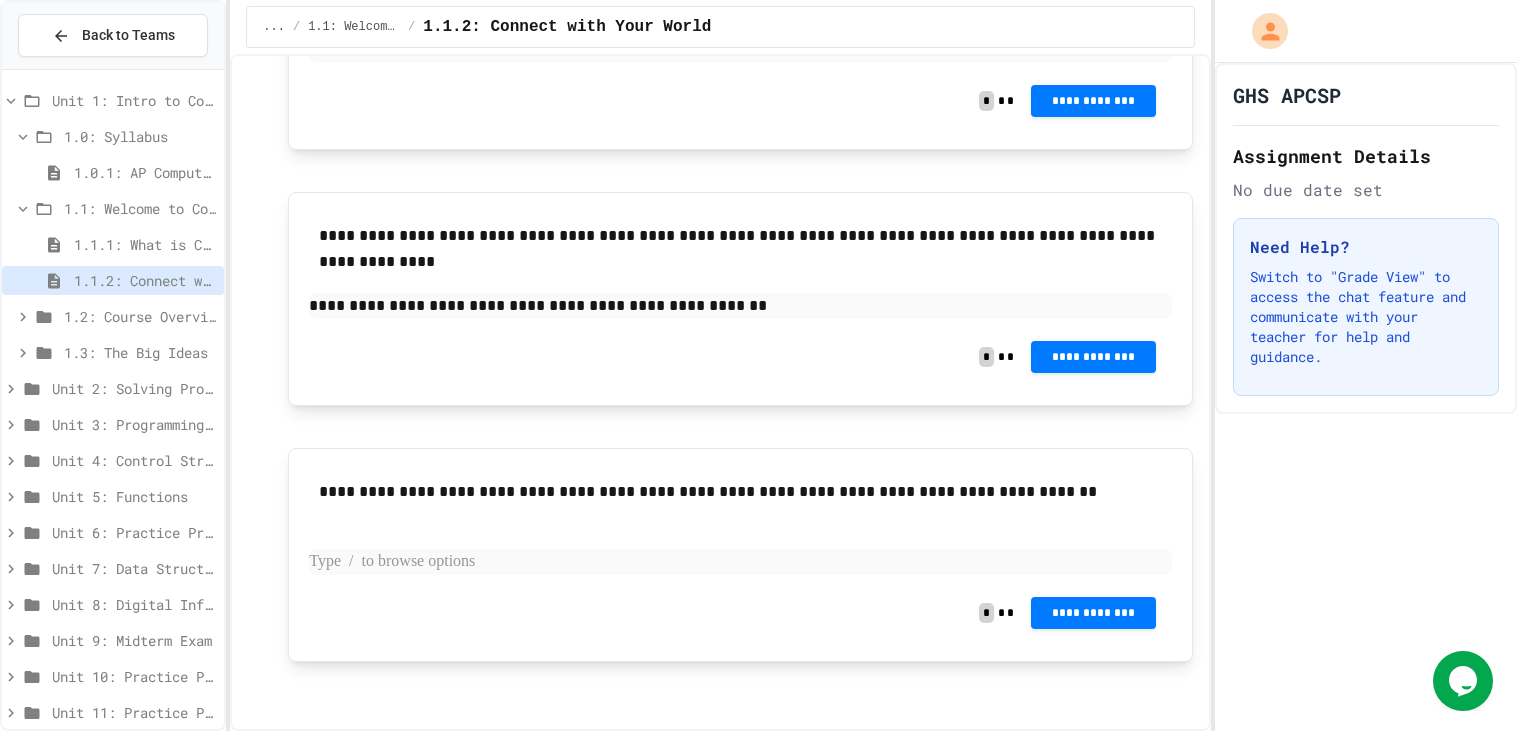 type 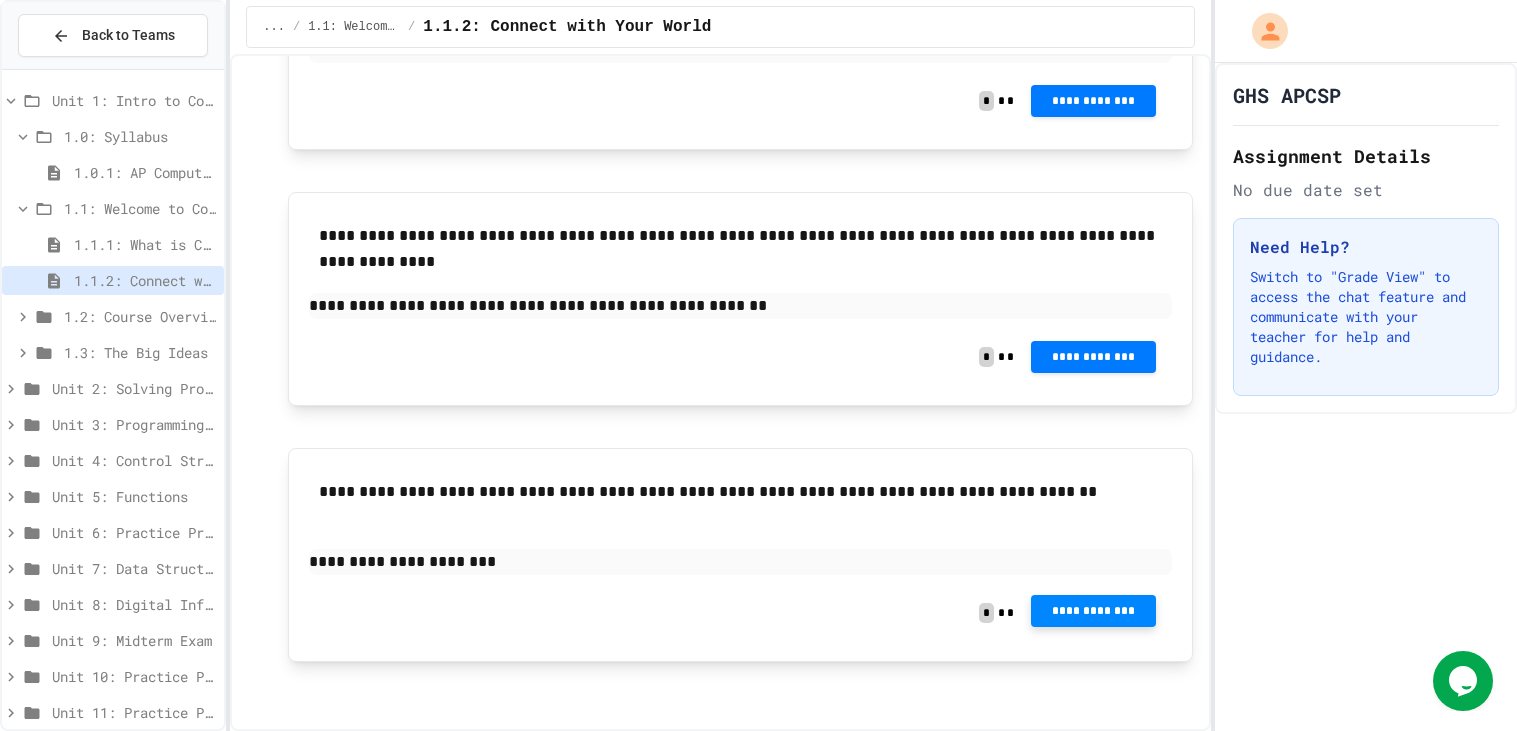 click on "**********" at bounding box center (1094, 611) 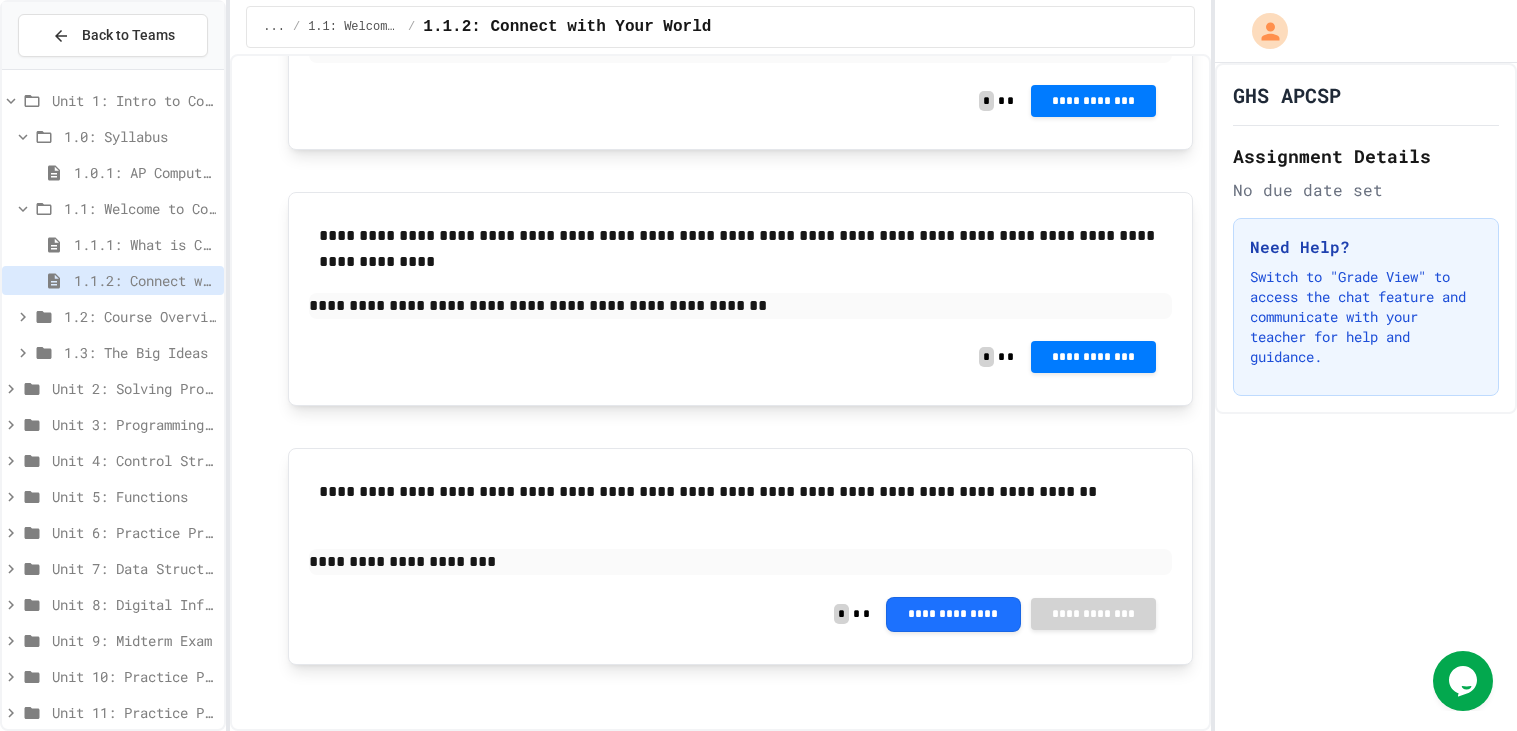 click 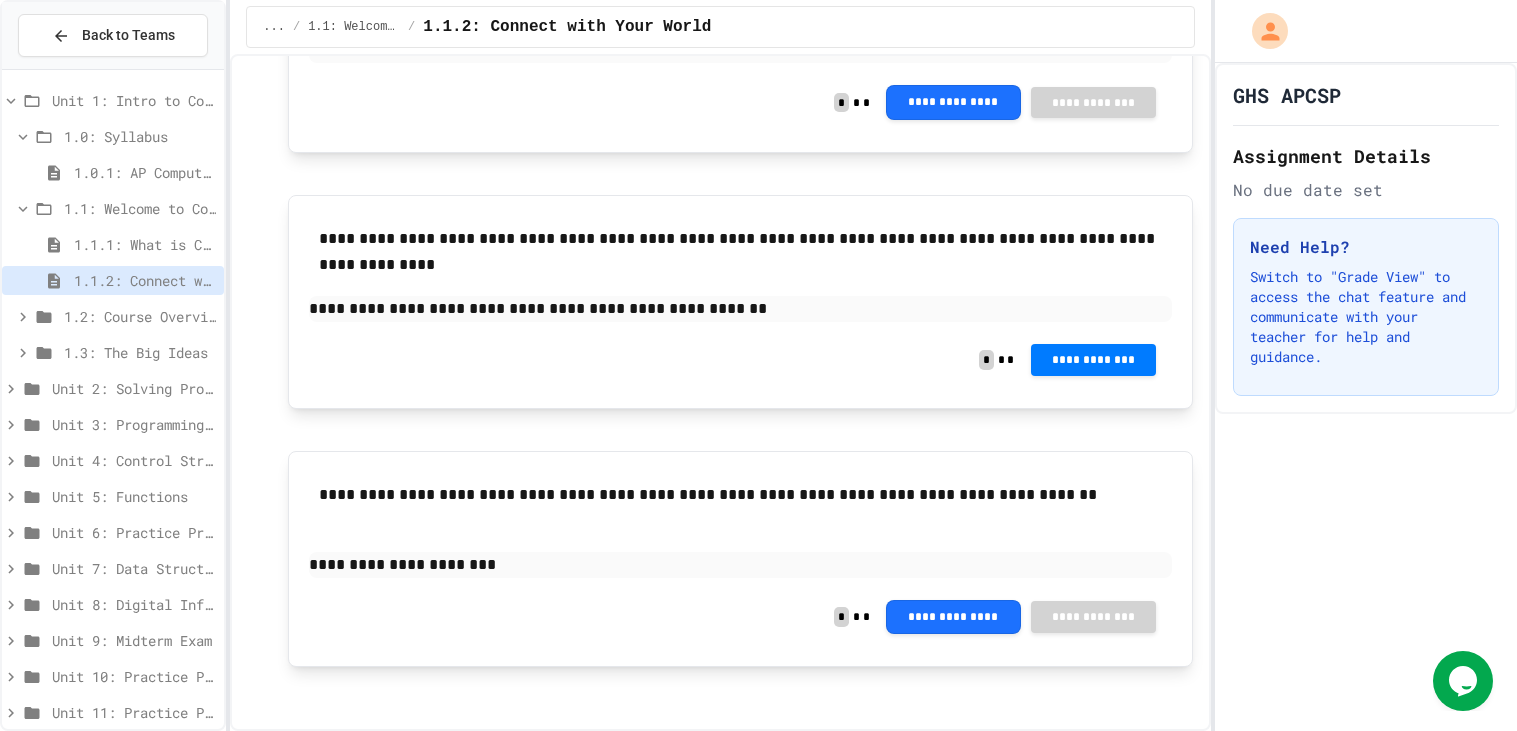 click at bounding box center (1405, 767) 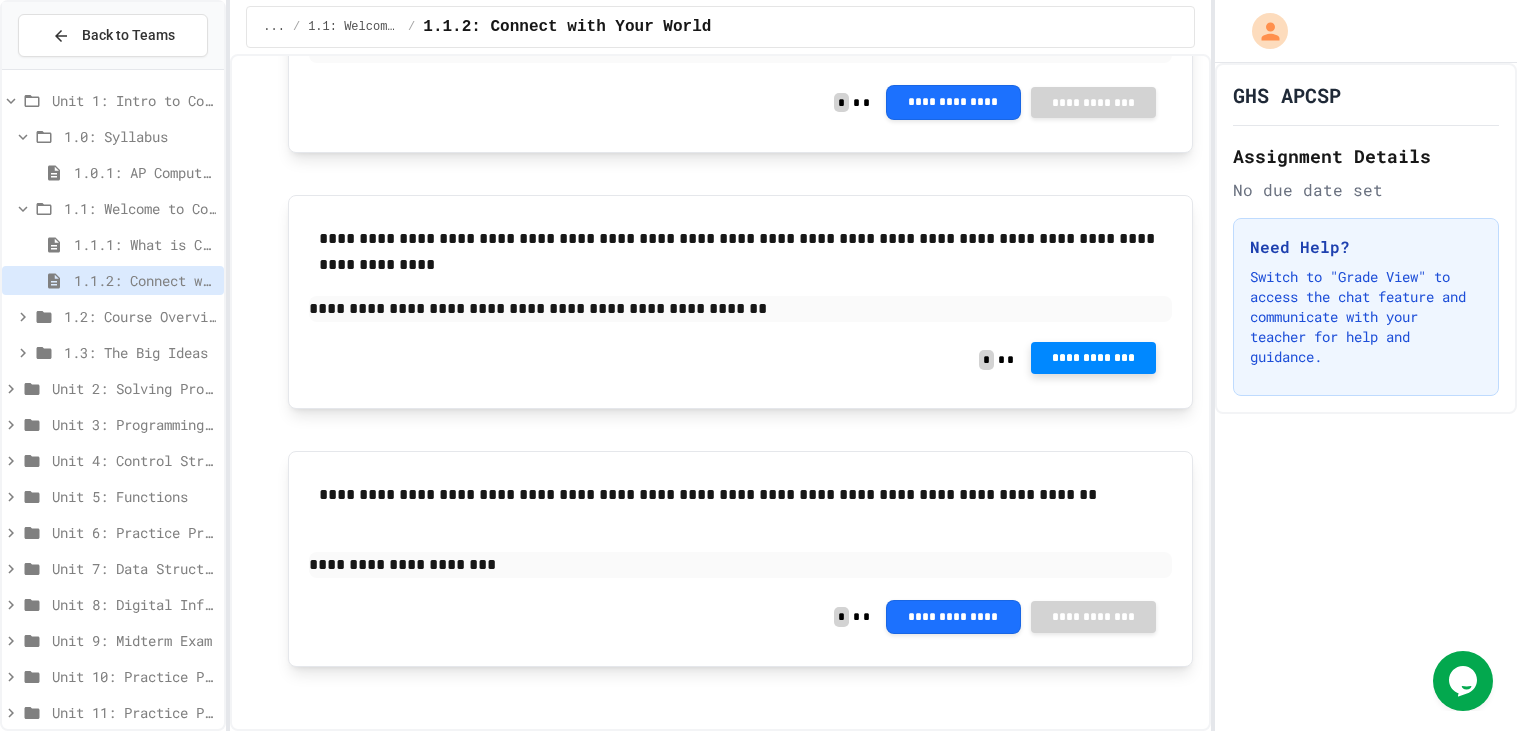 click on "**********" at bounding box center [1094, 358] 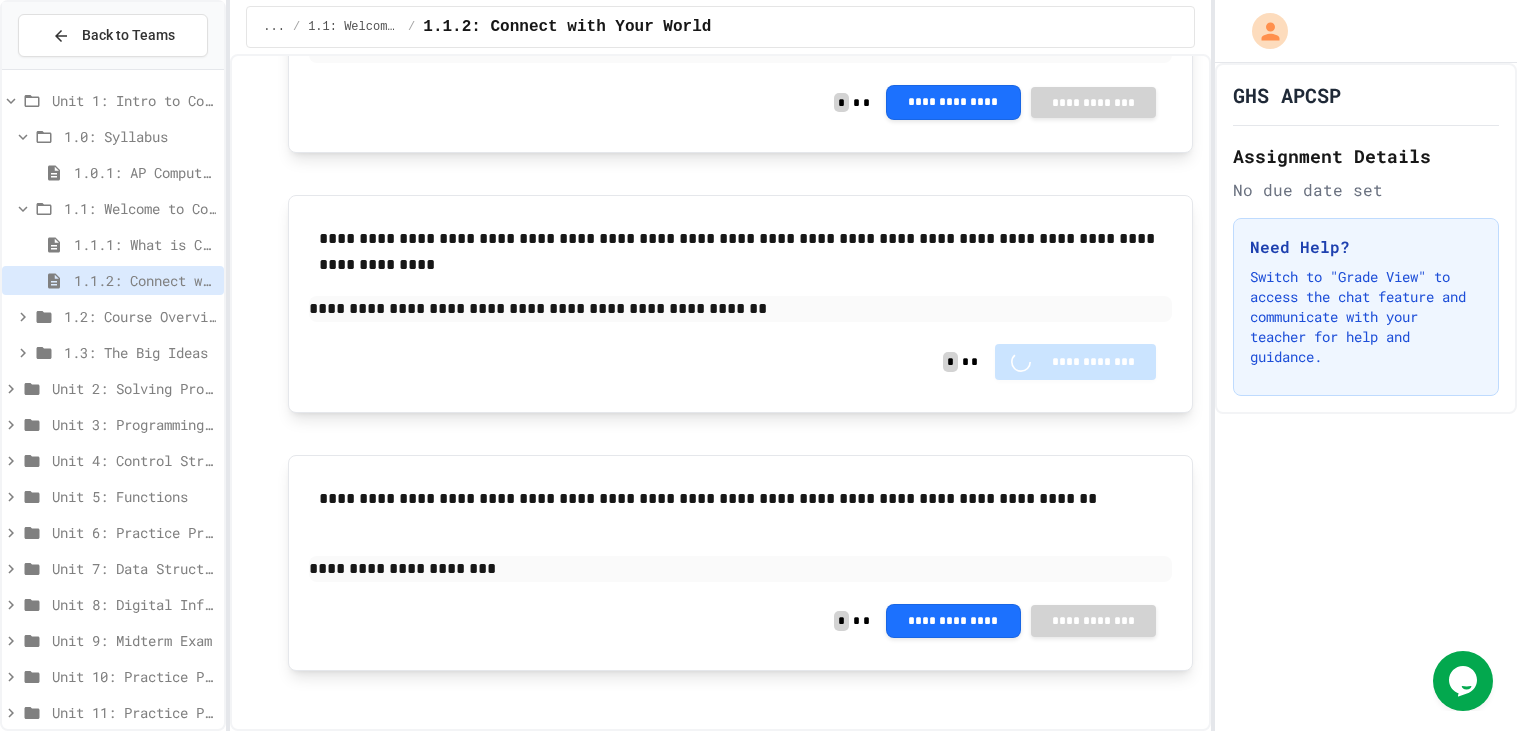 click on "Grading submission ..." at bounding box center (758, 803) 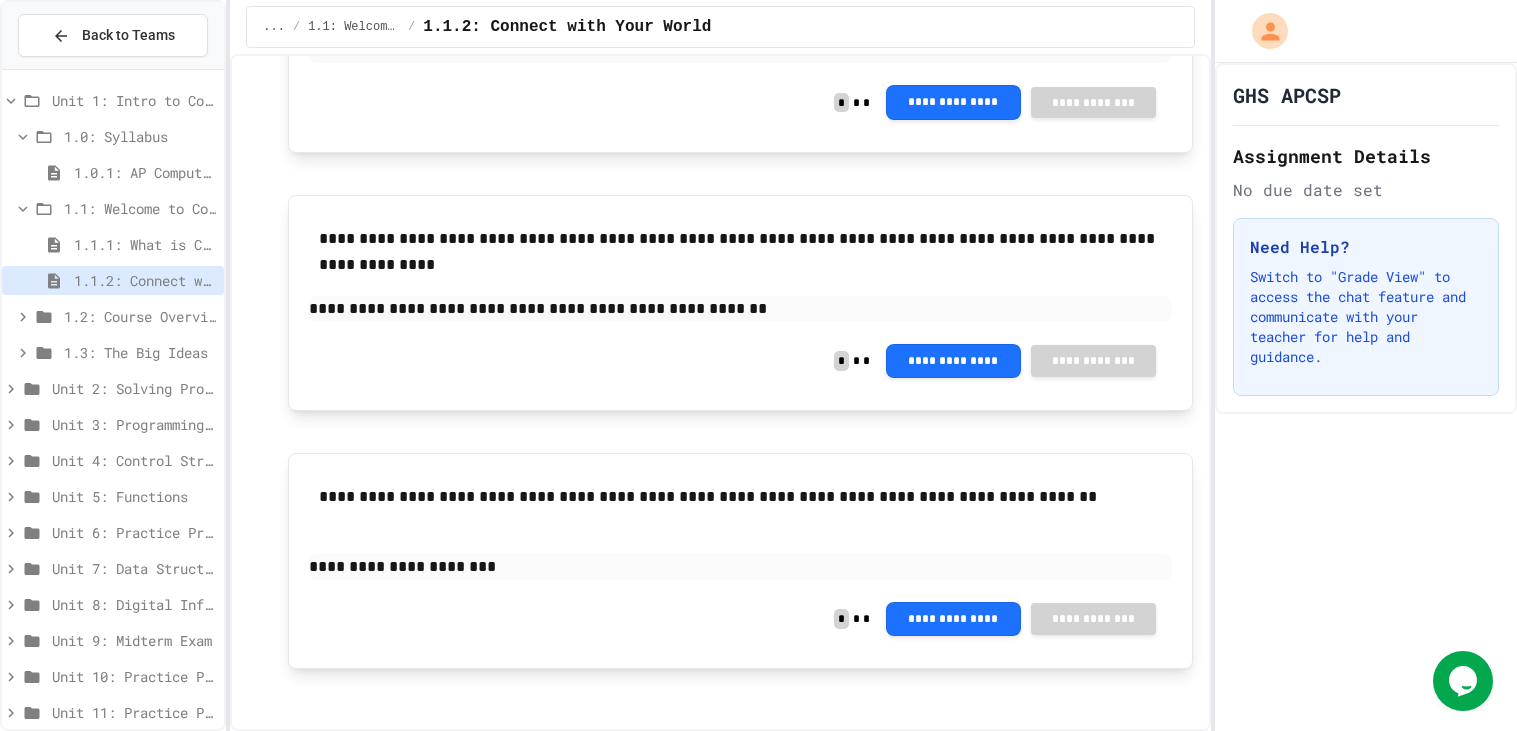 click on "Waiting for Review Your submission has been received and is pending review." at bounding box center (758, 867) 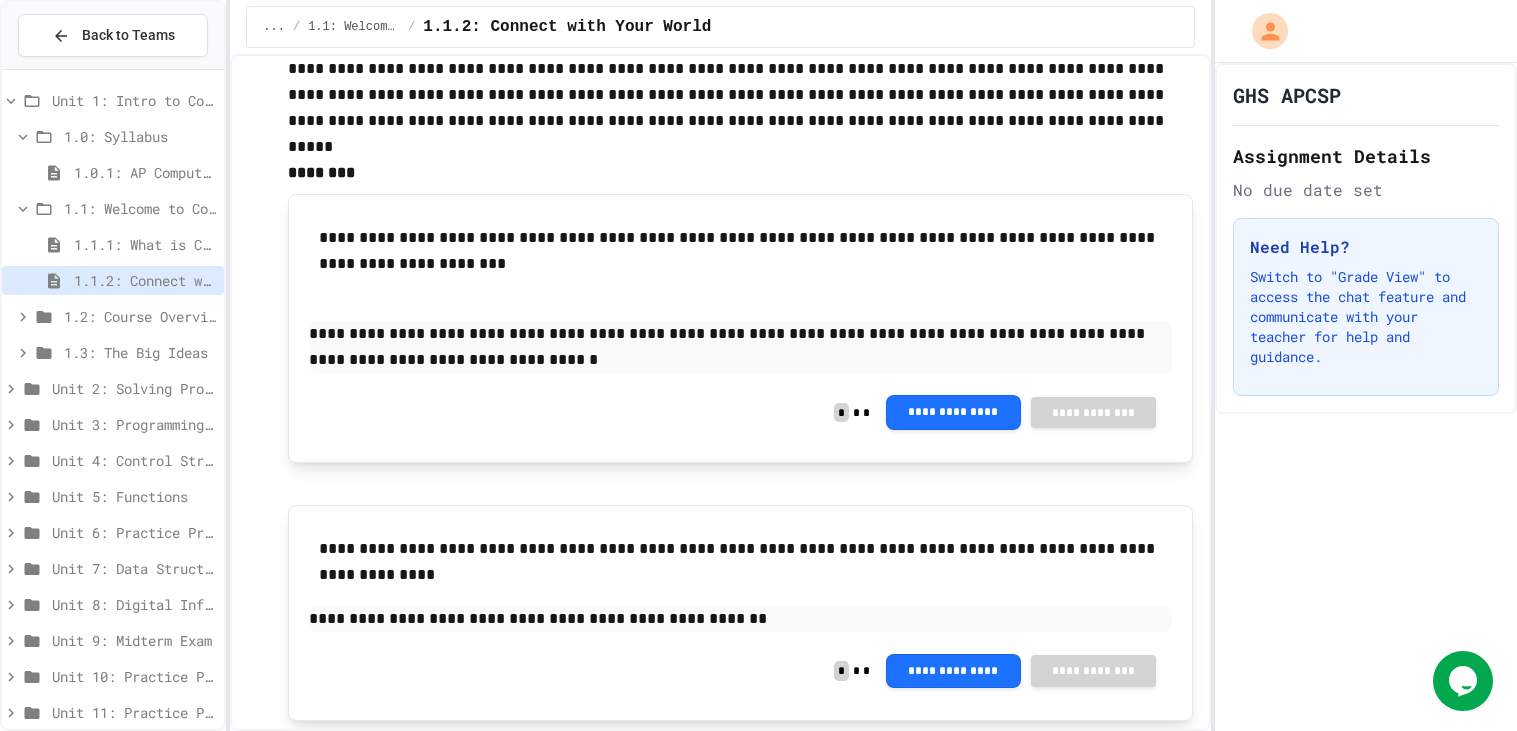 scroll, scrollTop: 117, scrollLeft: 0, axis: vertical 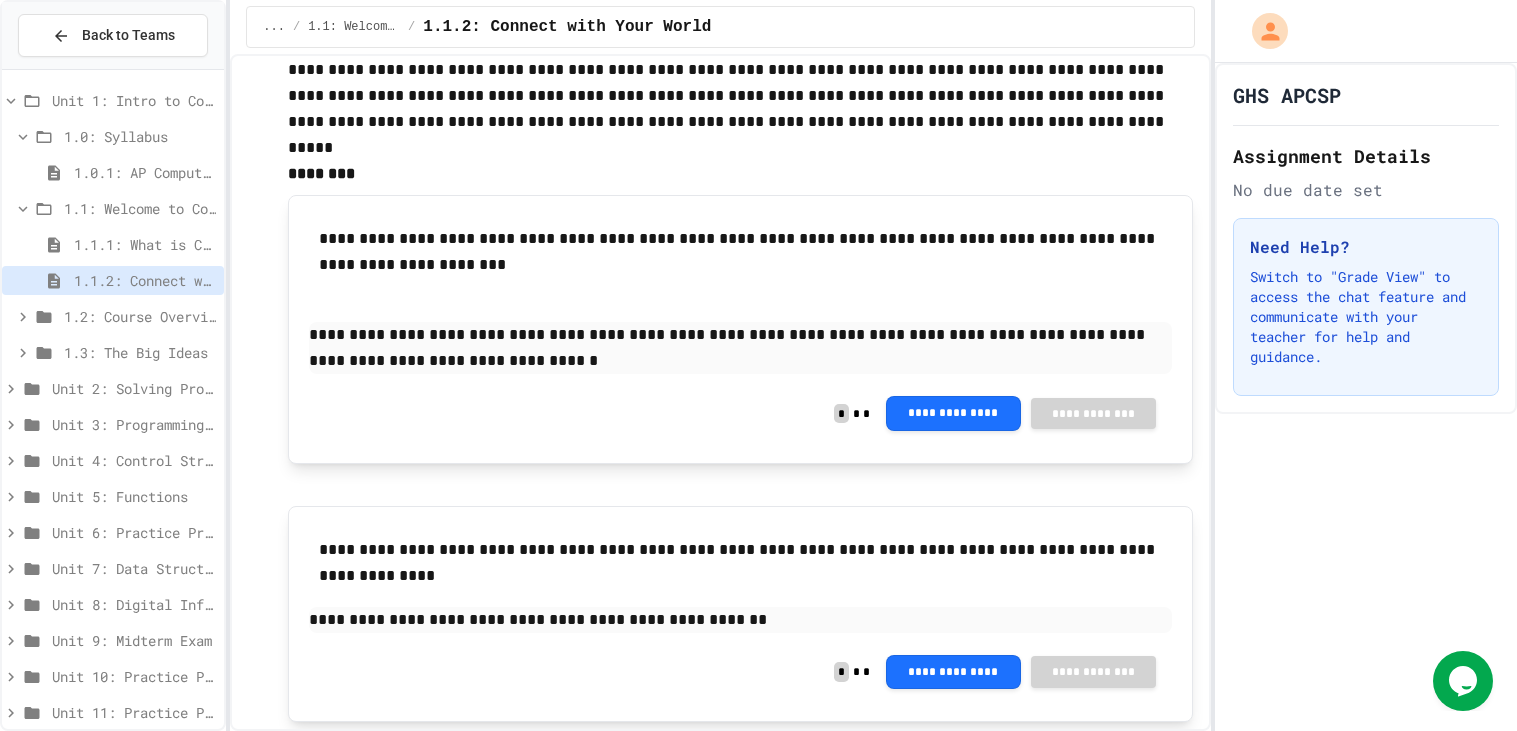 click on "1.2: Course Overview and the AP Exam" at bounding box center (140, 316) 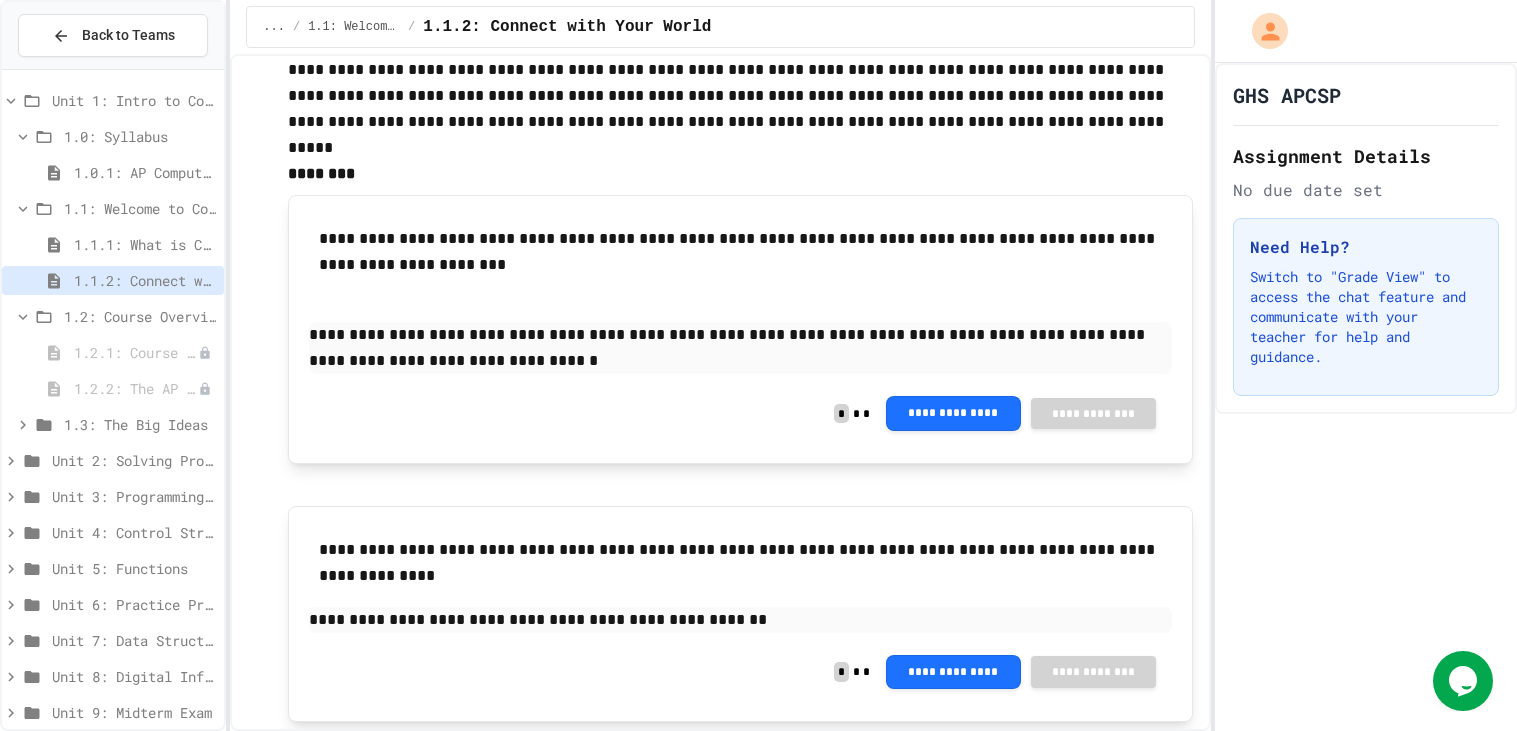 click on "1.2: Course Overview and the AP Exam" at bounding box center [140, 316] 